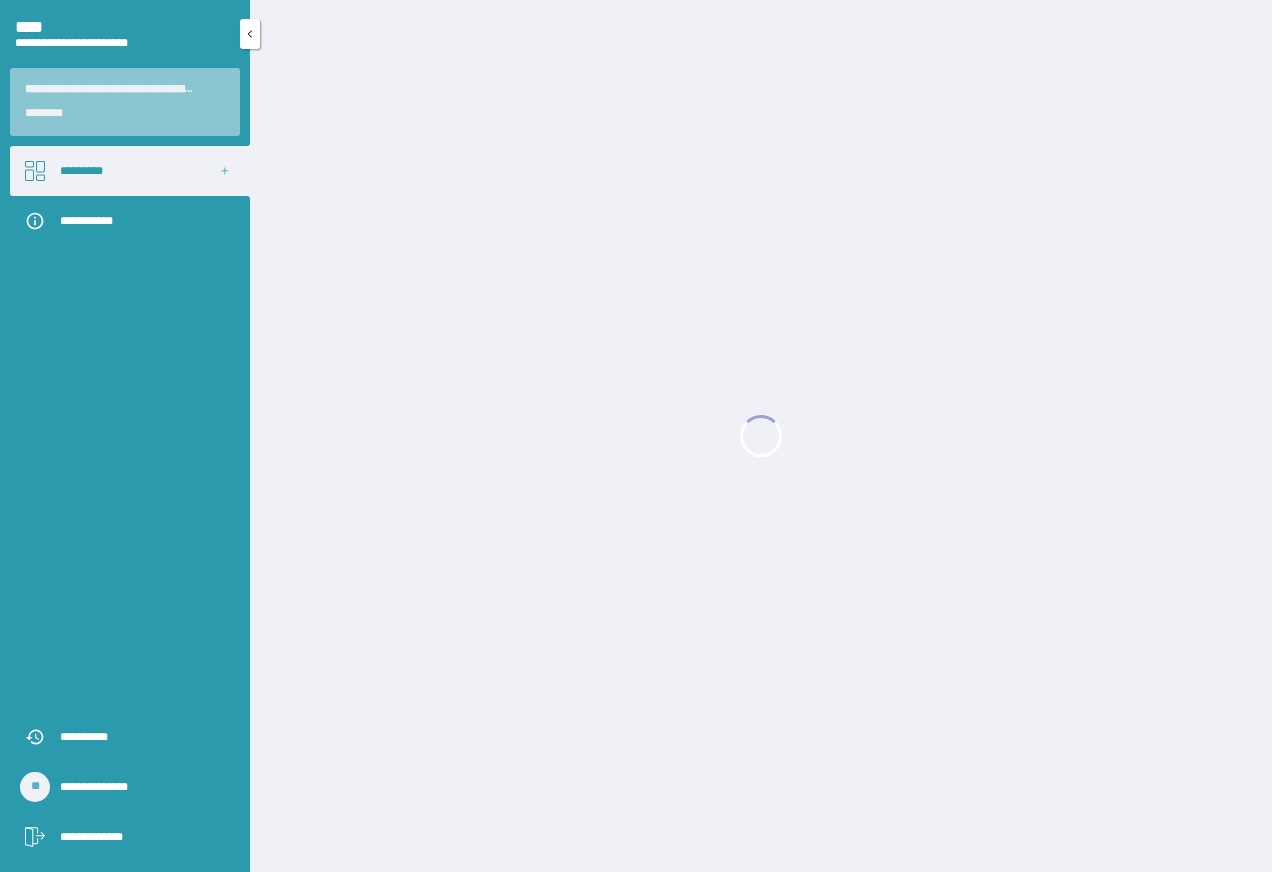 scroll, scrollTop: 0, scrollLeft: 0, axis: both 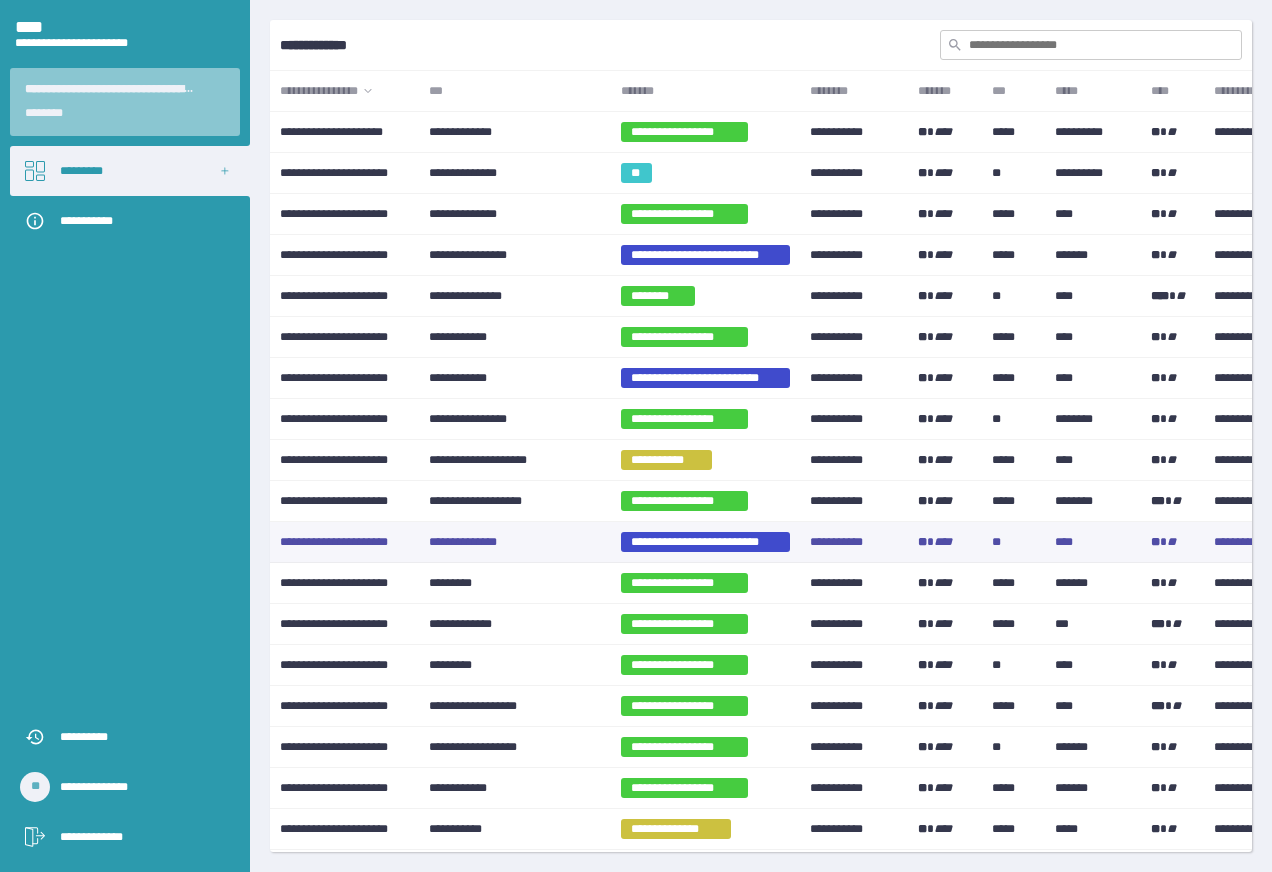 click on "**********" at bounding box center [515, 542] 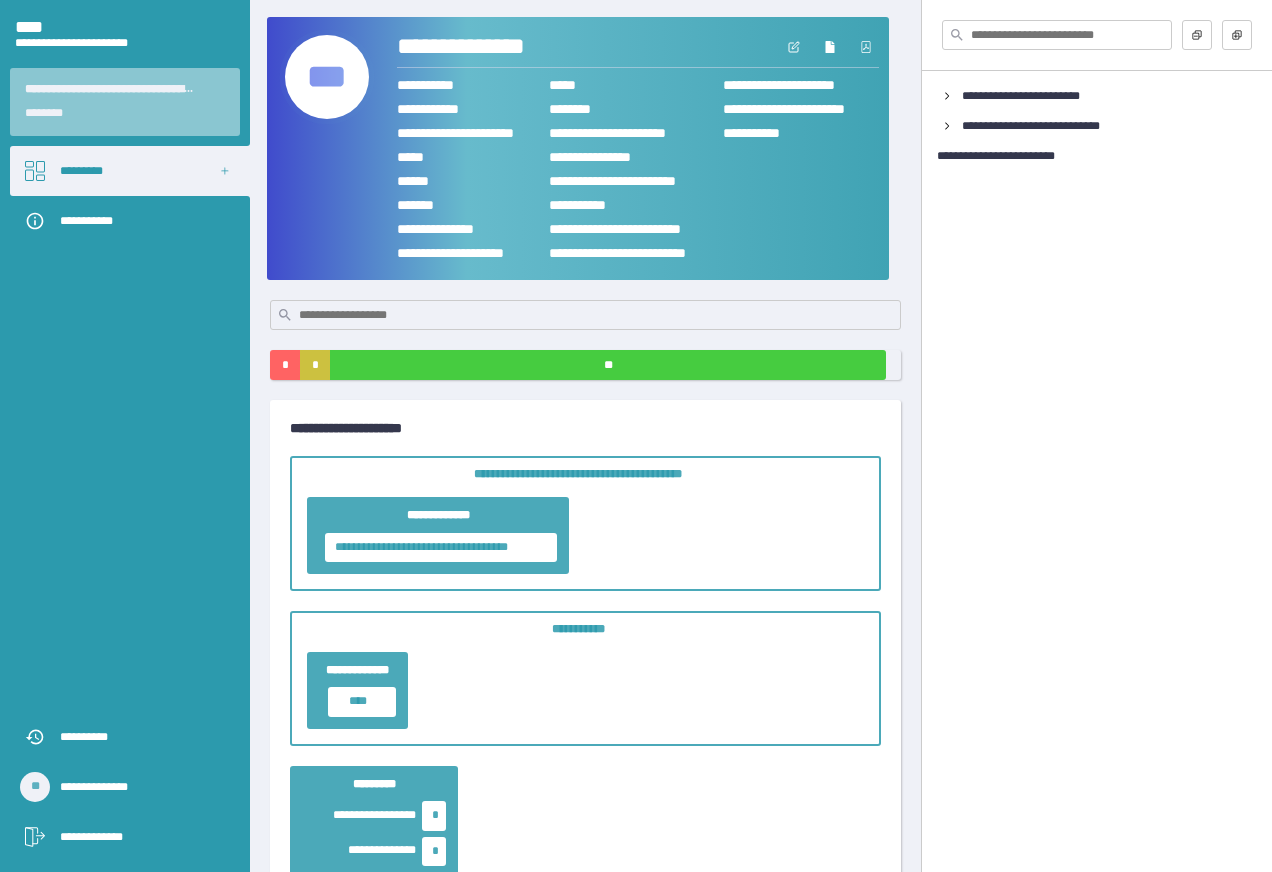 click on "***" at bounding box center (327, 77) 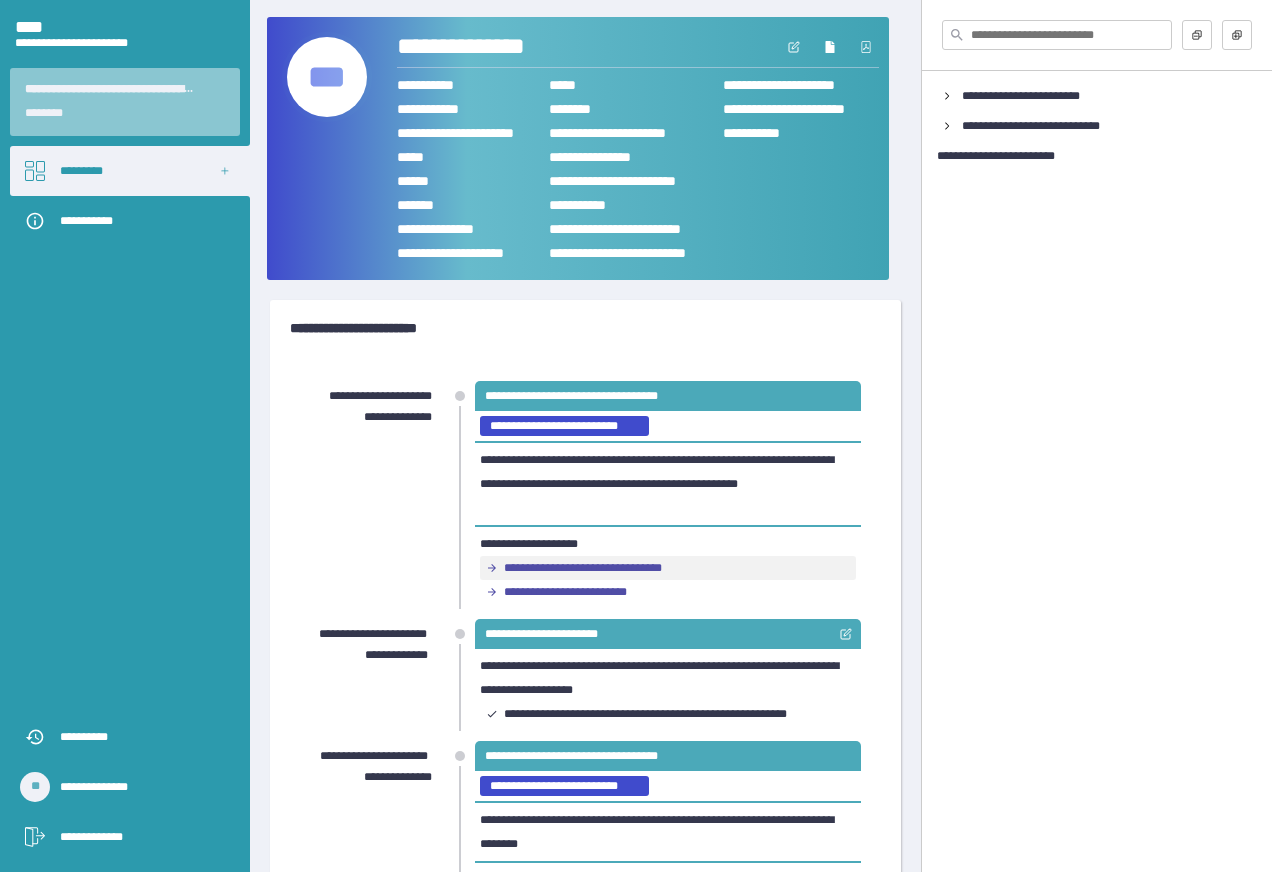 click on "**********" at bounding box center [601, 568] 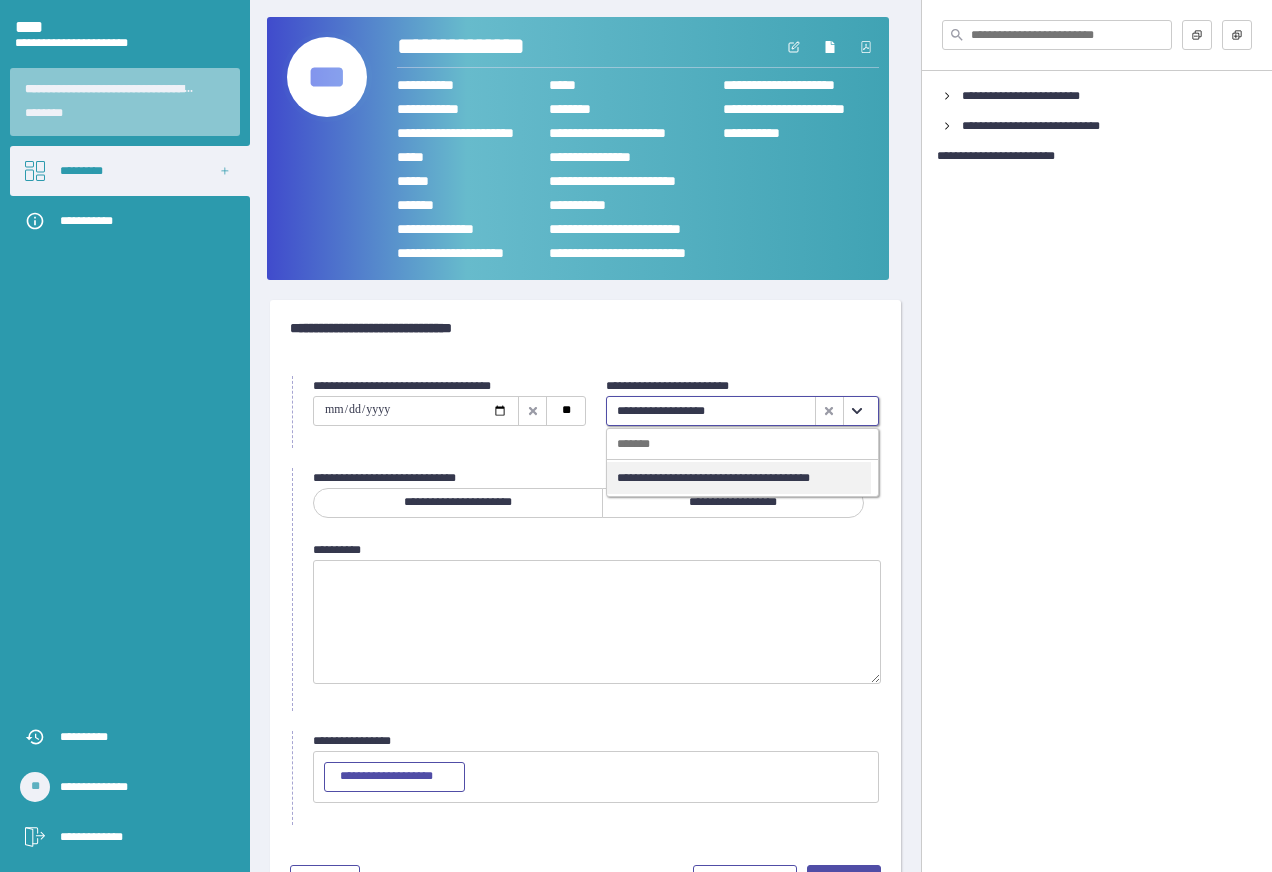 click 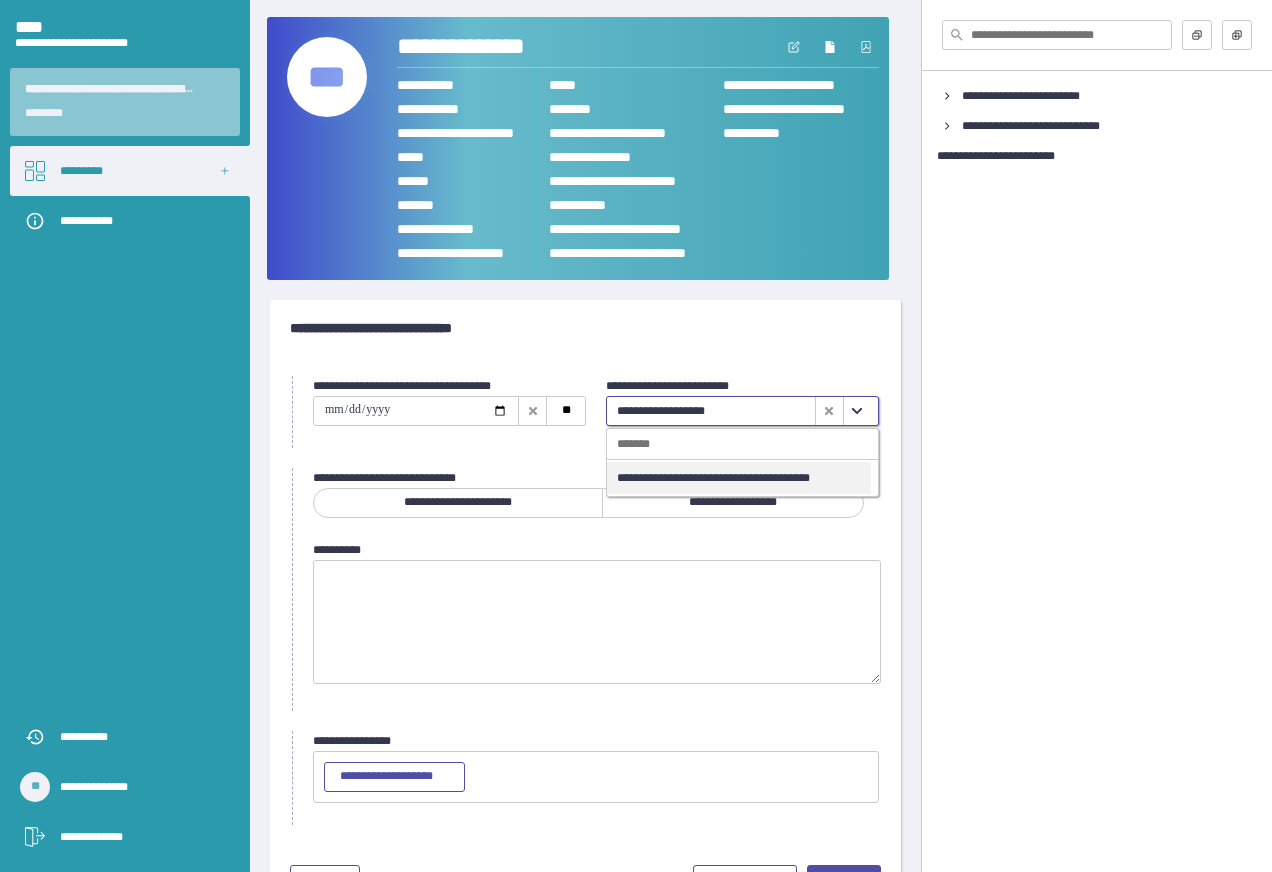 click on "**********" at bounding box center (739, 478) 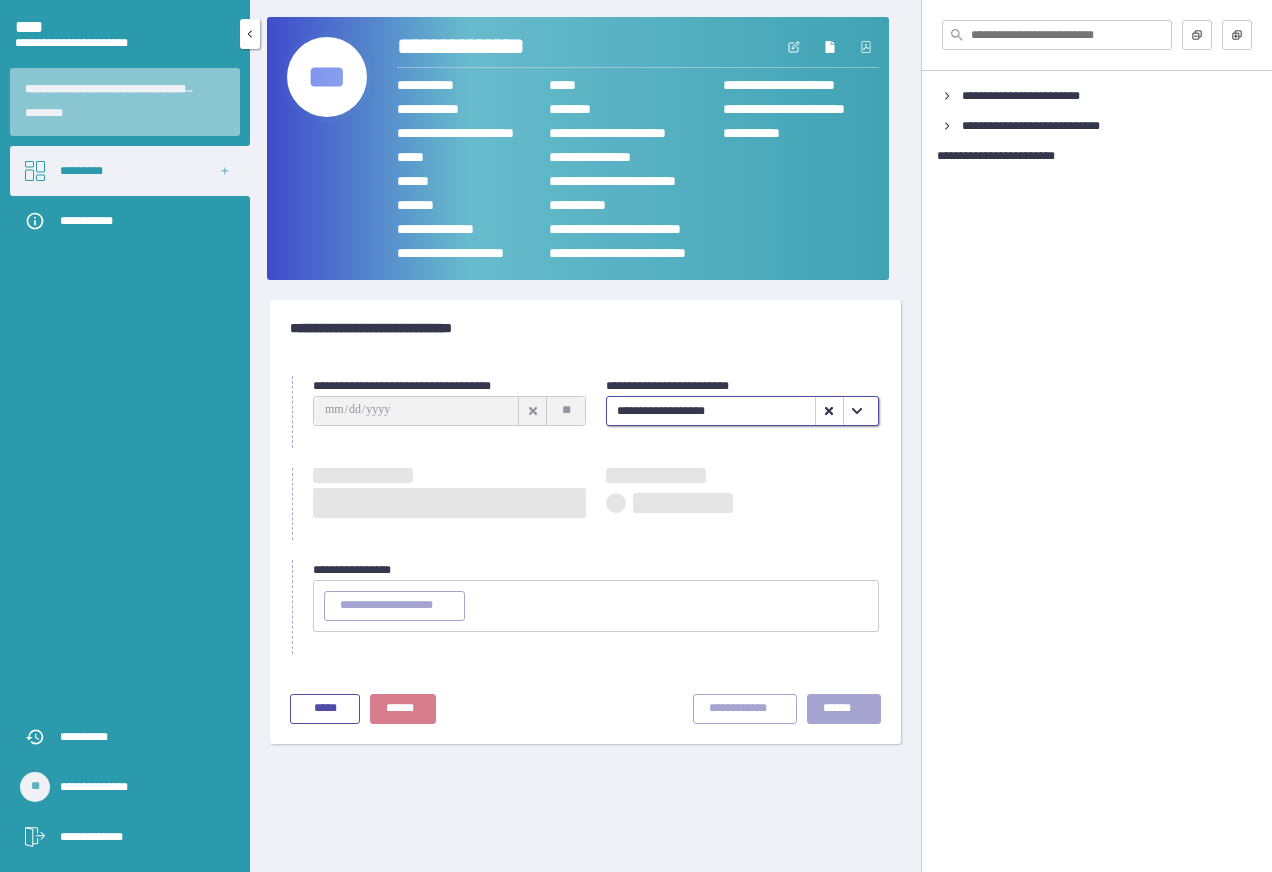 type on "**********" 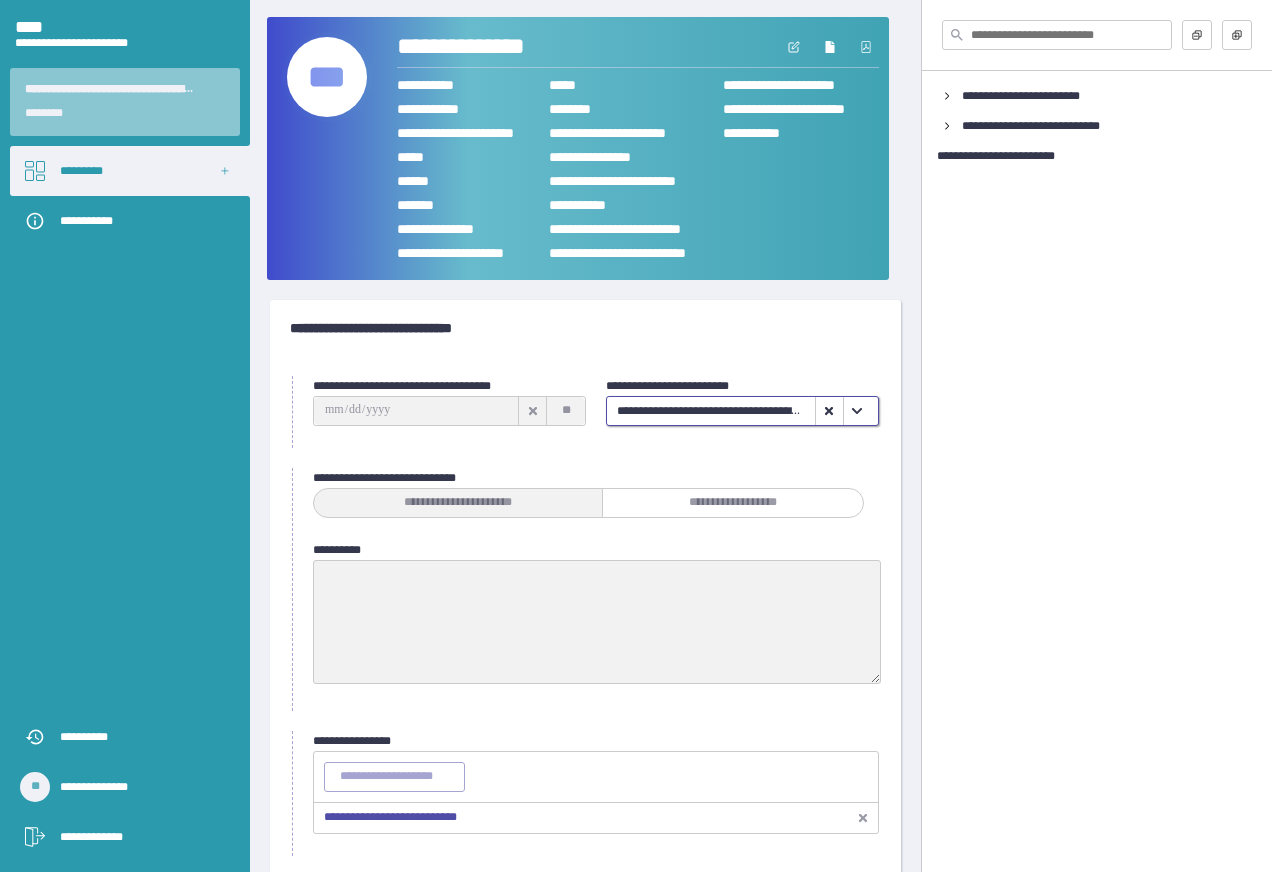 click on "**********" at bounding box center [390, 817] 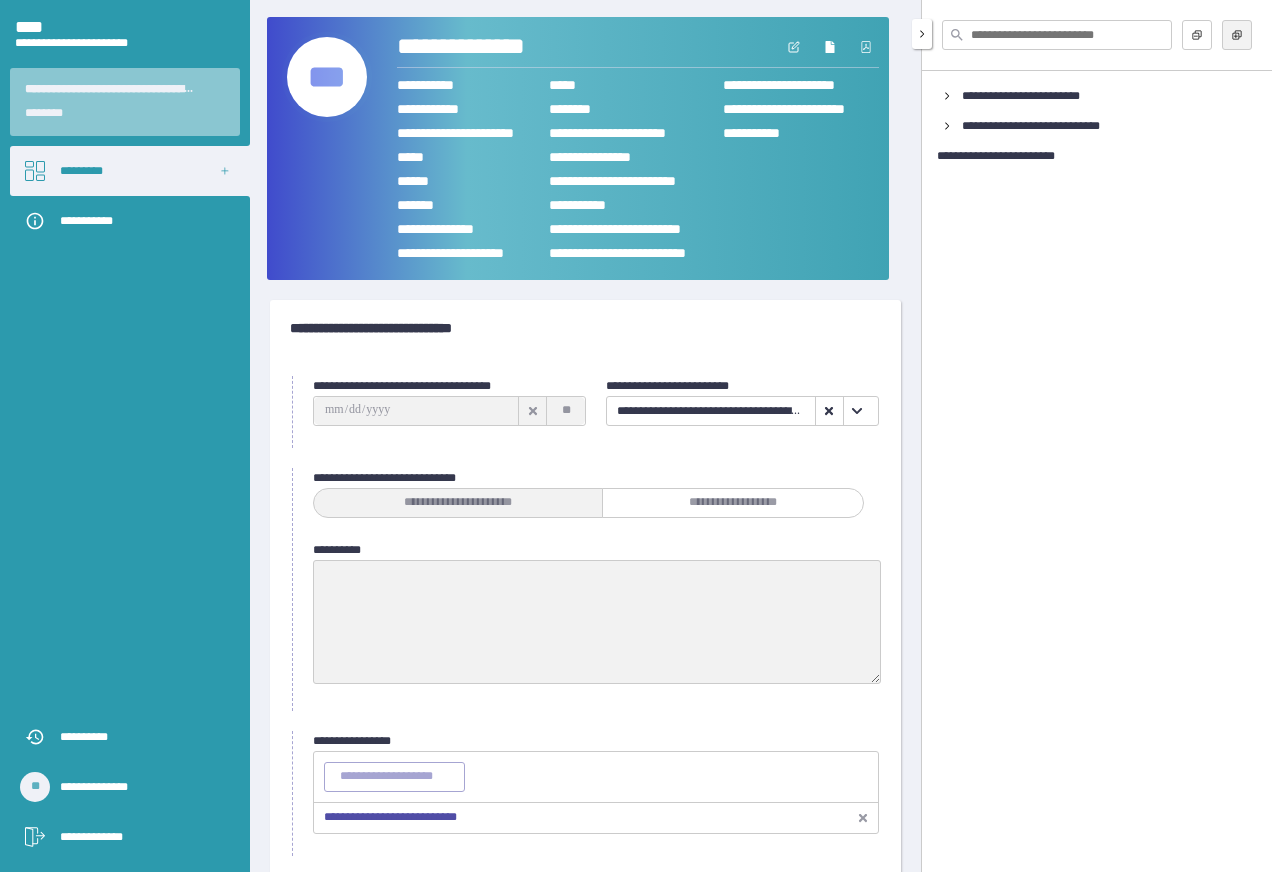 click at bounding box center [1237, 35] 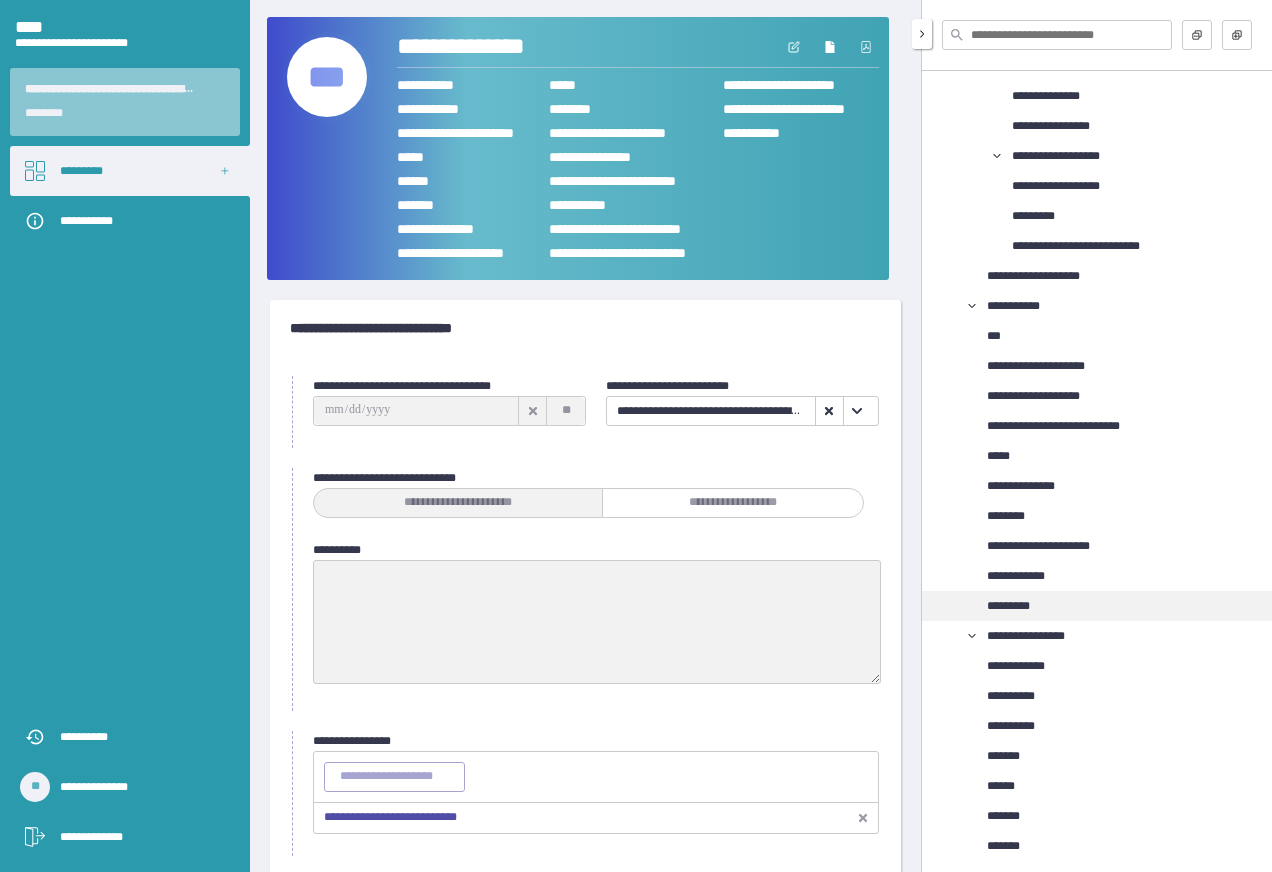scroll, scrollTop: 1400, scrollLeft: 0, axis: vertical 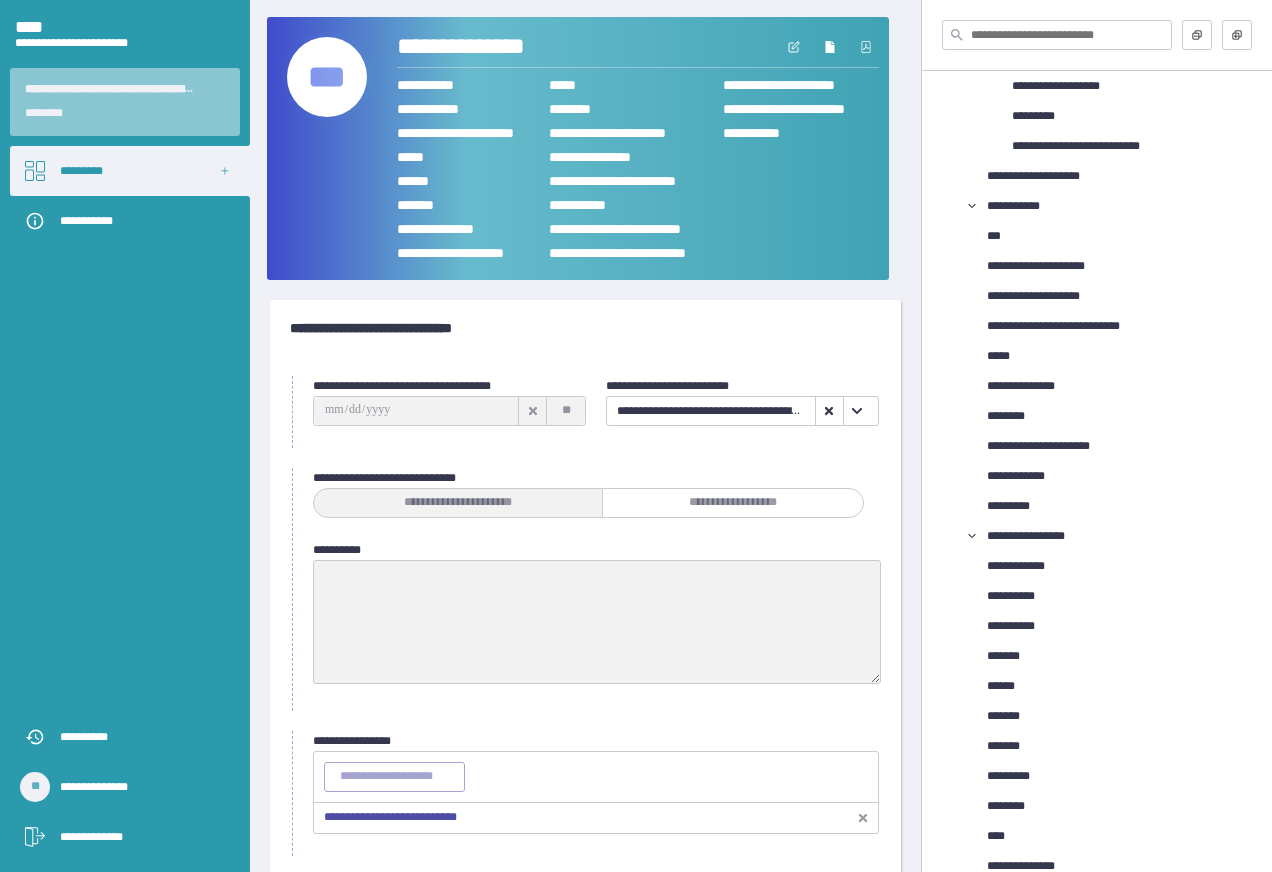 click on "**********" at bounding box center [449, 412] 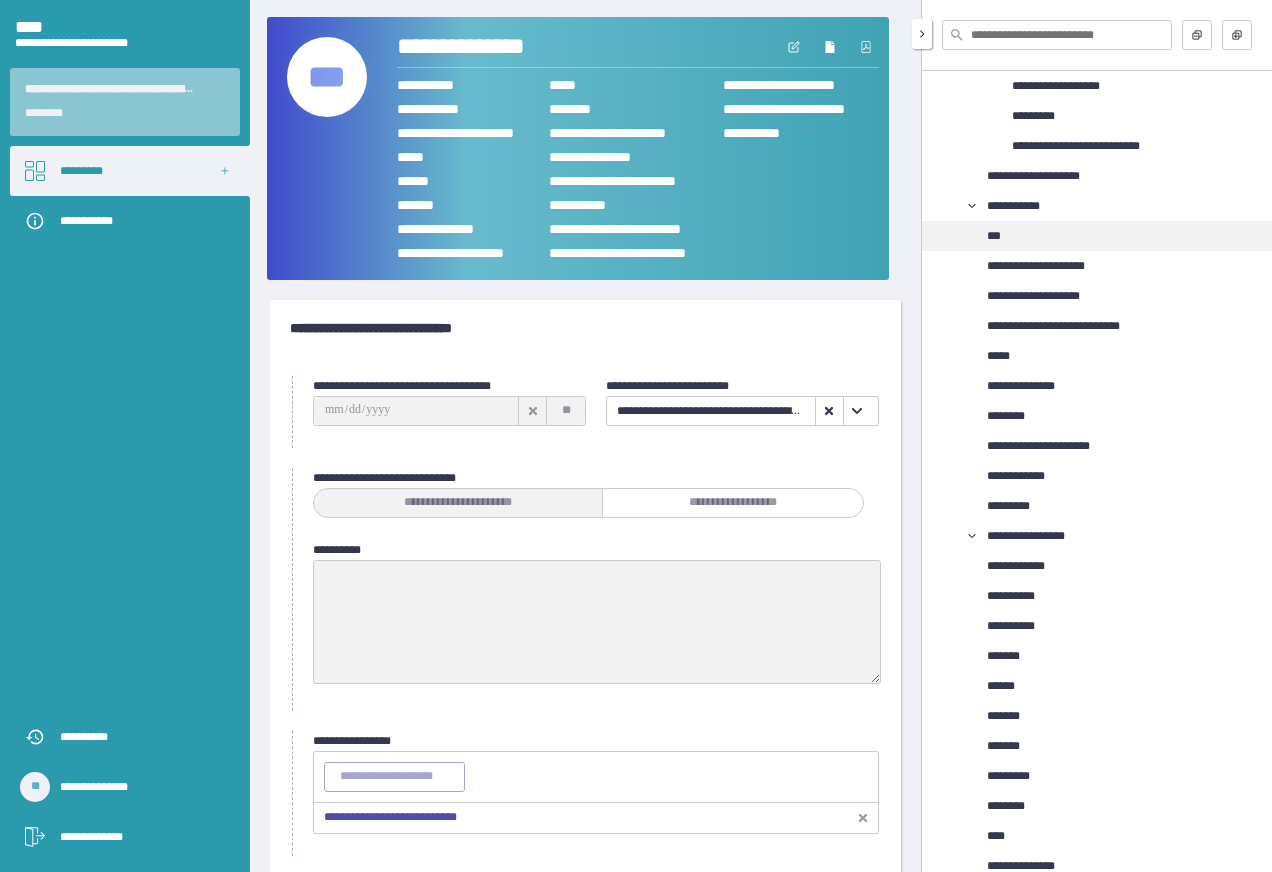 click on "***" at bounding box center [998, 236] 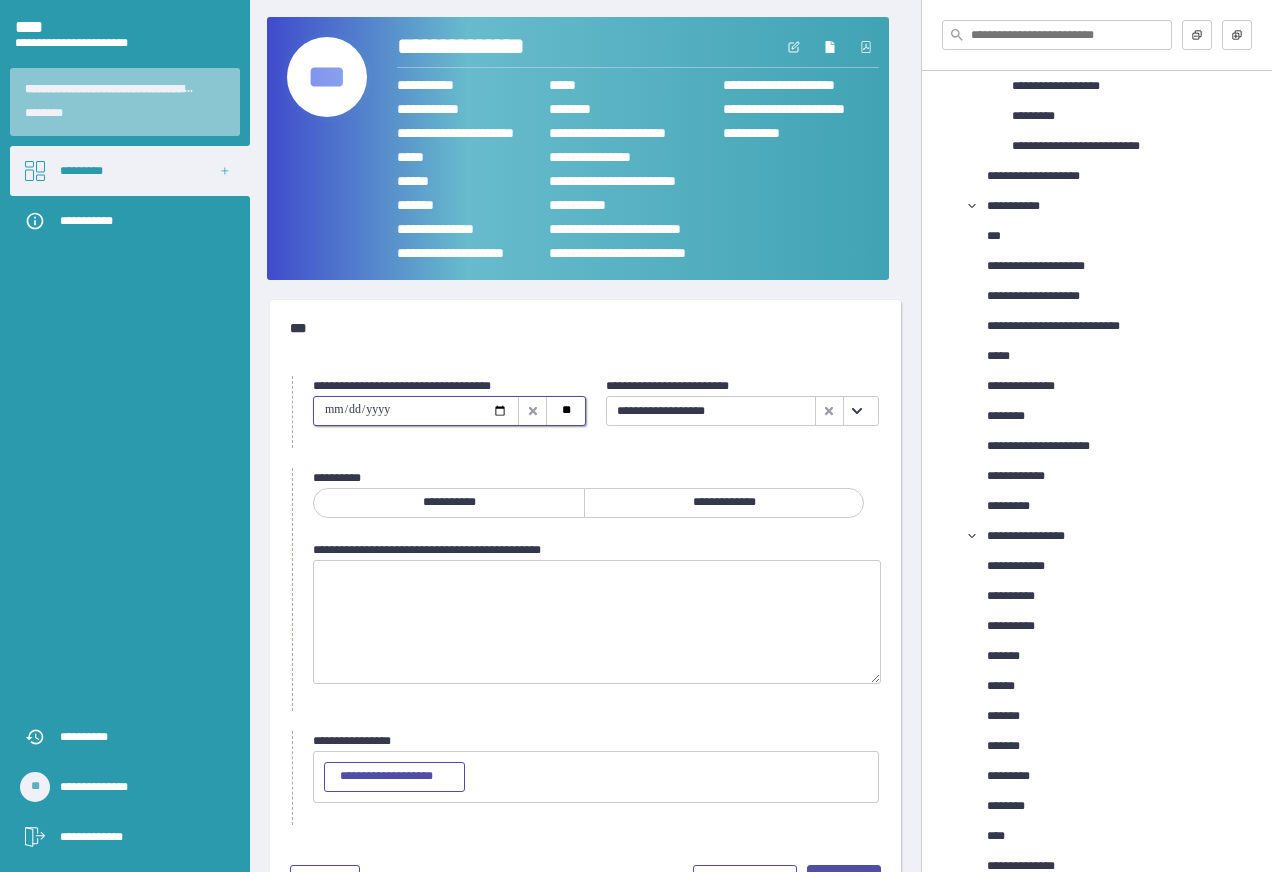 click at bounding box center [416, 411] 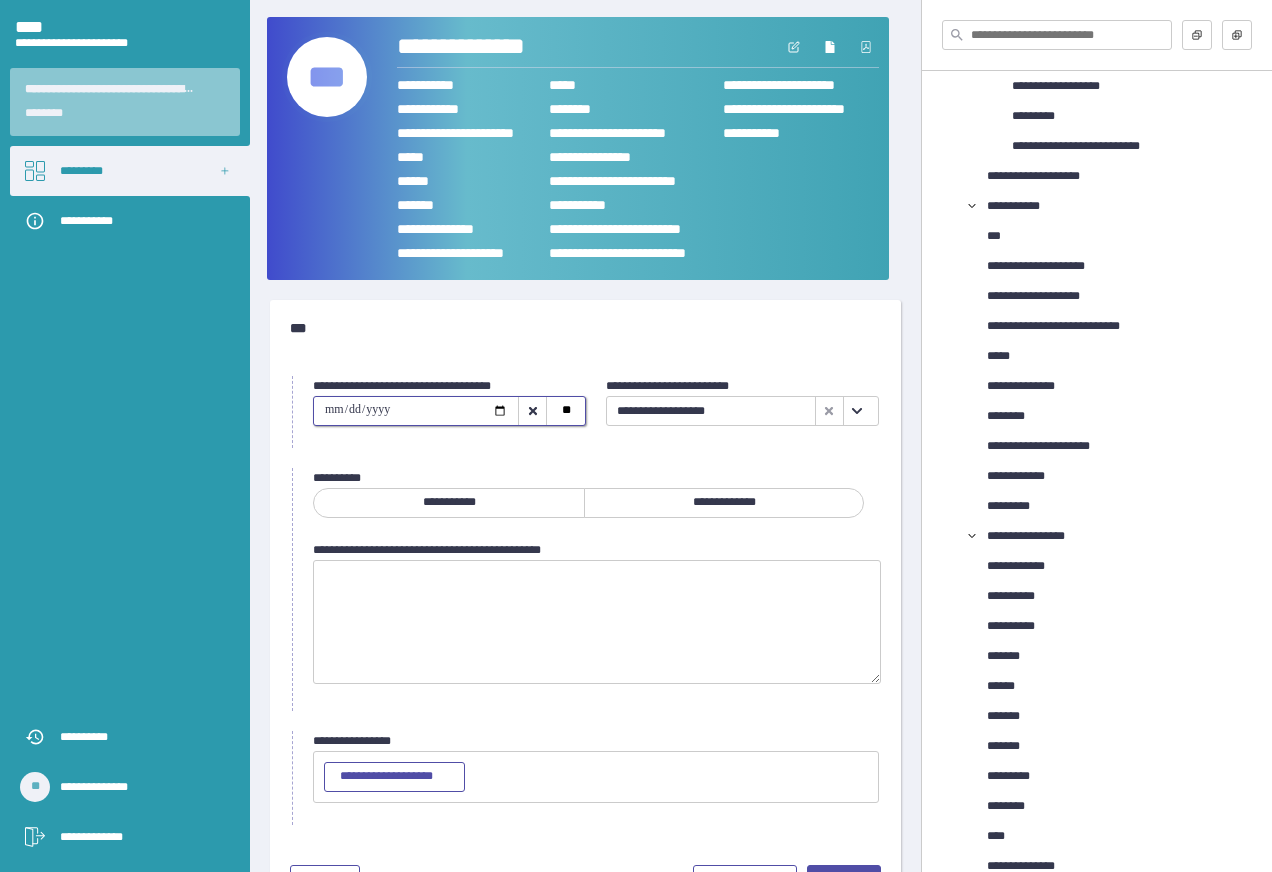 click on "**********" at bounding box center [724, 503] 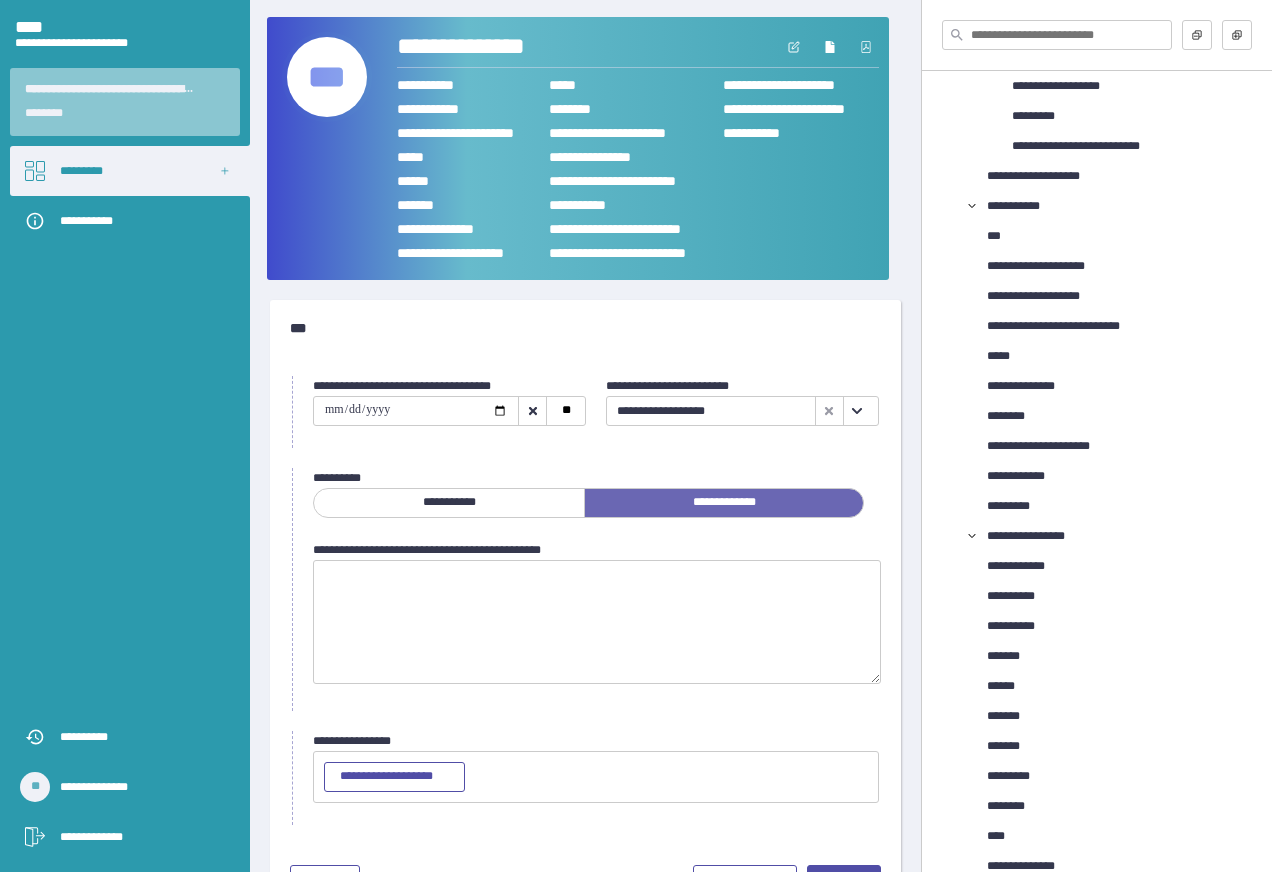 scroll, scrollTop: 61, scrollLeft: 0, axis: vertical 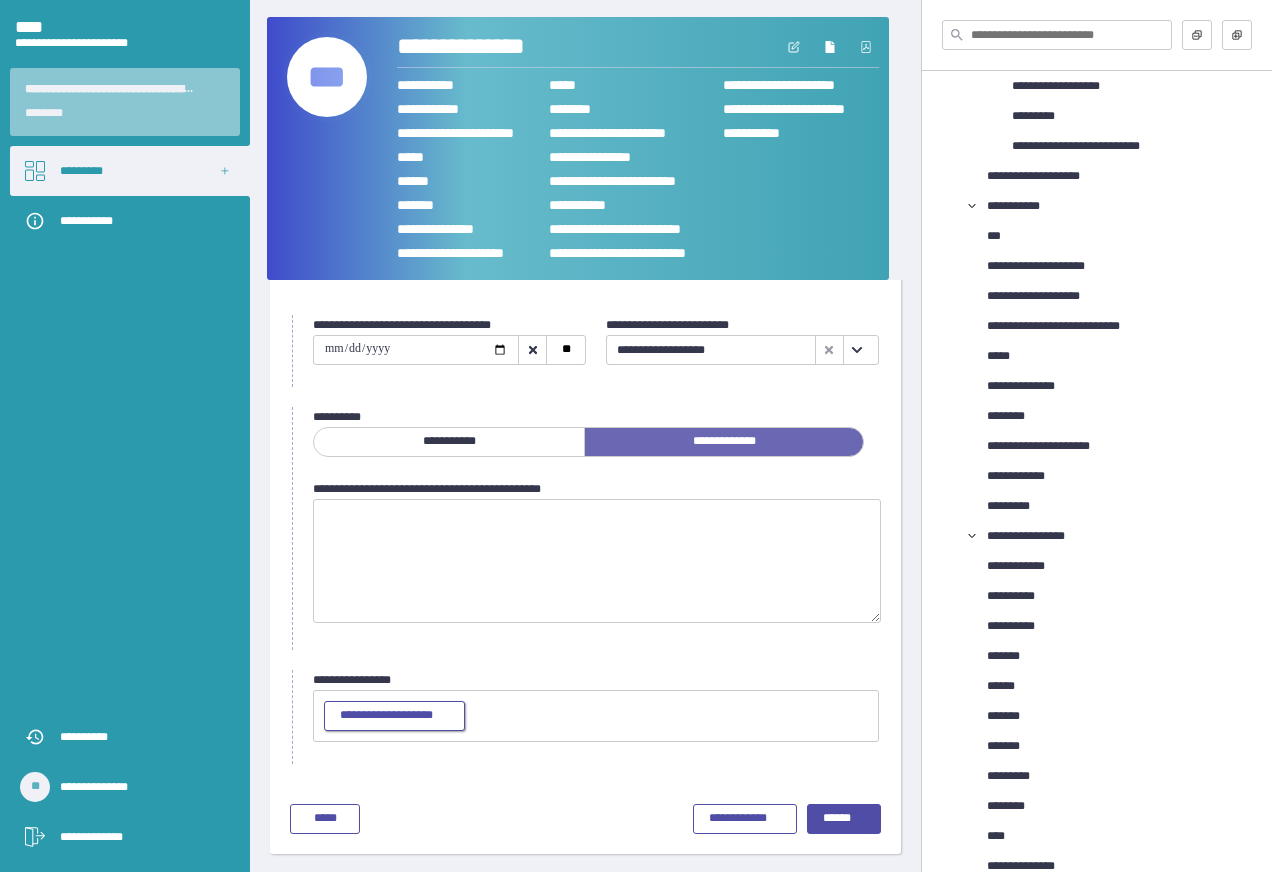 click on "**********" at bounding box center (394, 716) 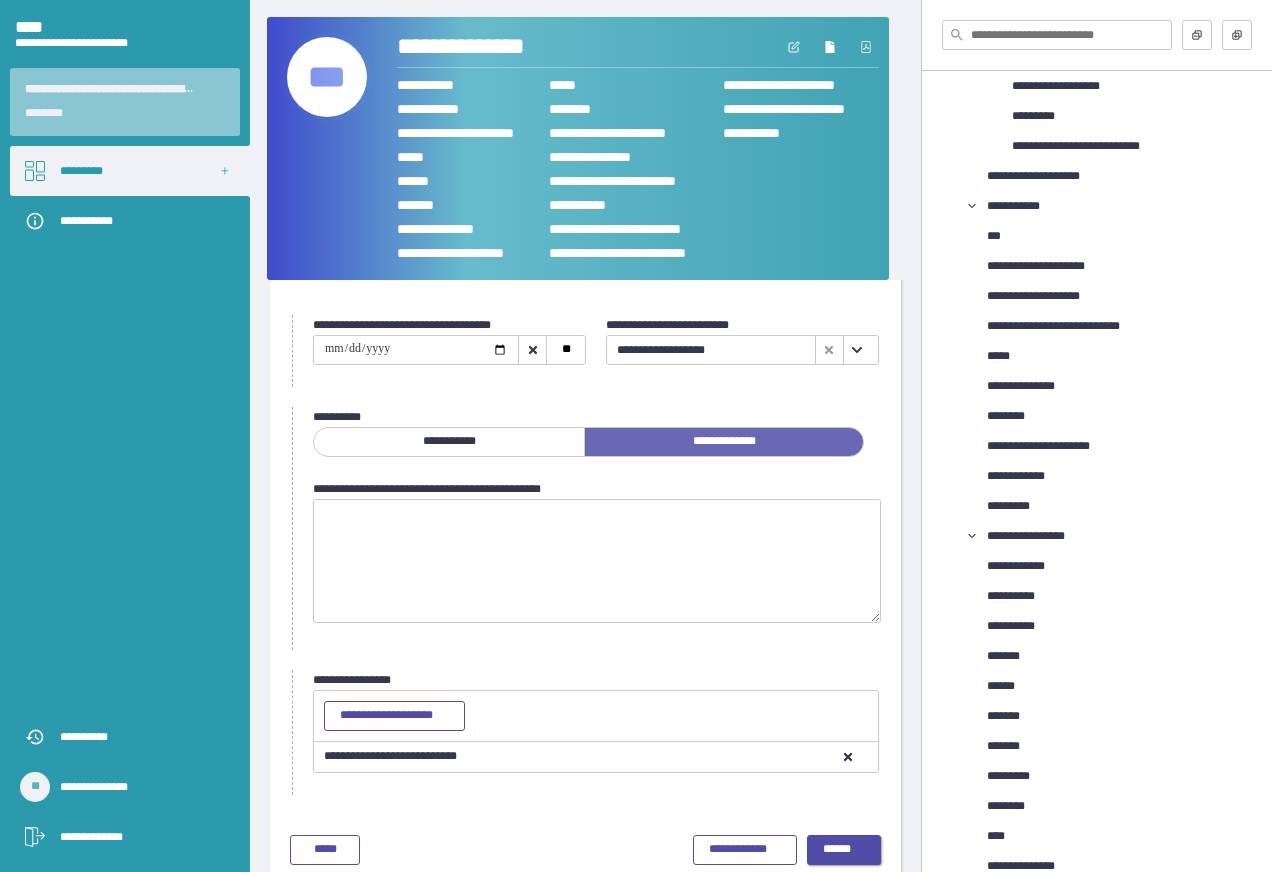 click on "******" at bounding box center [844, 850] 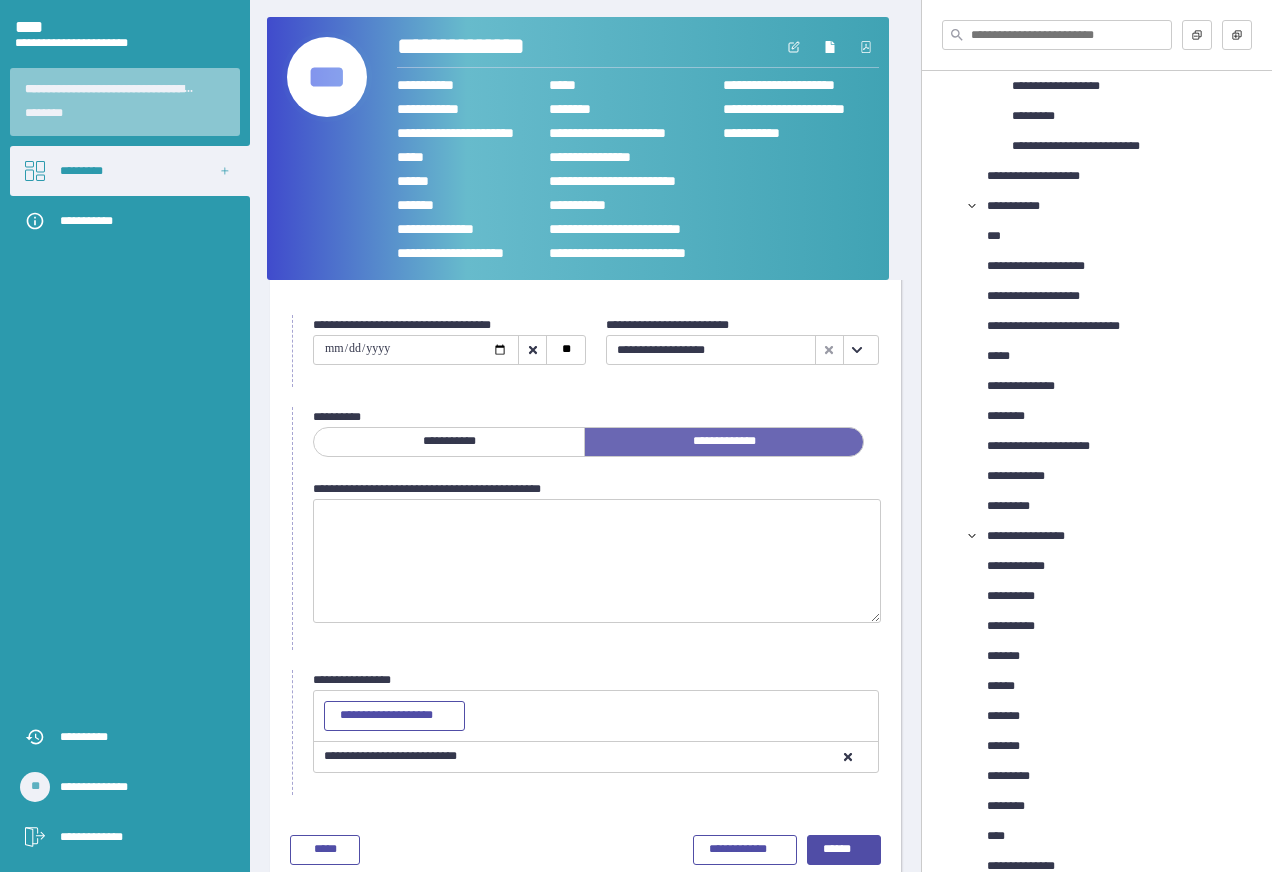 scroll, scrollTop: 0, scrollLeft: 0, axis: both 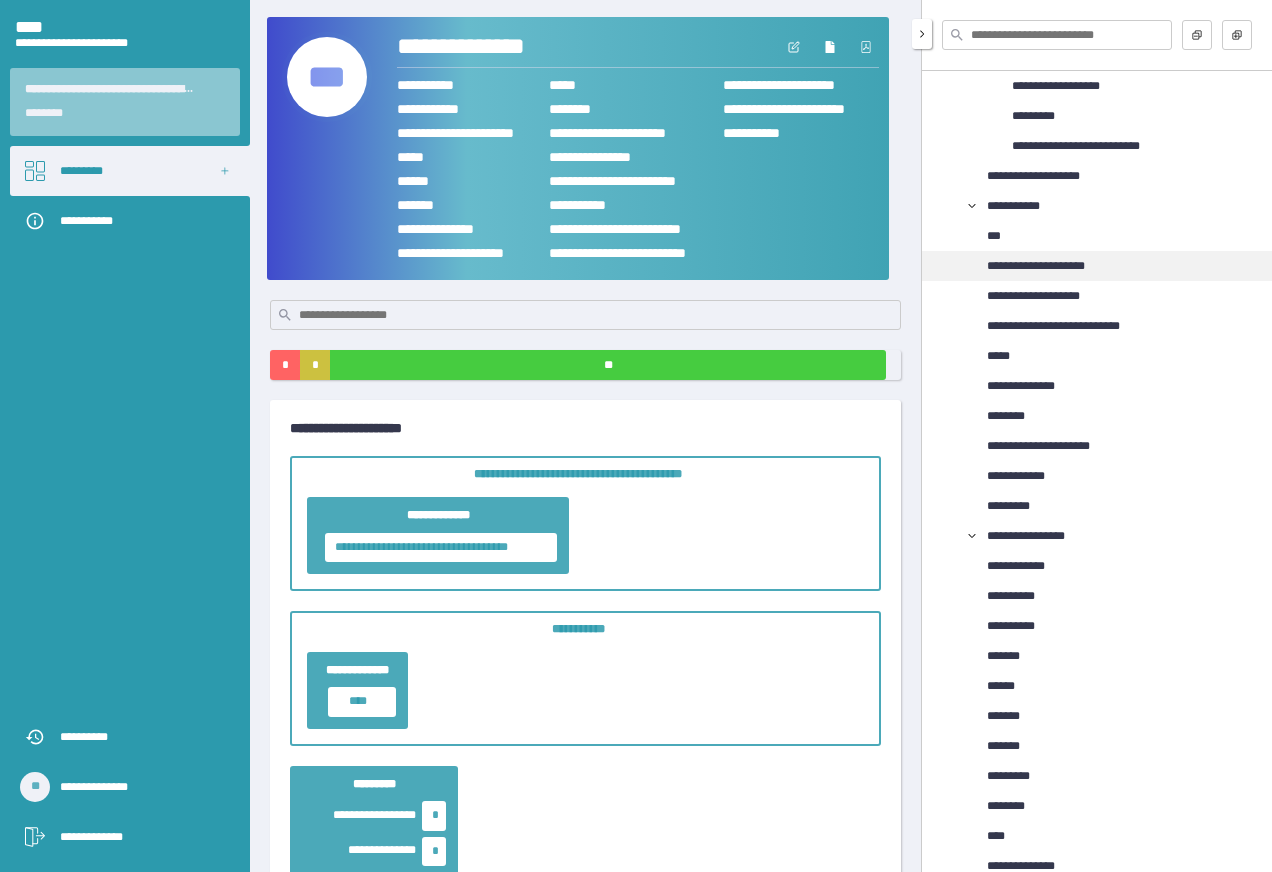 click on "**********" at bounding box center [1050, 266] 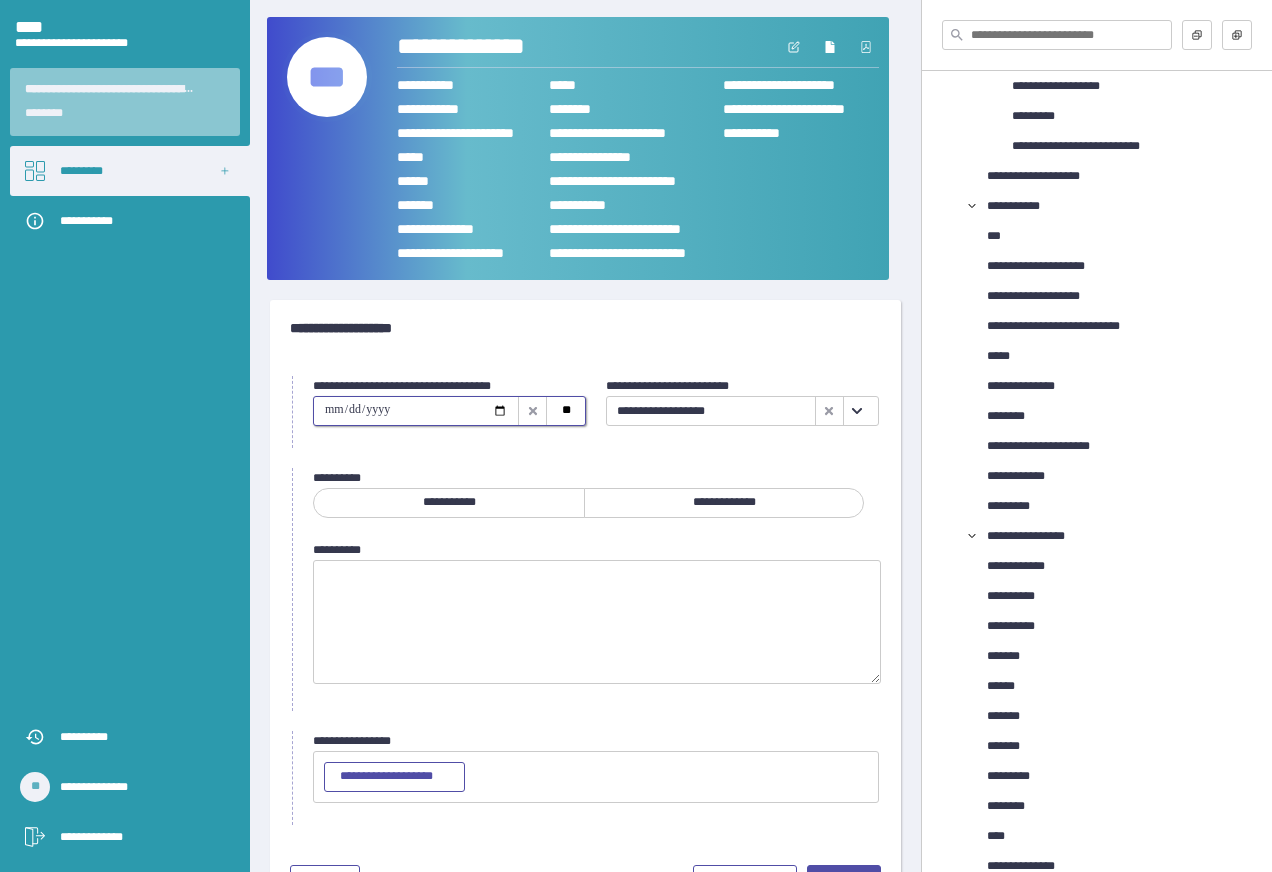 click at bounding box center [416, 411] 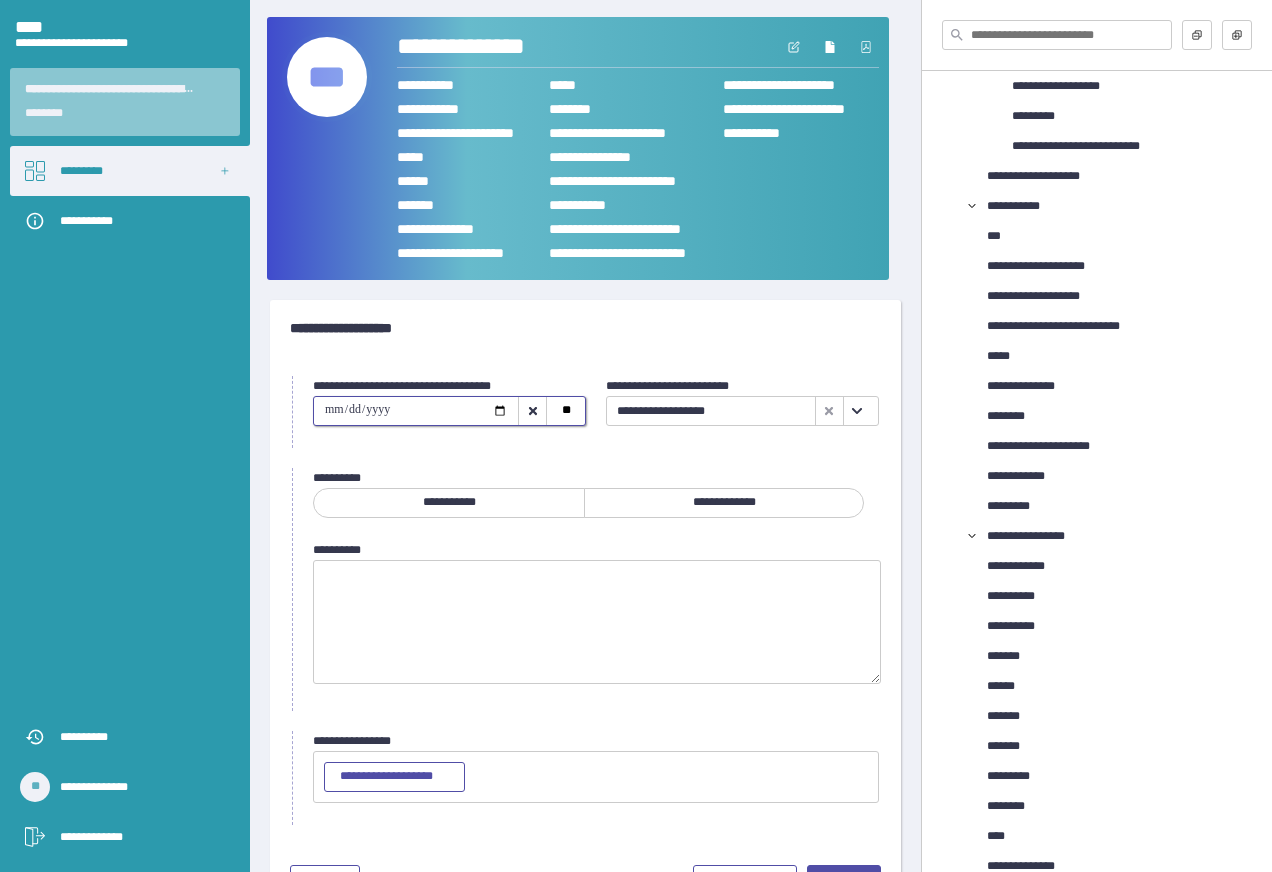 click on "**********" at bounding box center [449, 503] 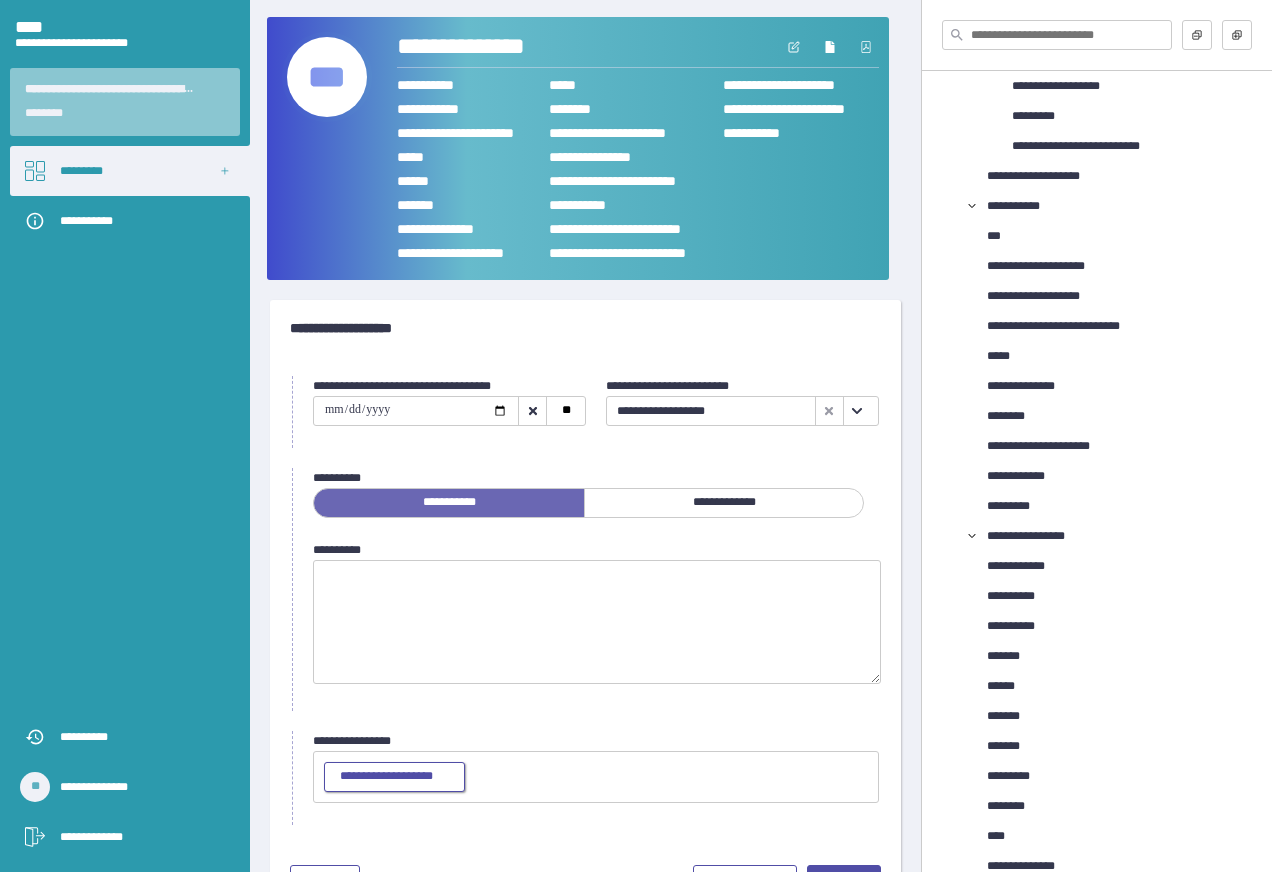 click on "**********" at bounding box center [394, 777] 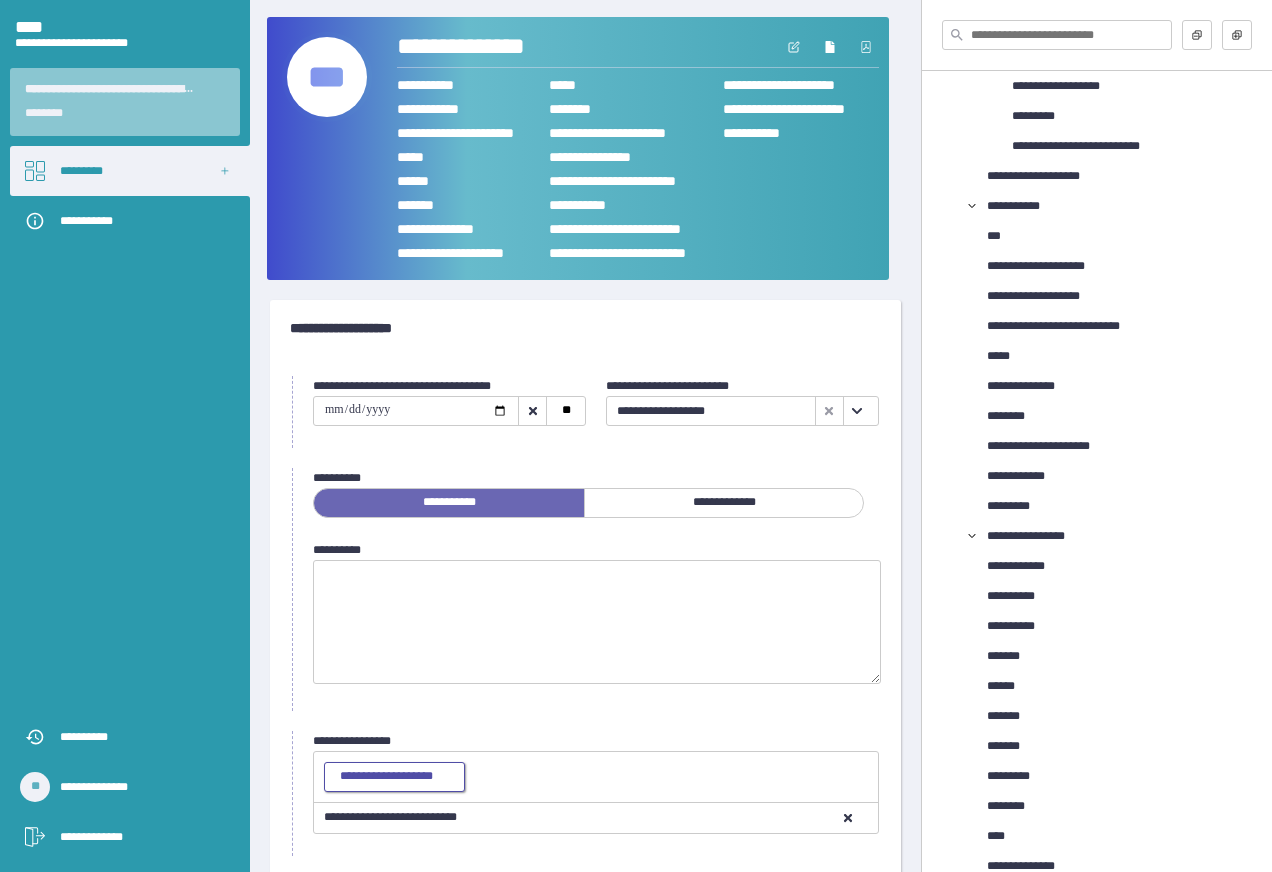 scroll, scrollTop: 92, scrollLeft: 0, axis: vertical 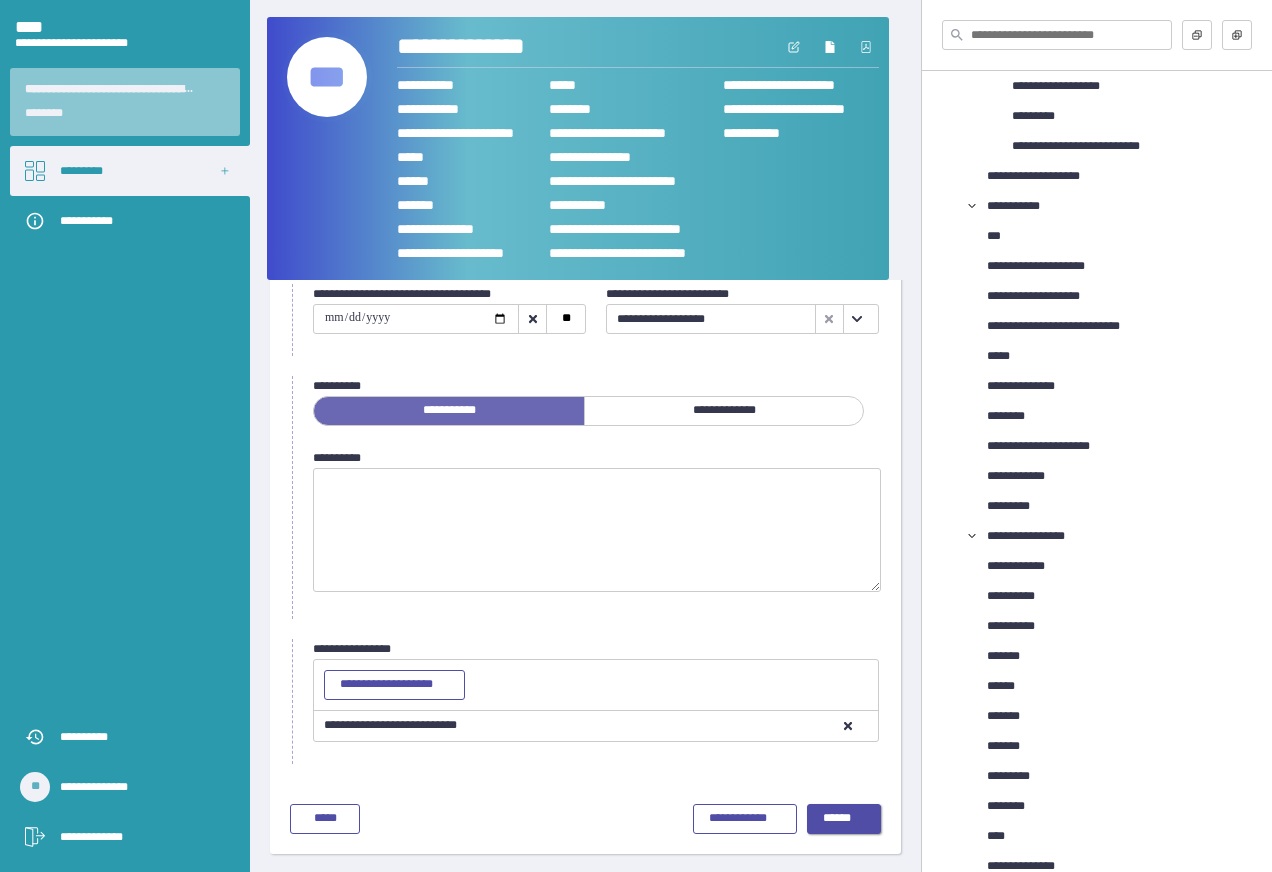 click on "******" at bounding box center [844, 819] 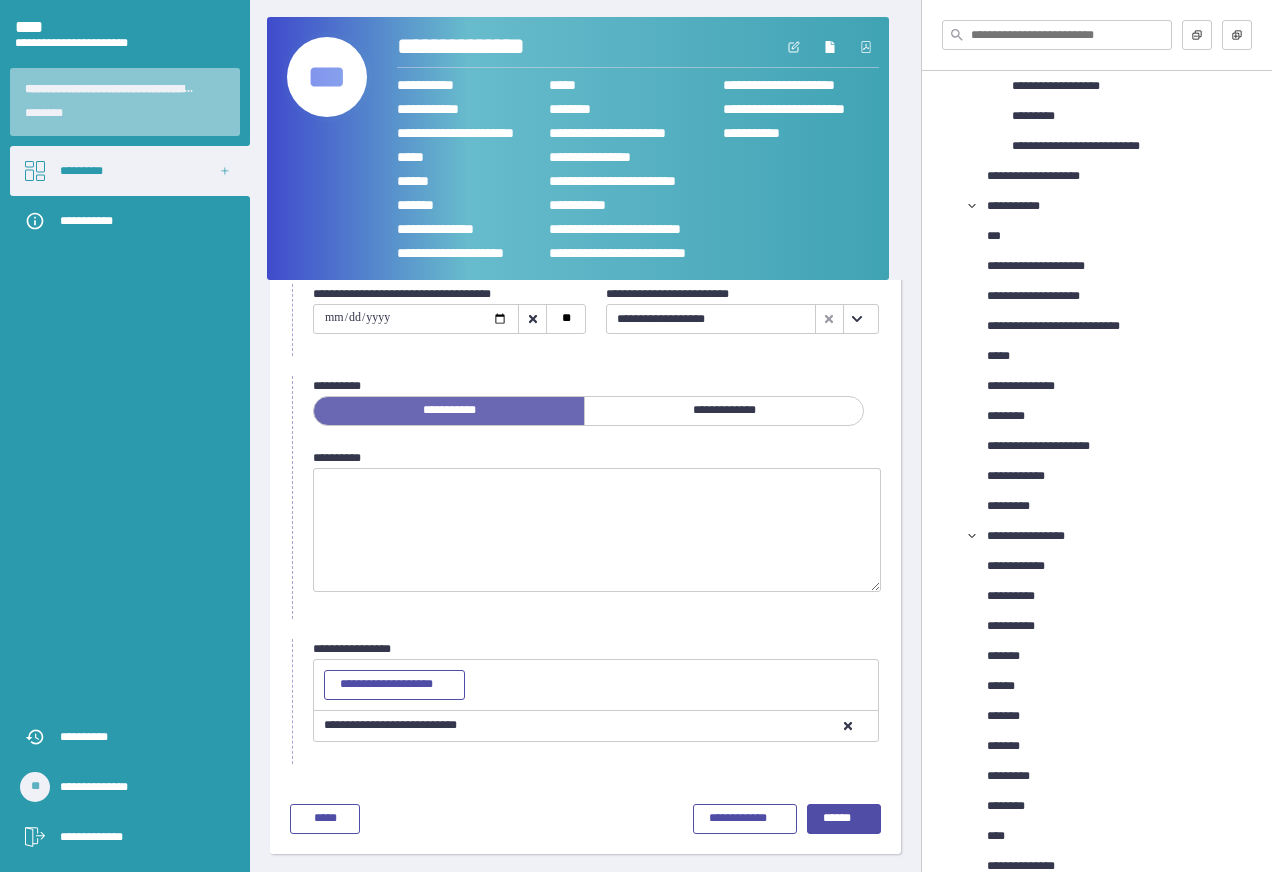 scroll, scrollTop: 0, scrollLeft: 0, axis: both 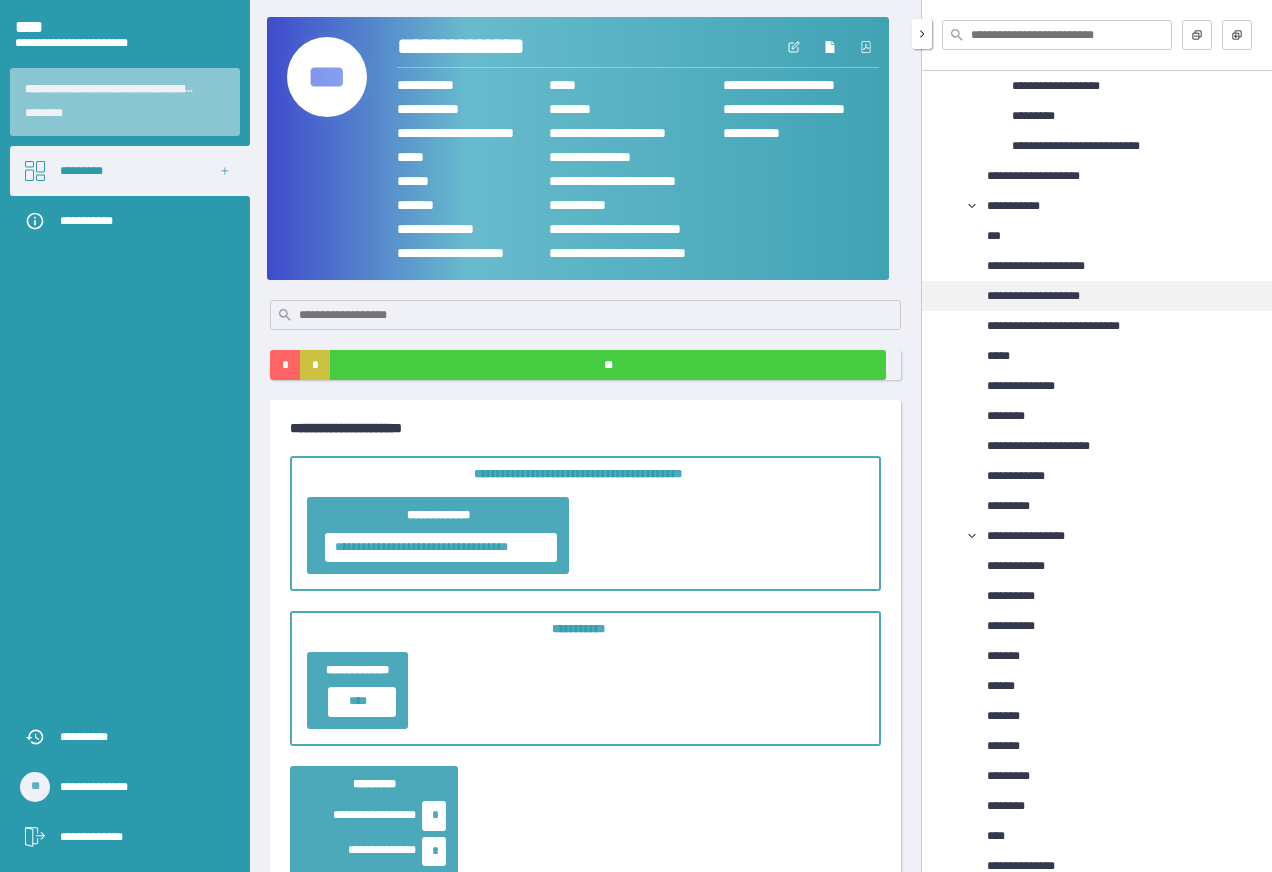 click on "**********" at bounding box center (1046, 296) 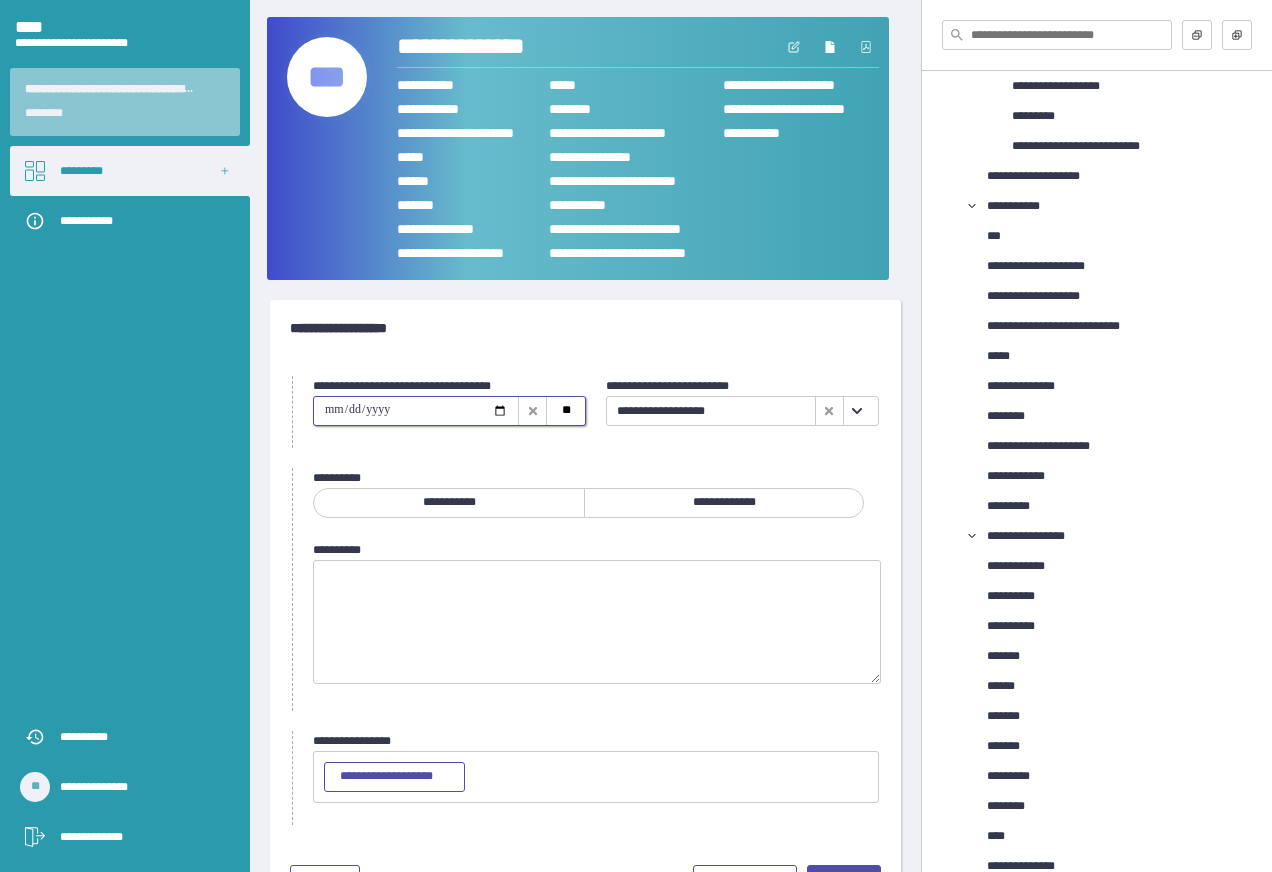 click at bounding box center [416, 411] 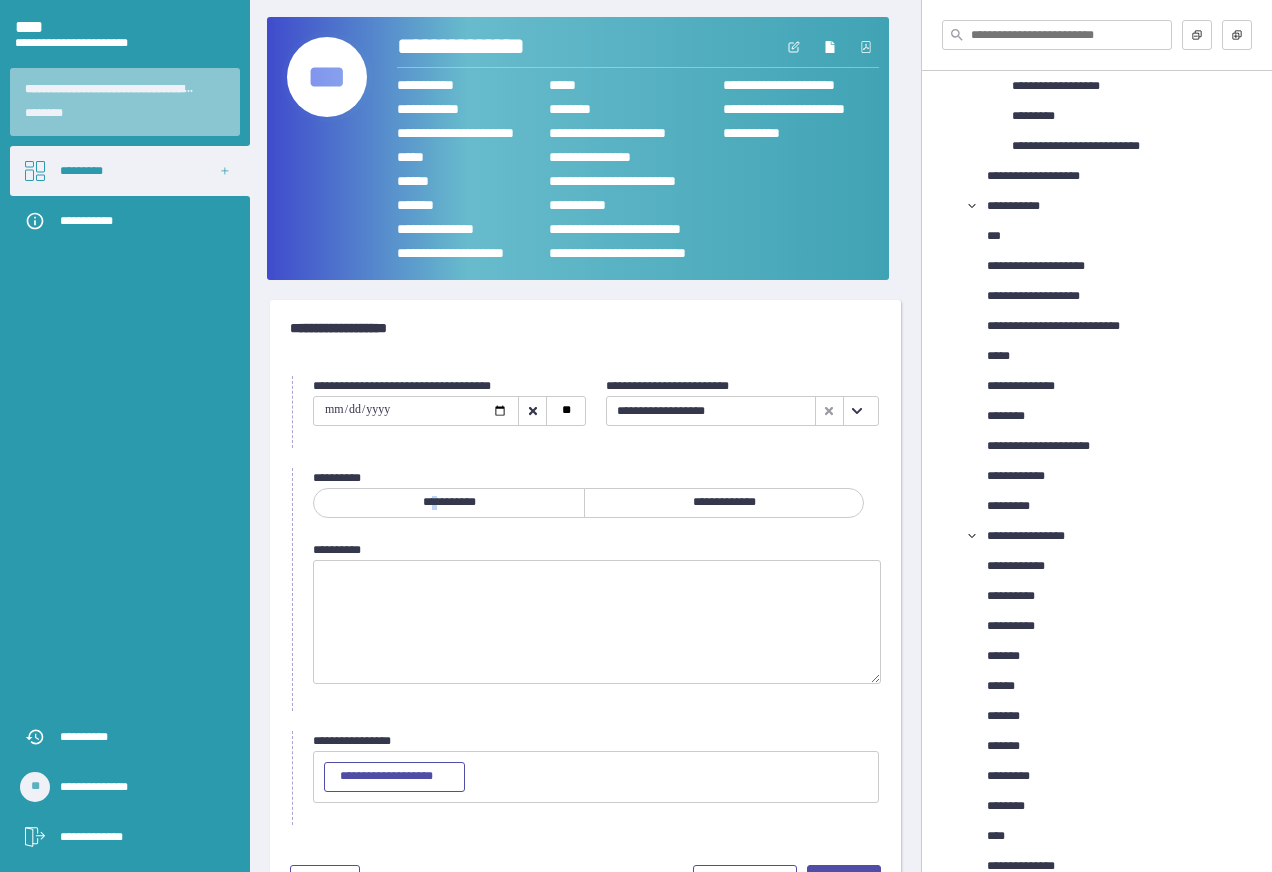 click on "**********" at bounding box center [449, 503] 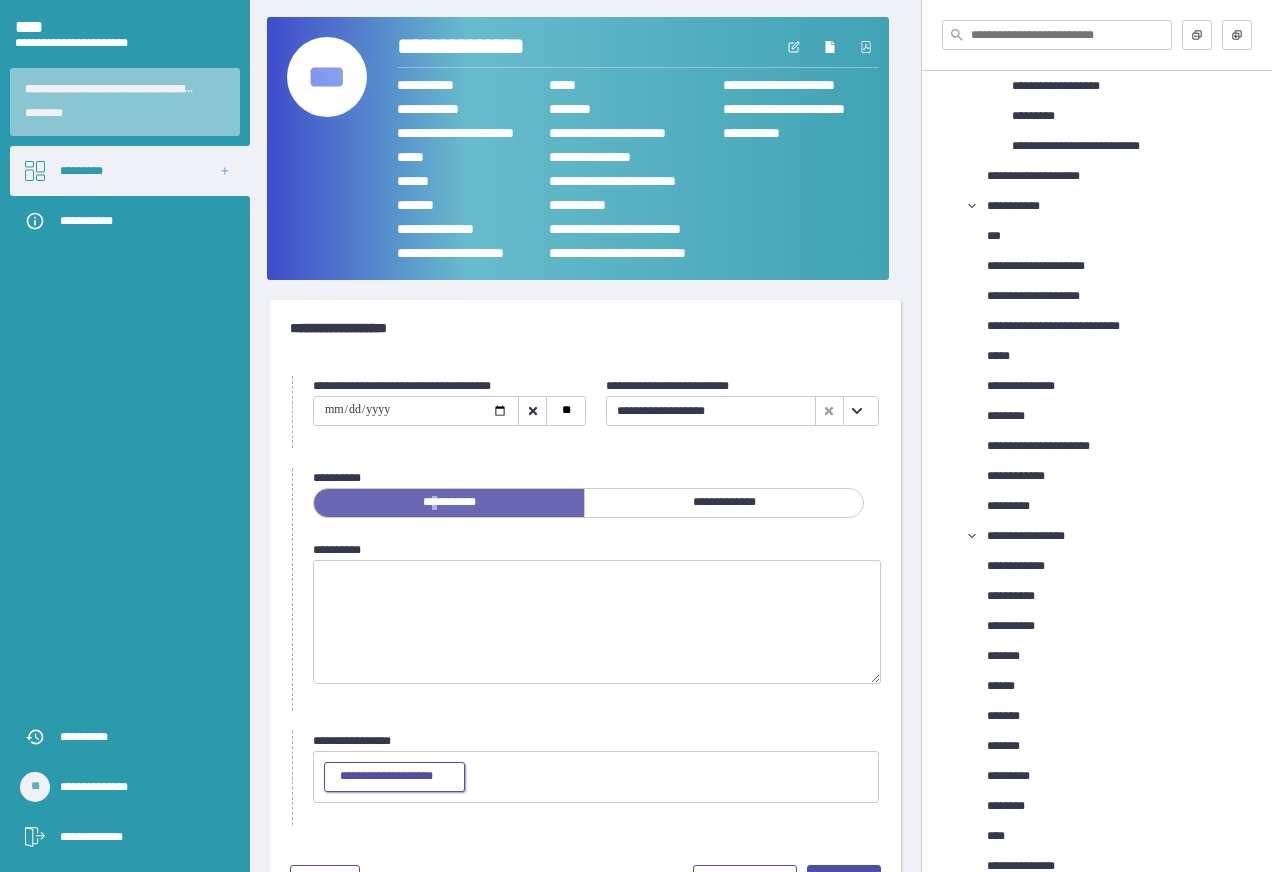 click on "**********" at bounding box center [394, 777] 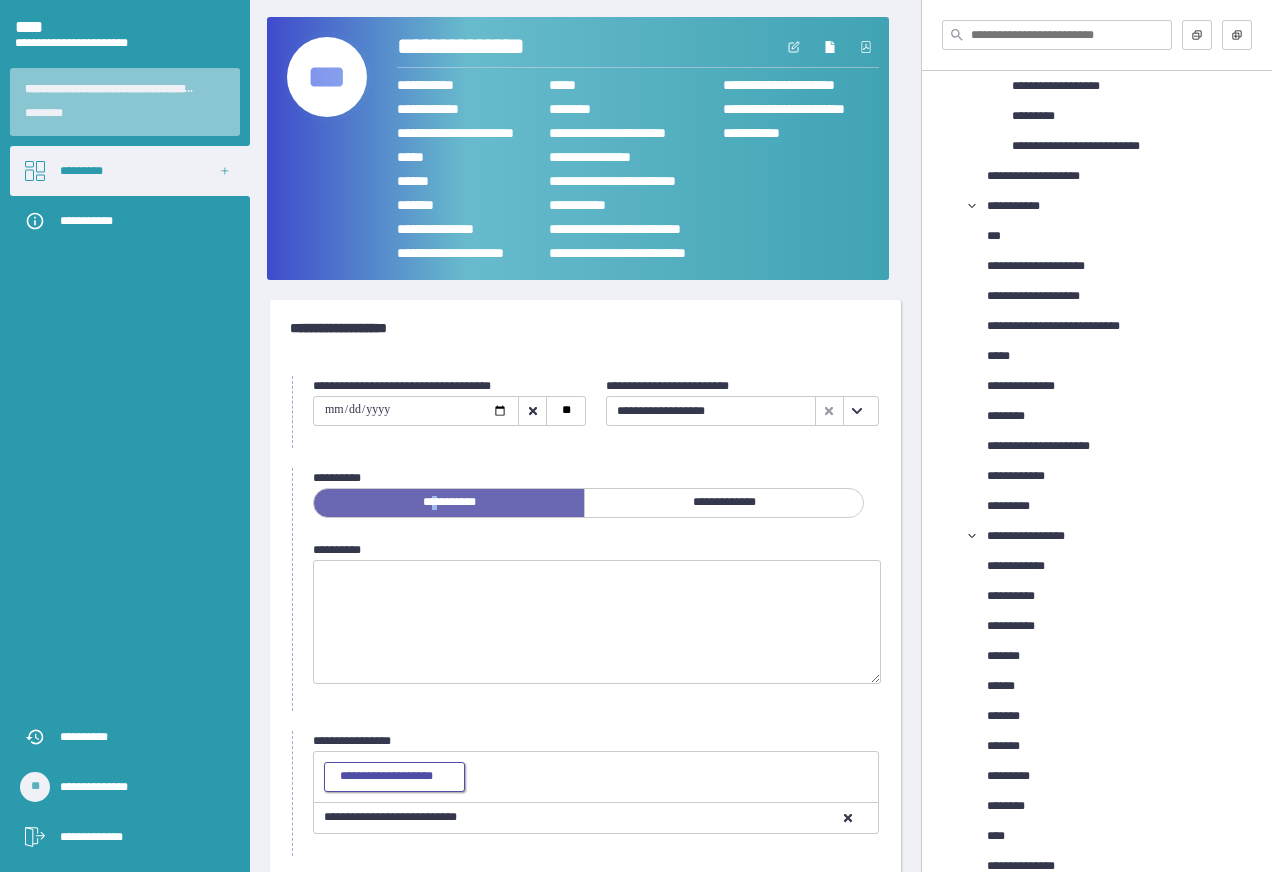 scroll, scrollTop: 92, scrollLeft: 0, axis: vertical 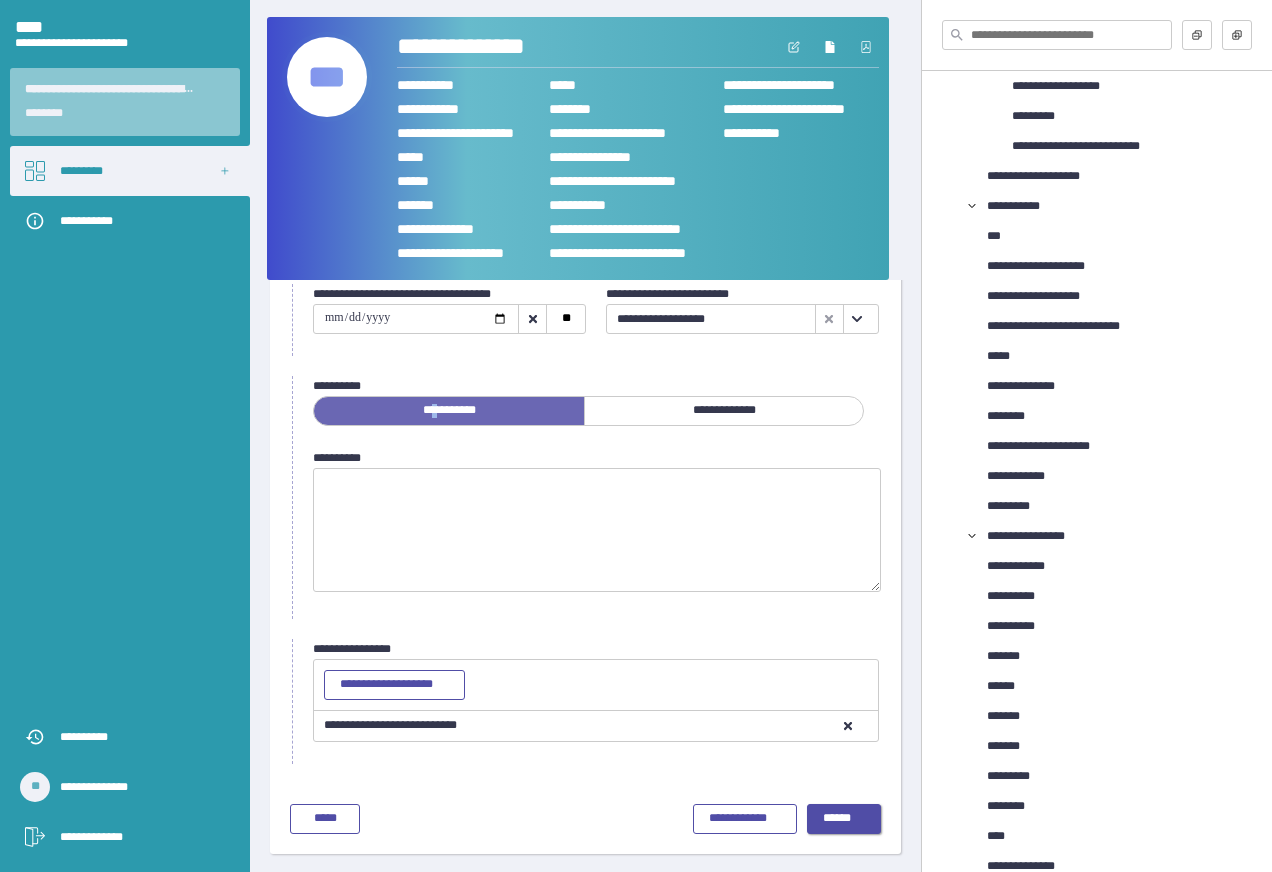 click on "******" at bounding box center (844, 819) 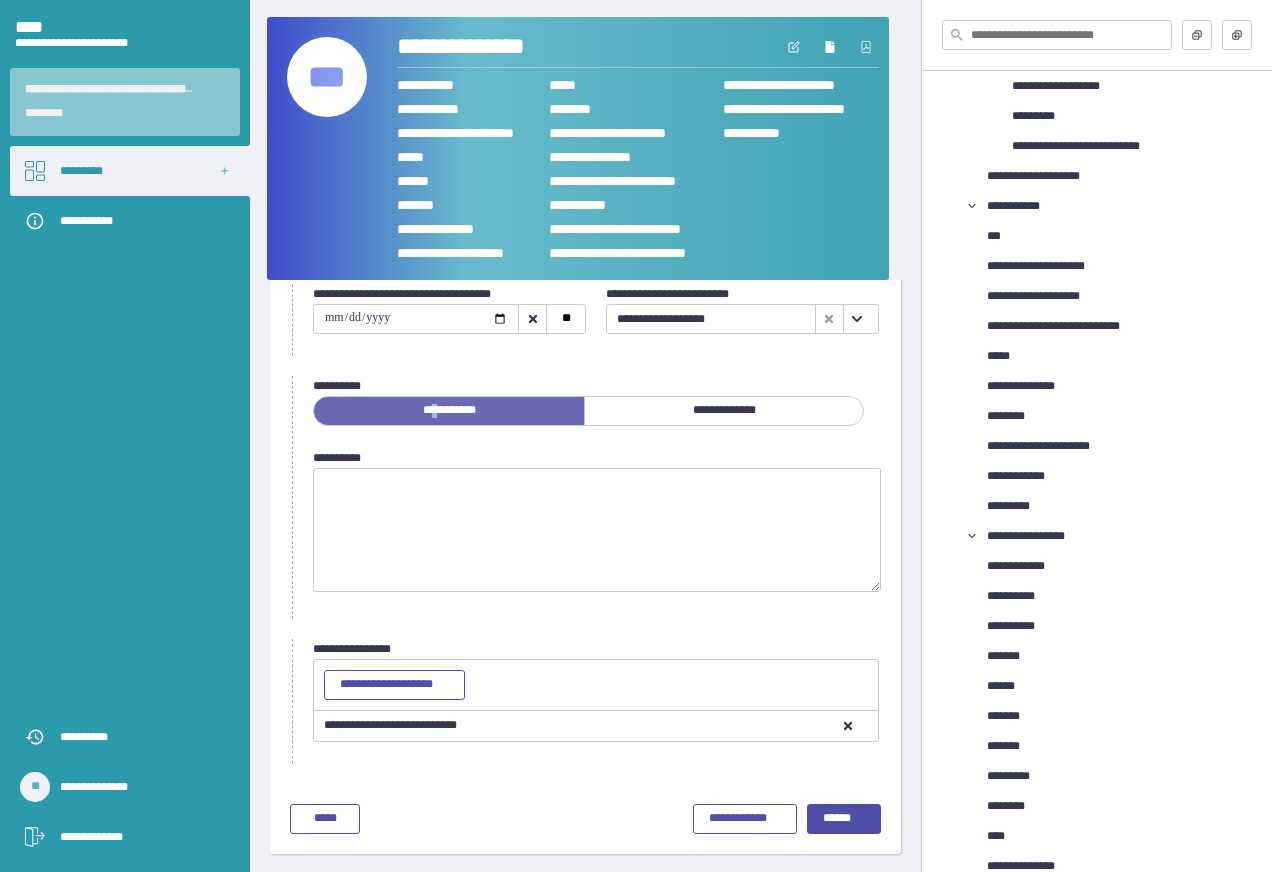 scroll, scrollTop: 0, scrollLeft: 0, axis: both 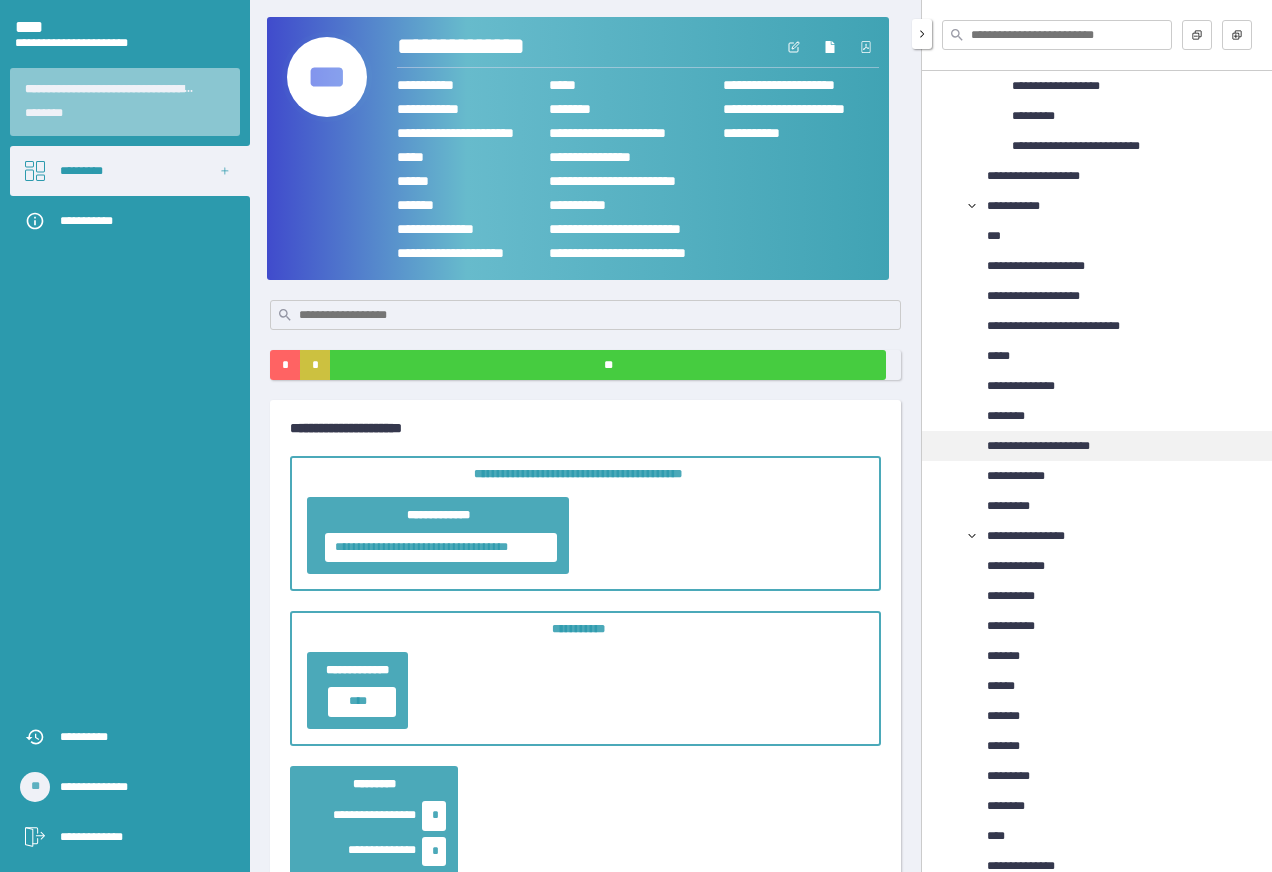 click on "**********" at bounding box center (1053, 446) 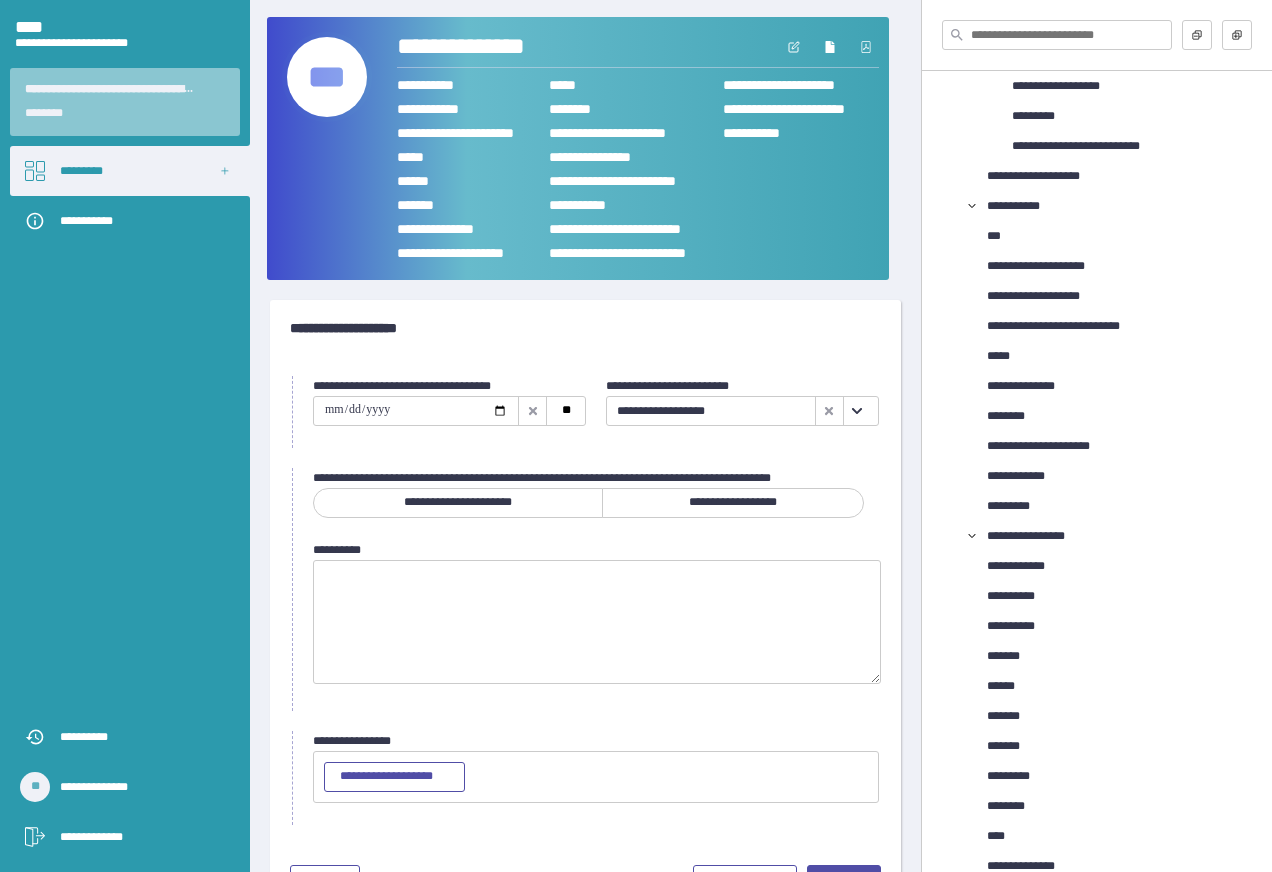 click at bounding box center [416, 411] 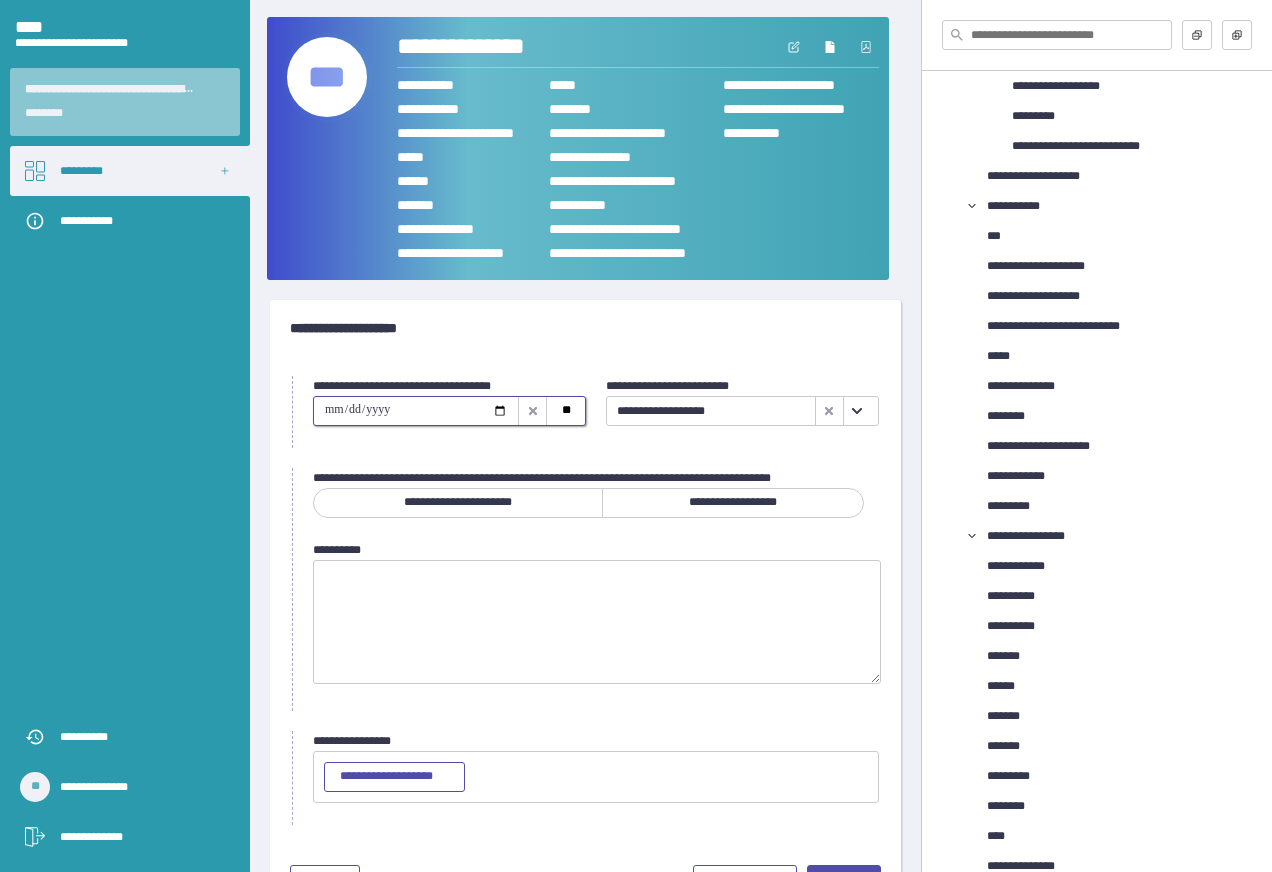 type on "**********" 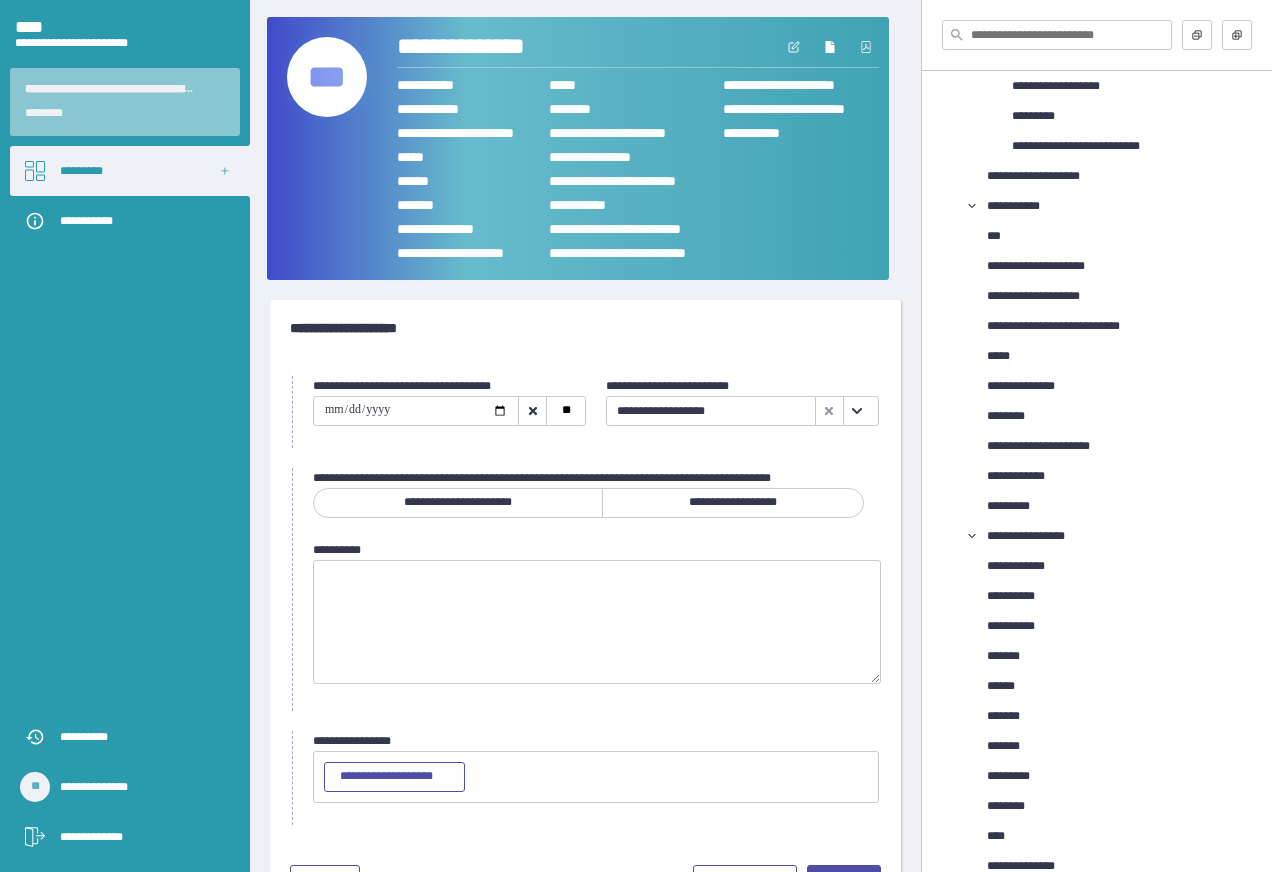 click on "**********" at bounding box center [733, 503] 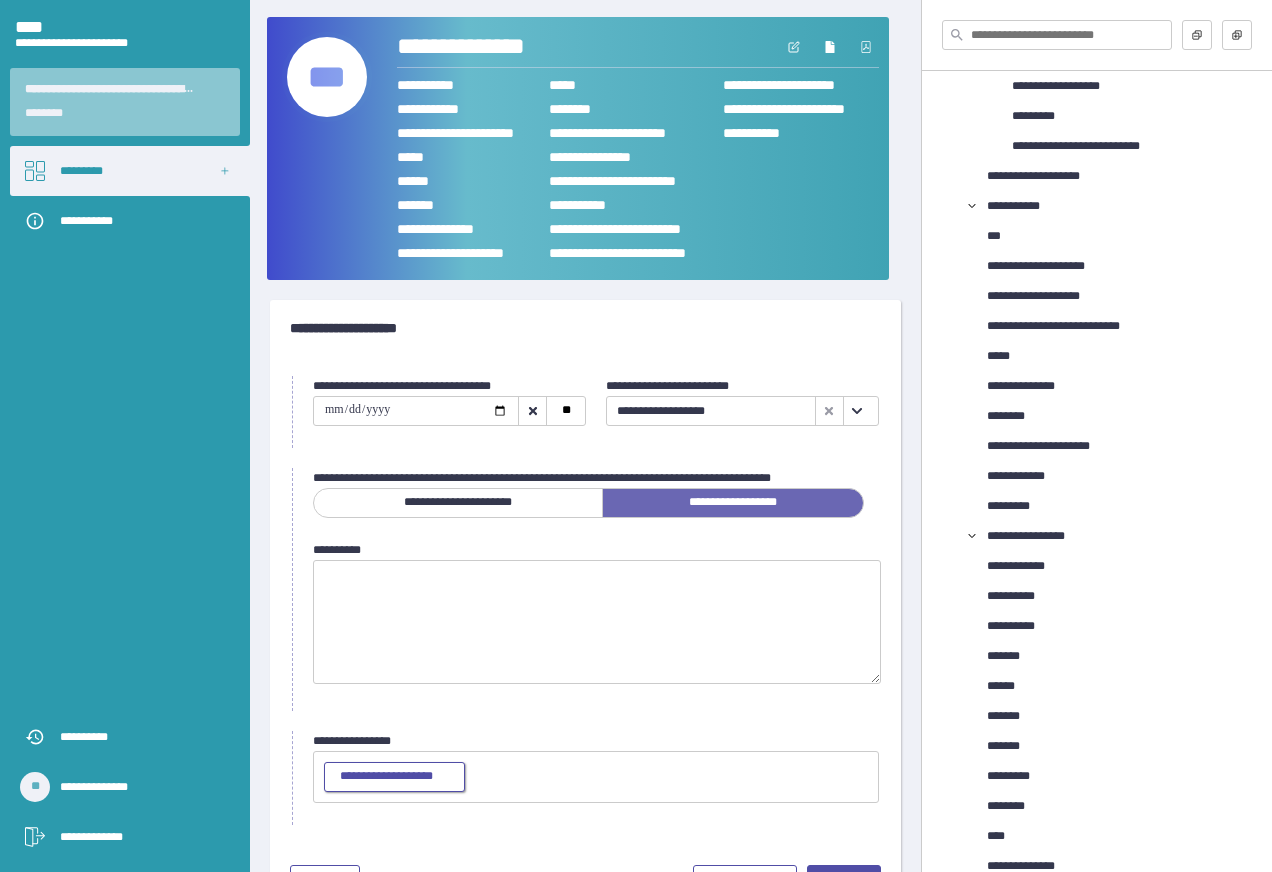 click on "**********" at bounding box center [394, 777] 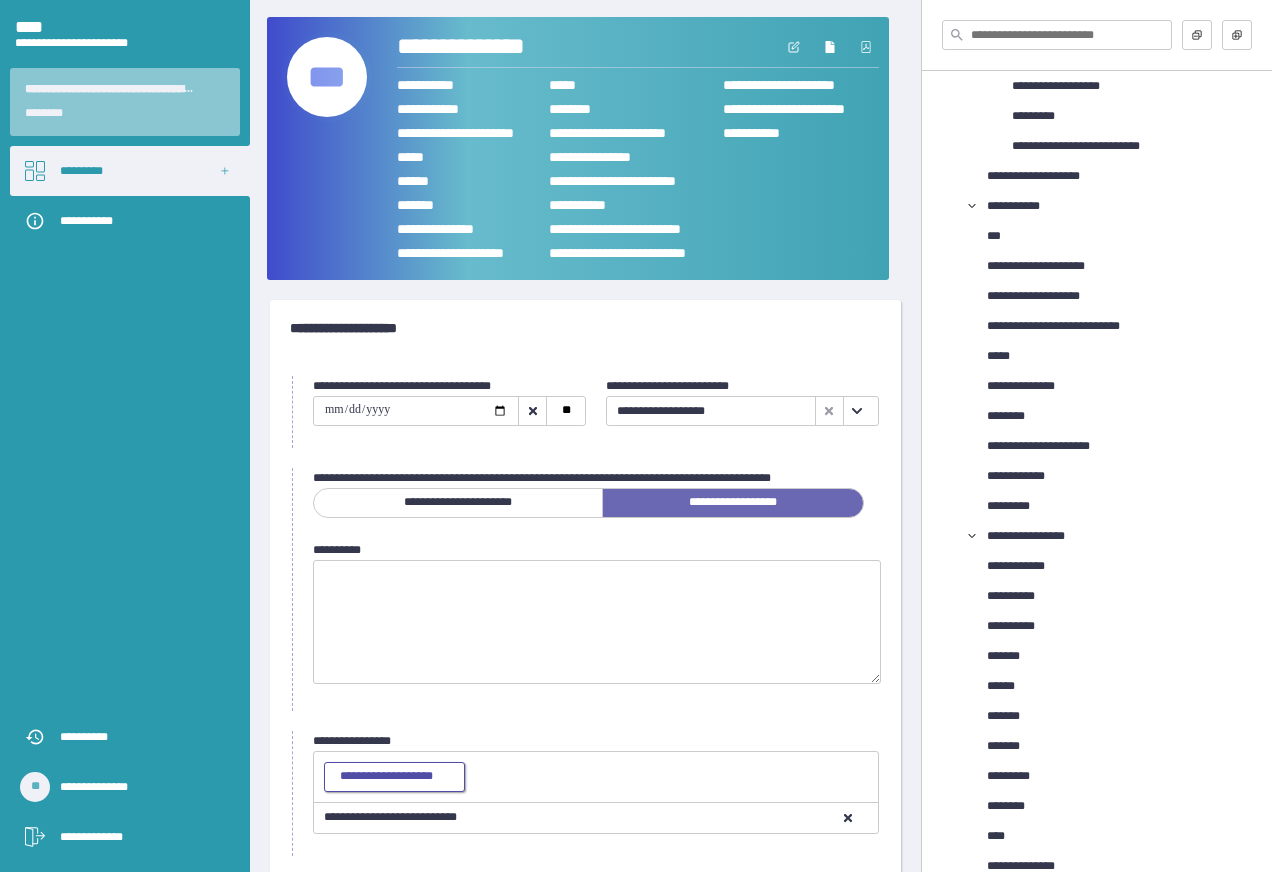 scroll, scrollTop: 1500, scrollLeft: 0, axis: vertical 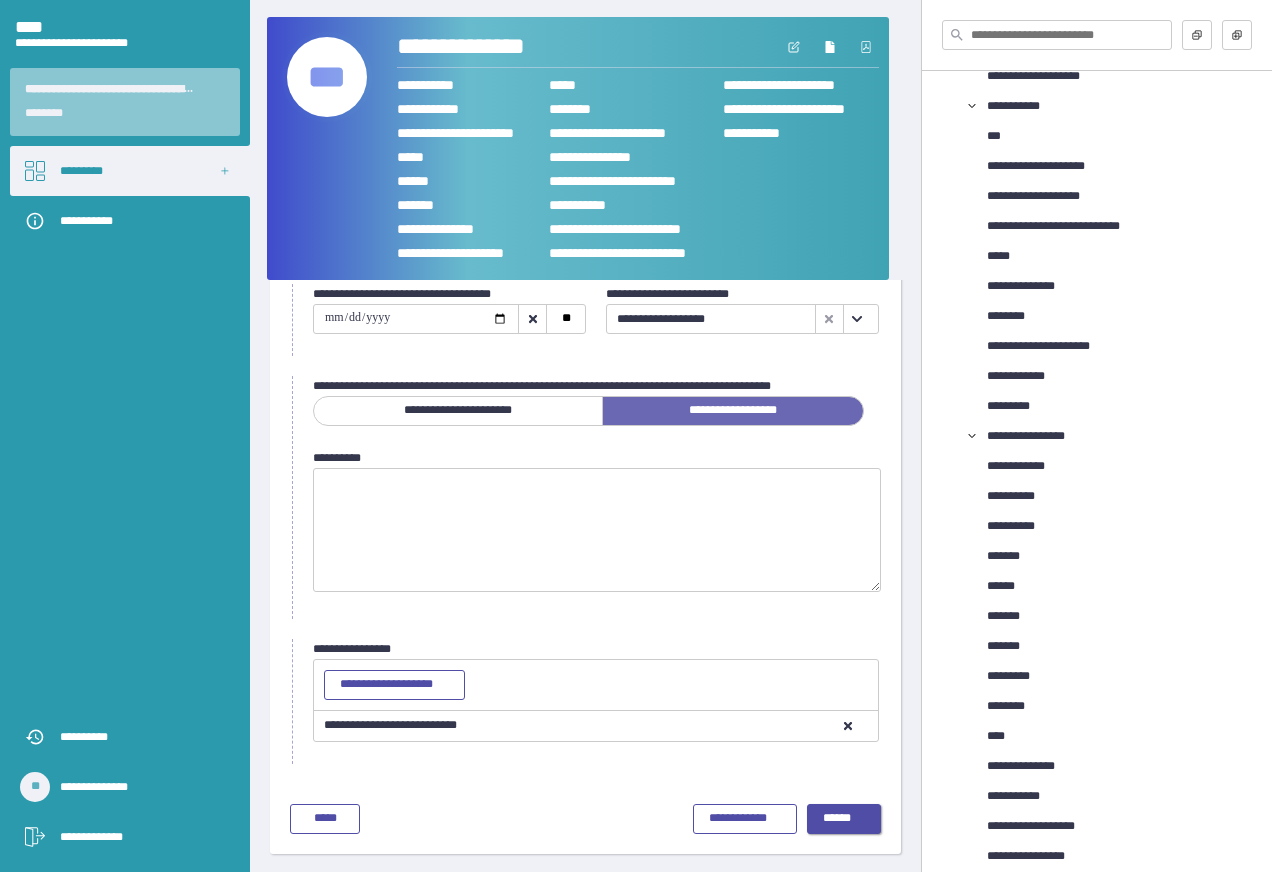 click on "******" at bounding box center (844, 819) 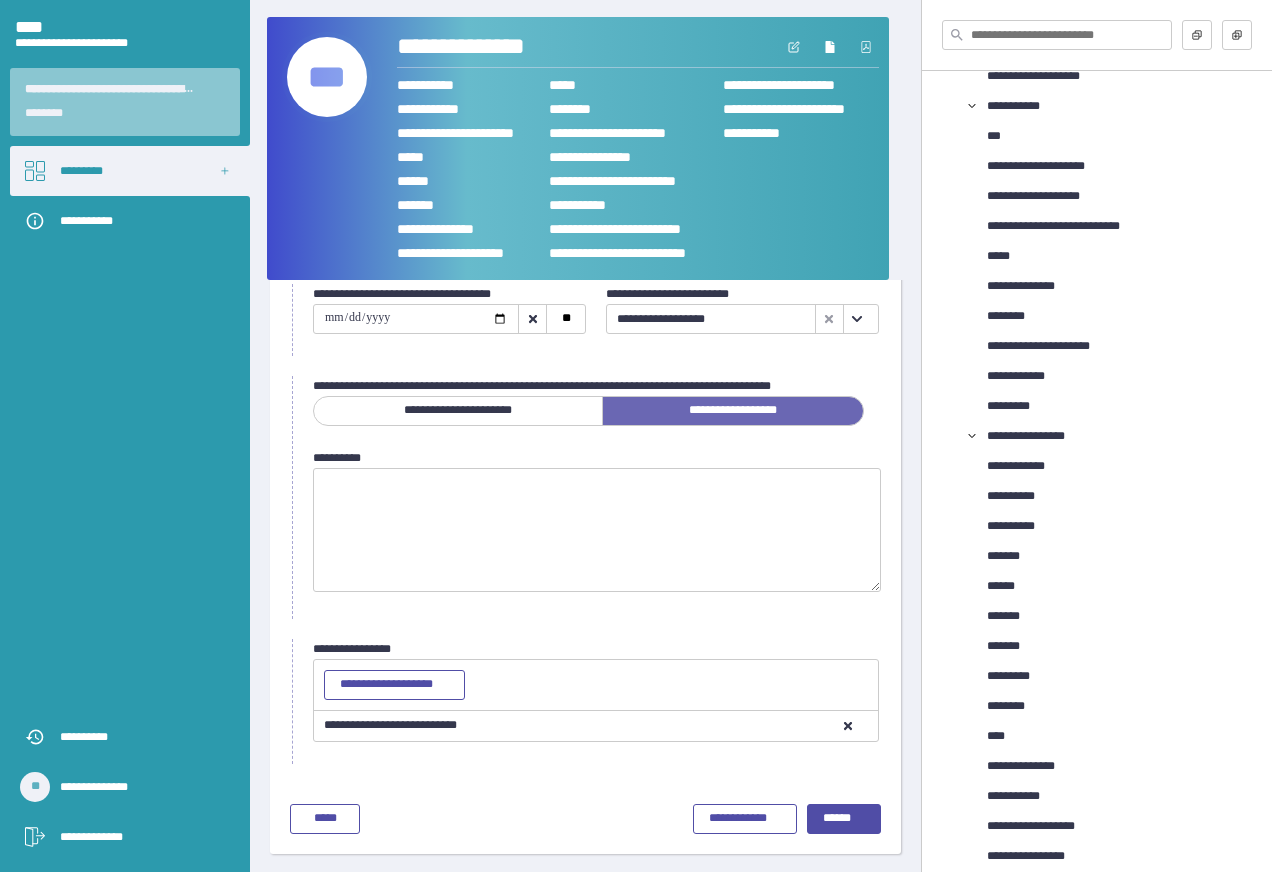 scroll, scrollTop: 0, scrollLeft: 0, axis: both 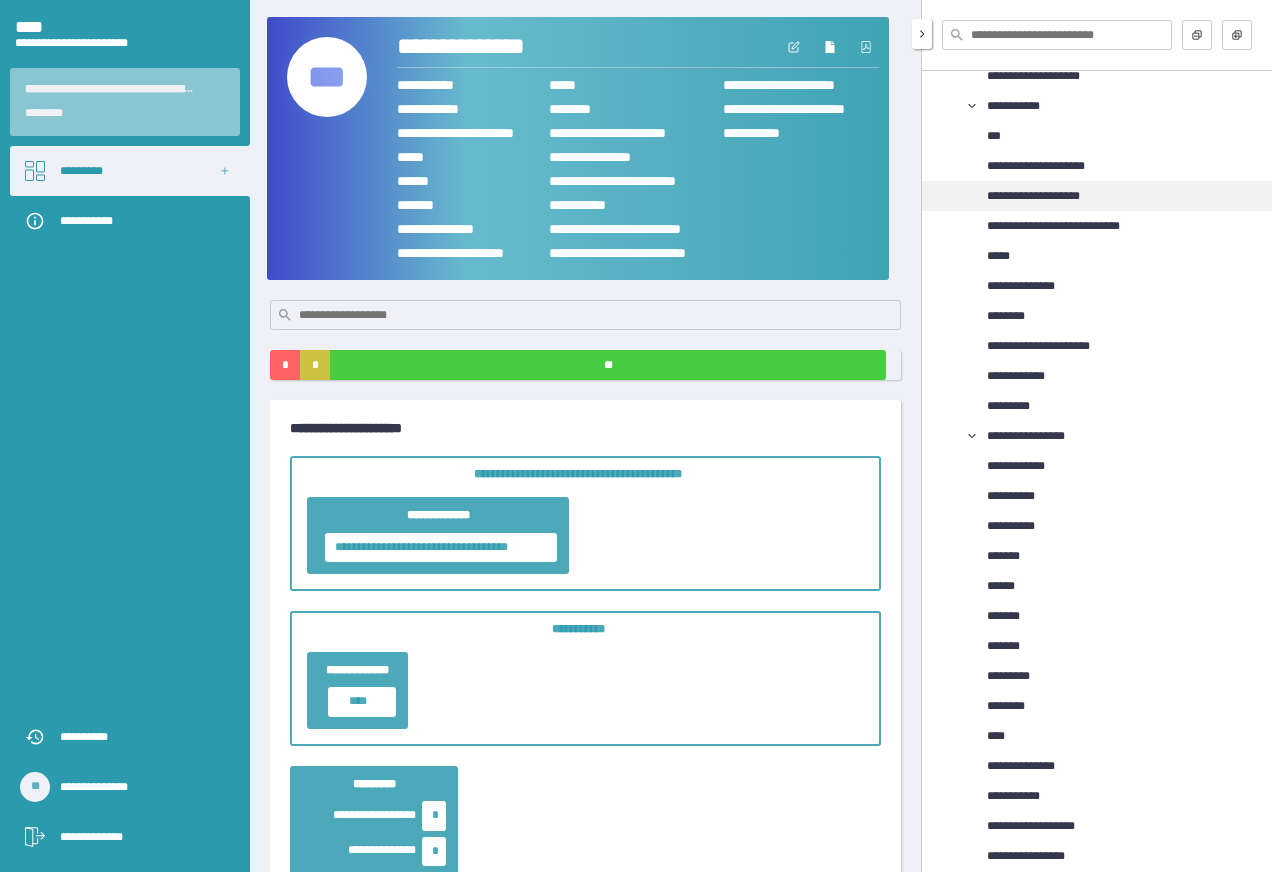 click on "**********" at bounding box center (1046, 196) 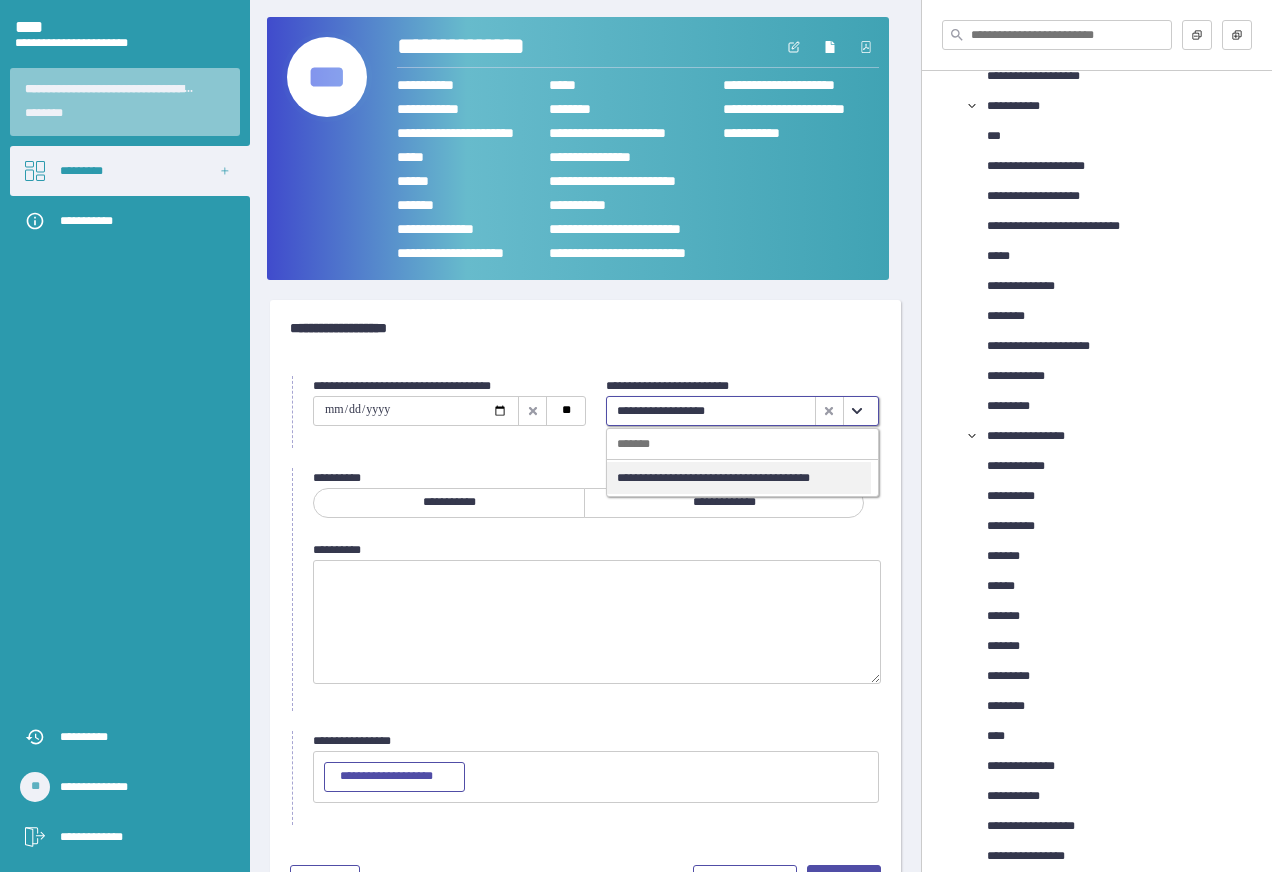 click at bounding box center [857, 411] 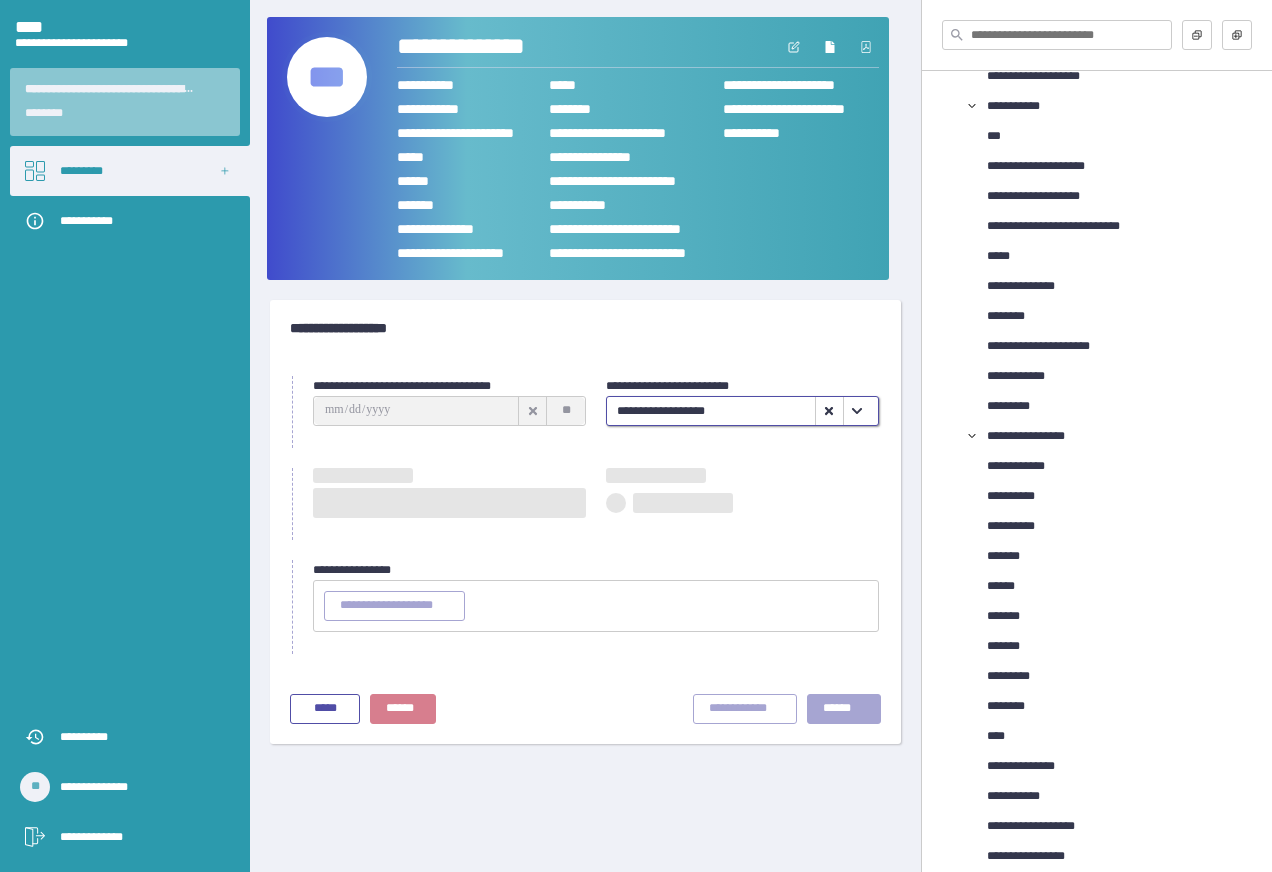 type on "**********" 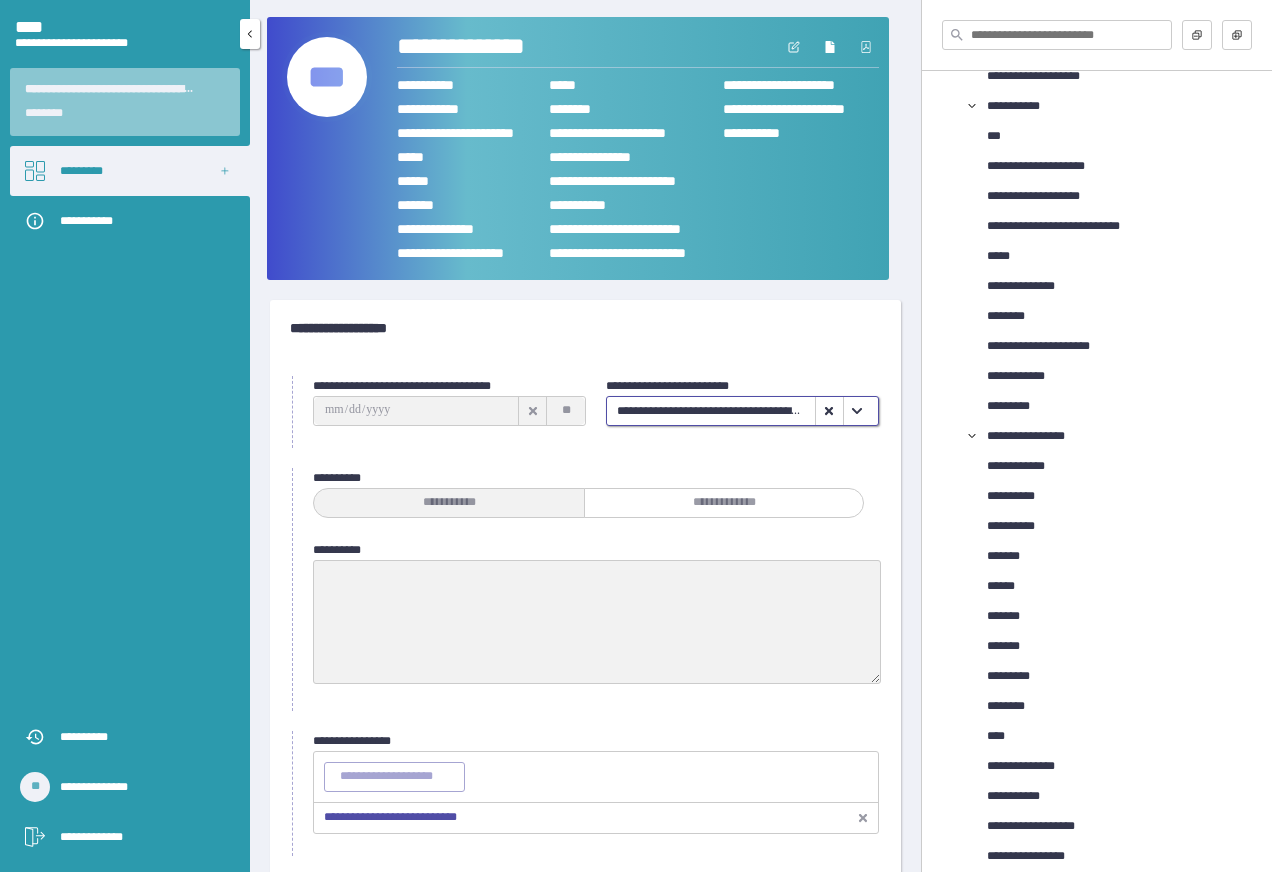 click on "**********" at bounding box center (130, 429) 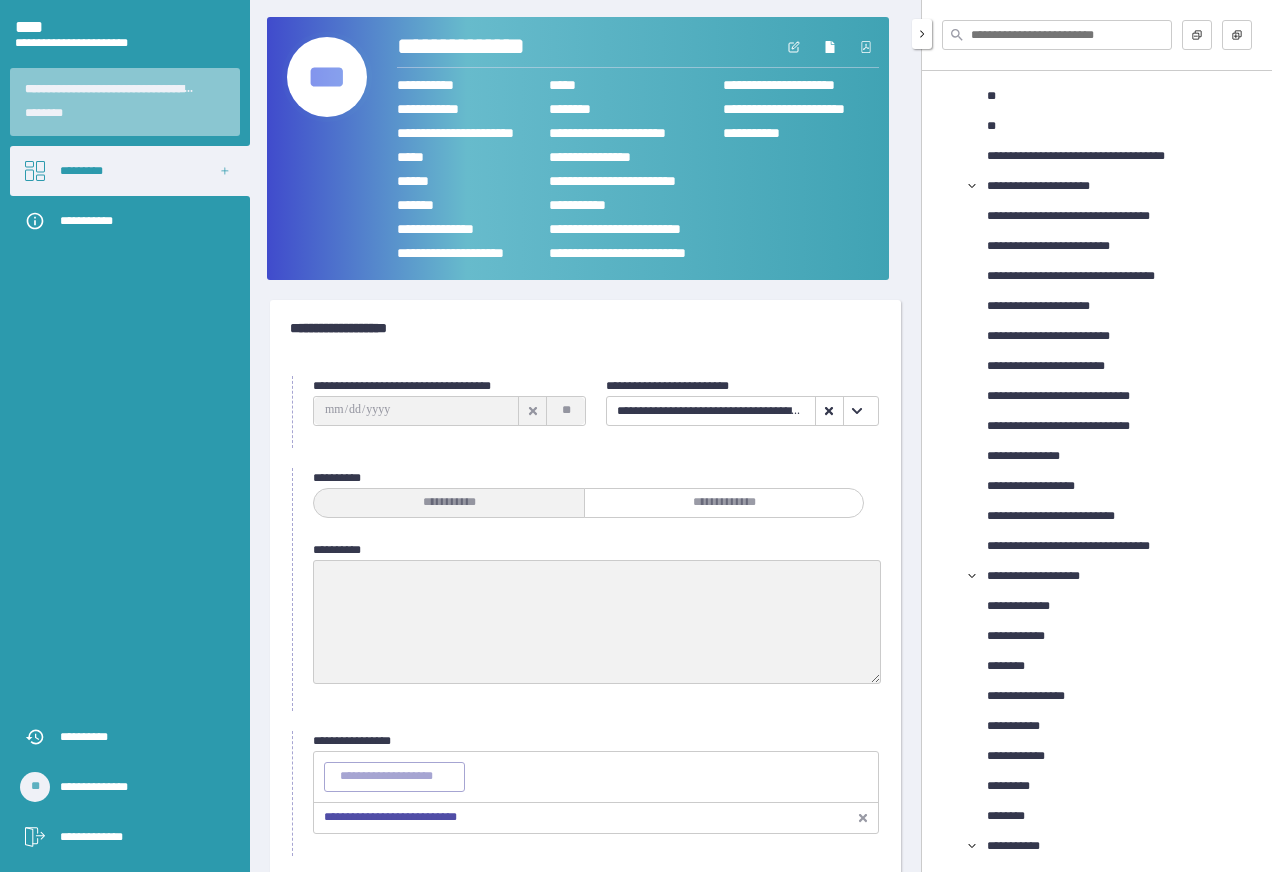 scroll, scrollTop: 3579, scrollLeft: 0, axis: vertical 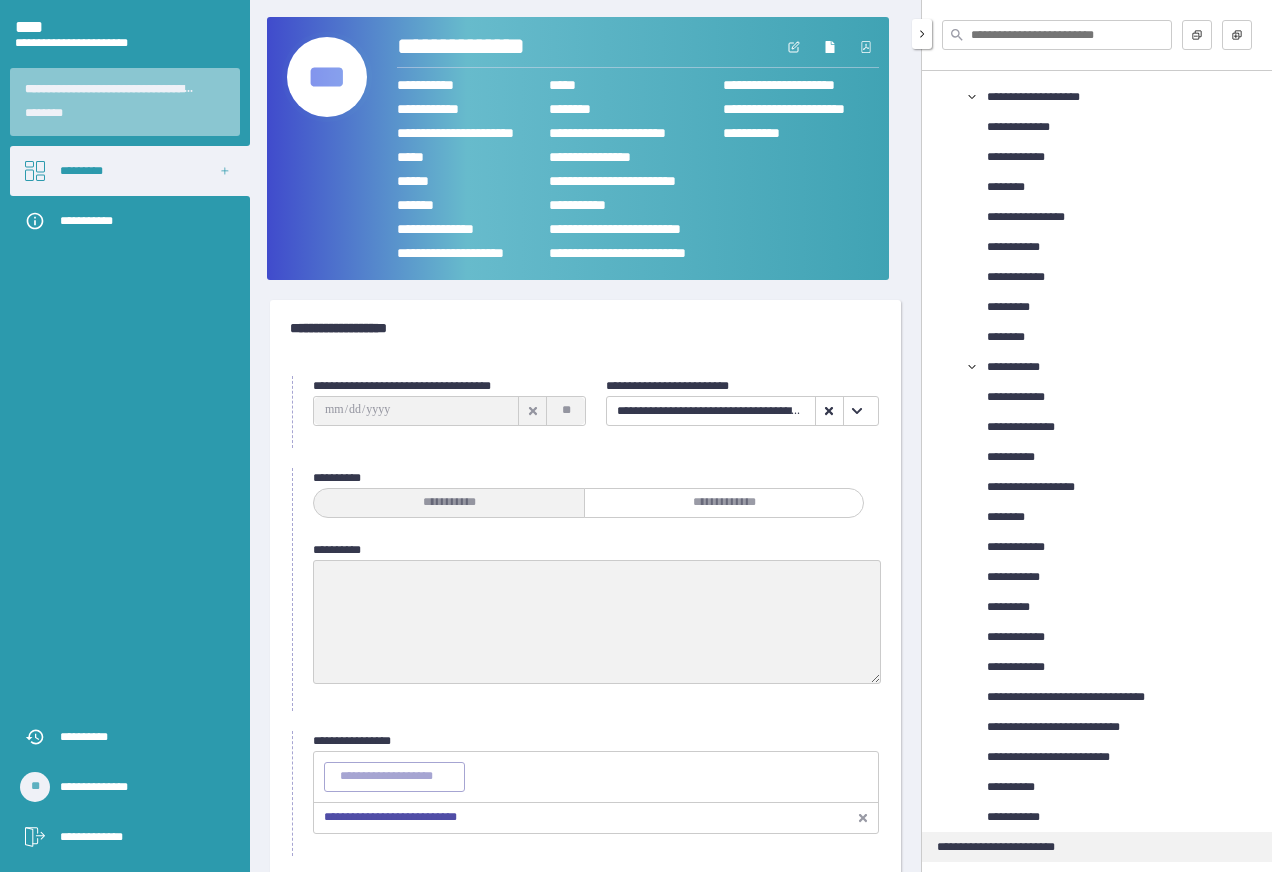 click on "**********" at bounding box center [1006, 847] 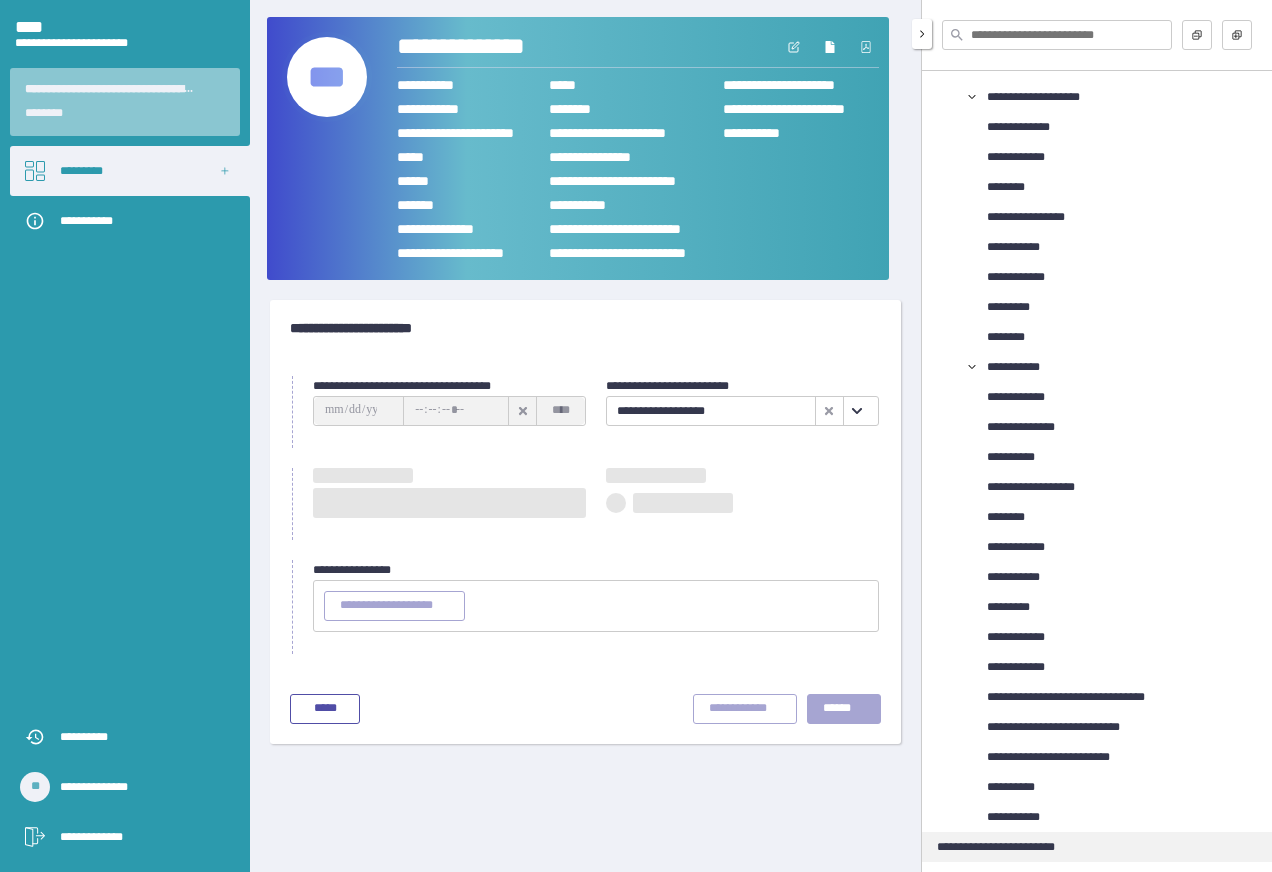 type on "**********" 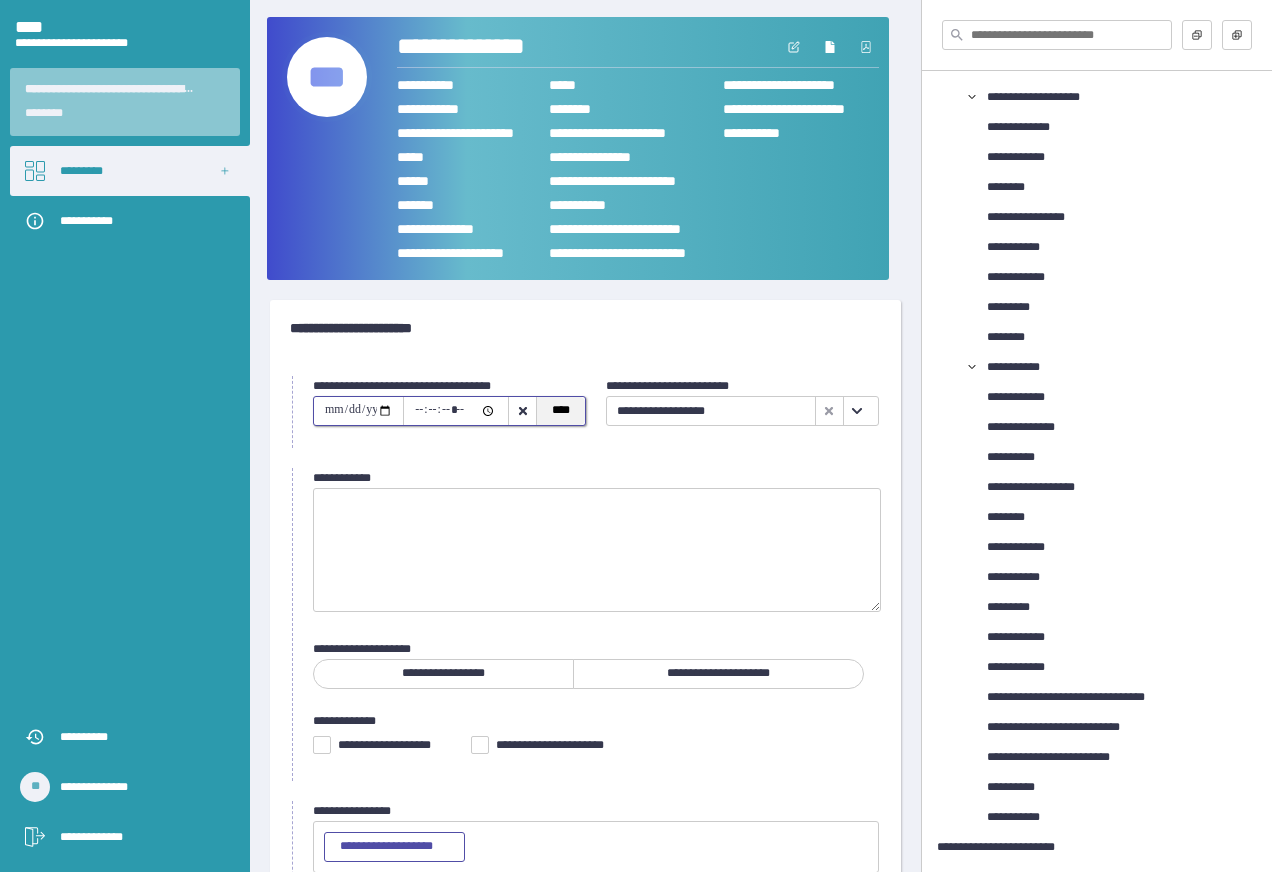 click on "****" at bounding box center [560, 411] 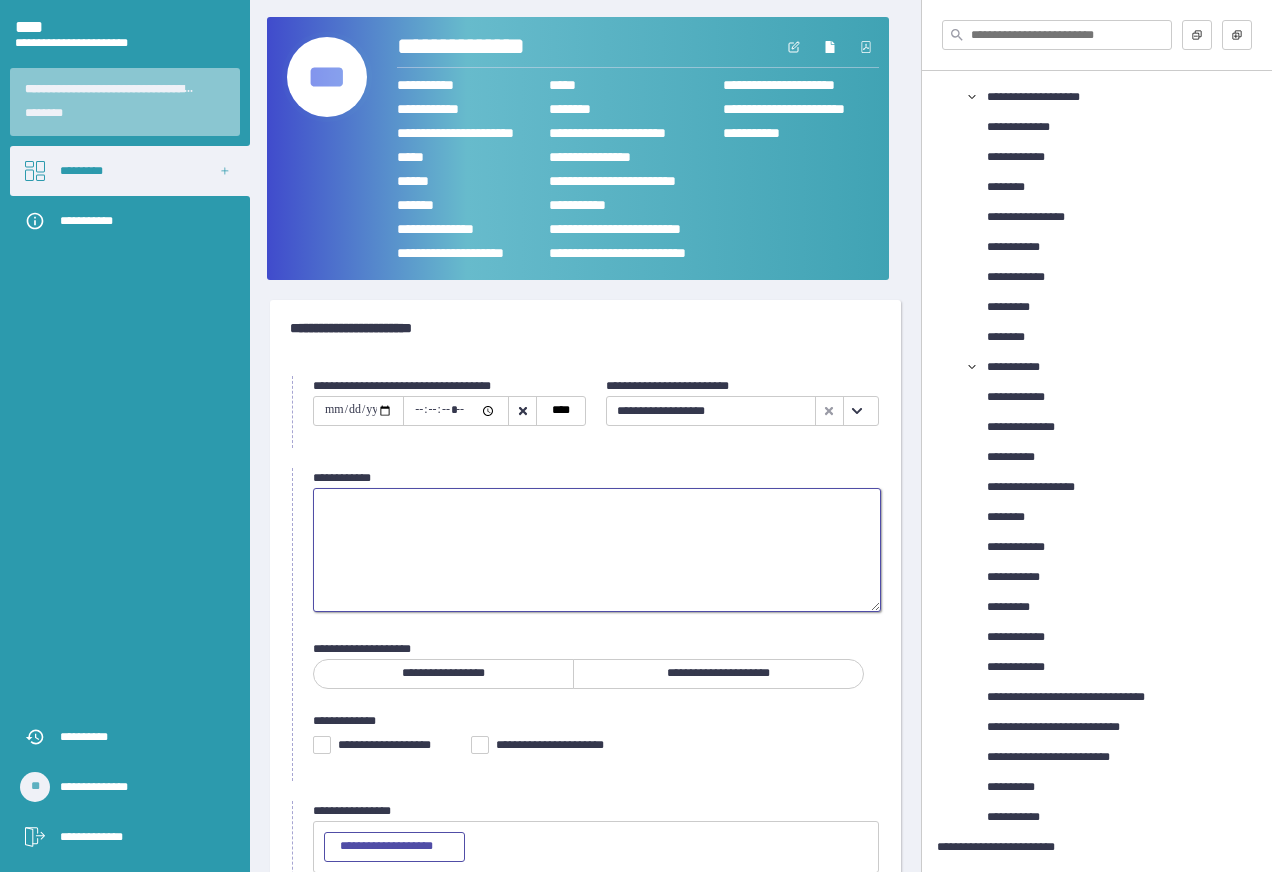 click at bounding box center (597, 550) 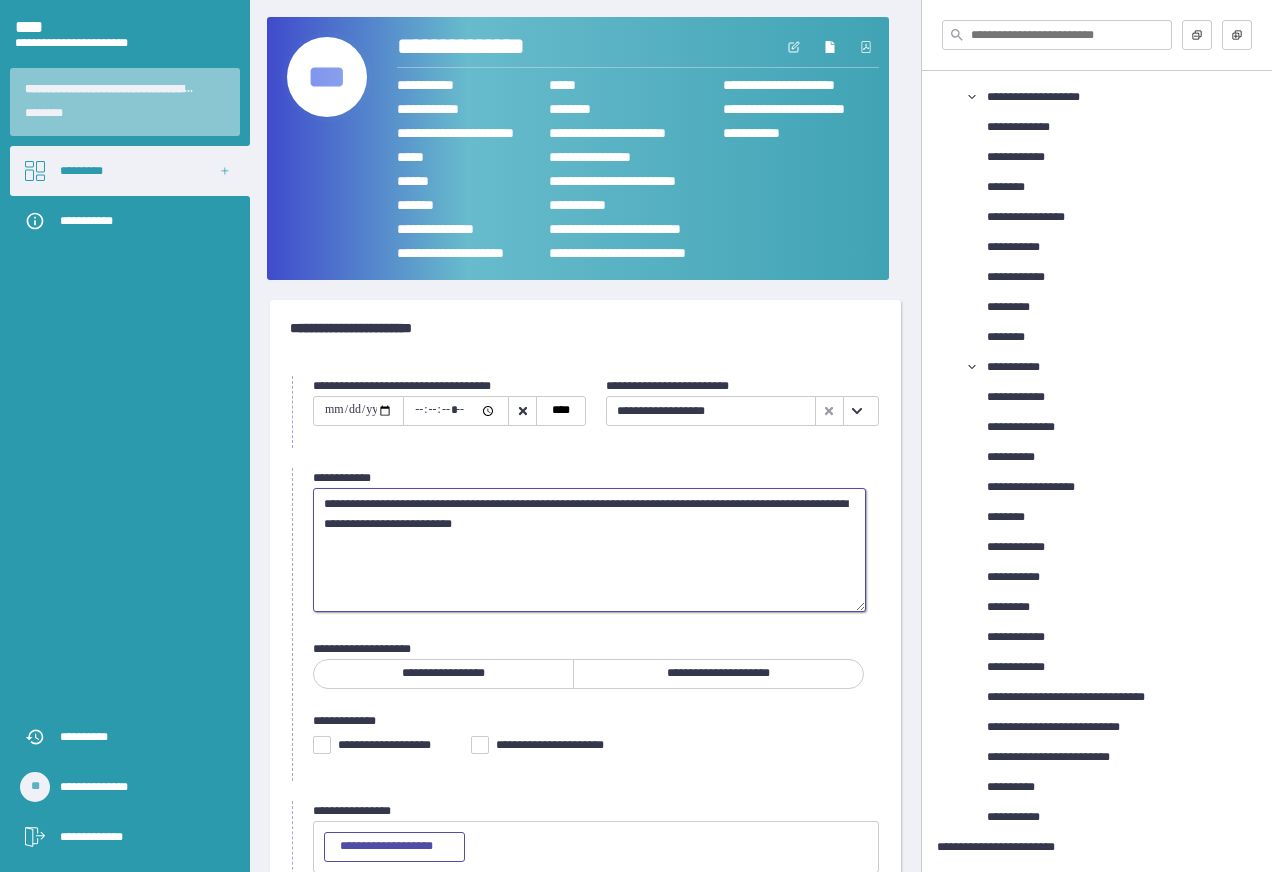 type on "**********" 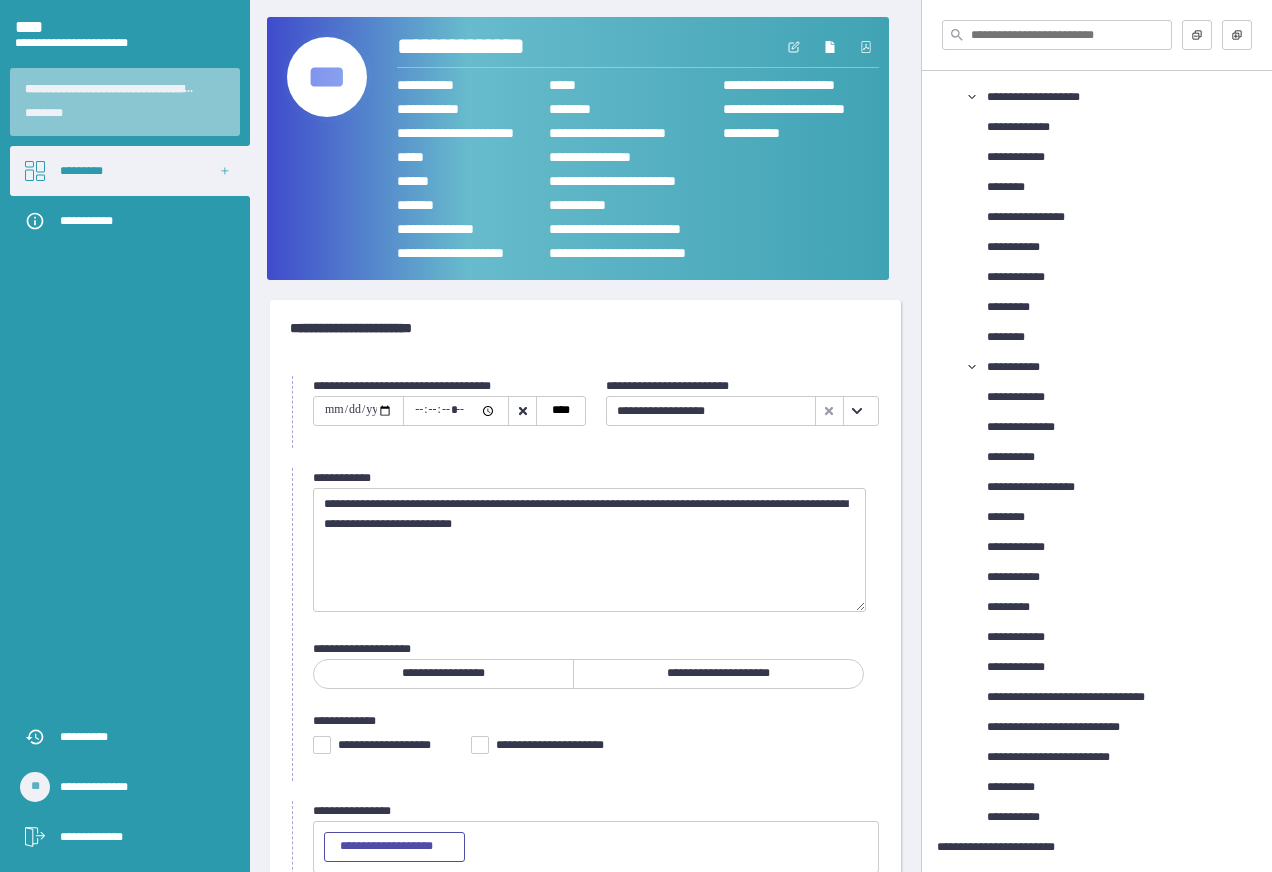 click on "**********" at bounding box center (443, 674) 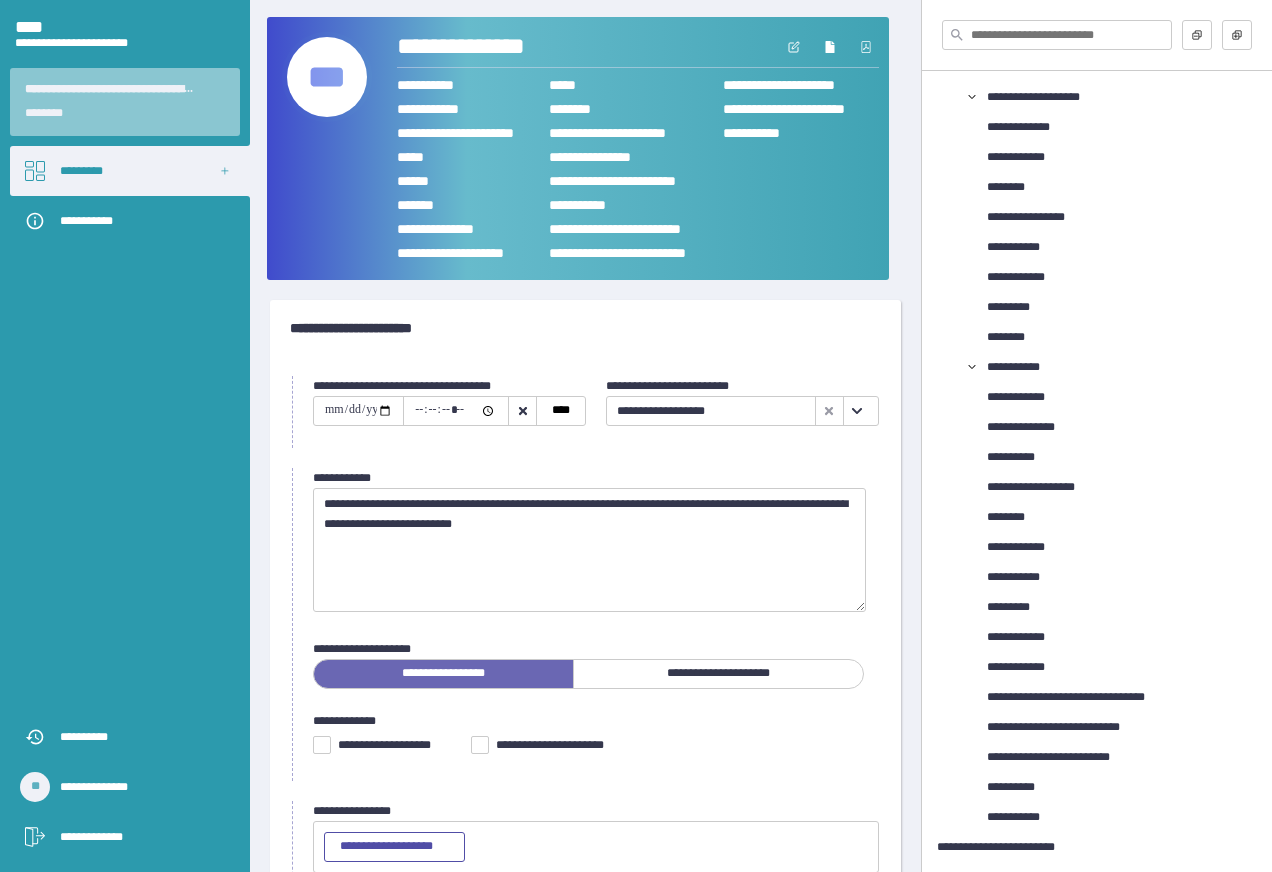 scroll, scrollTop: 131, scrollLeft: 0, axis: vertical 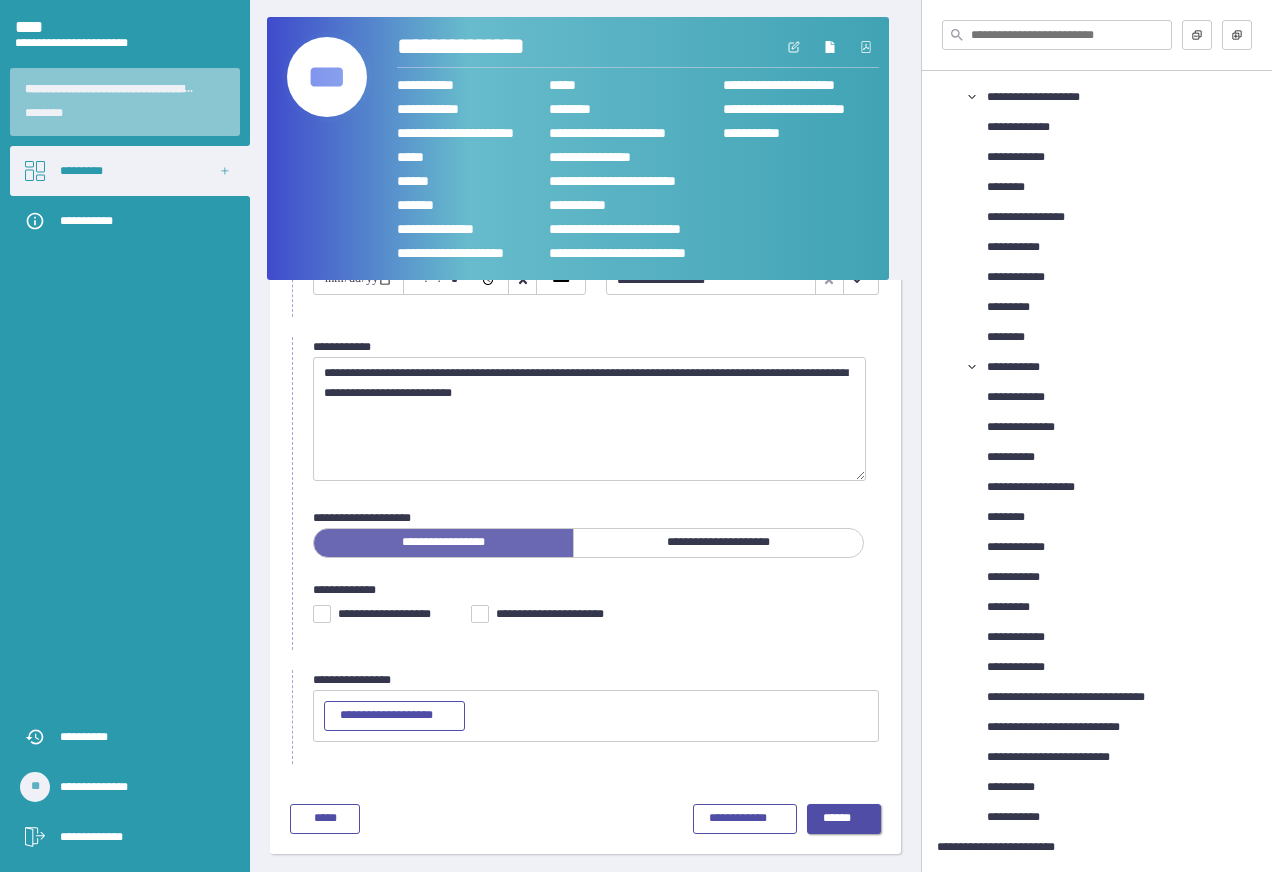 click on "******" at bounding box center (844, 819) 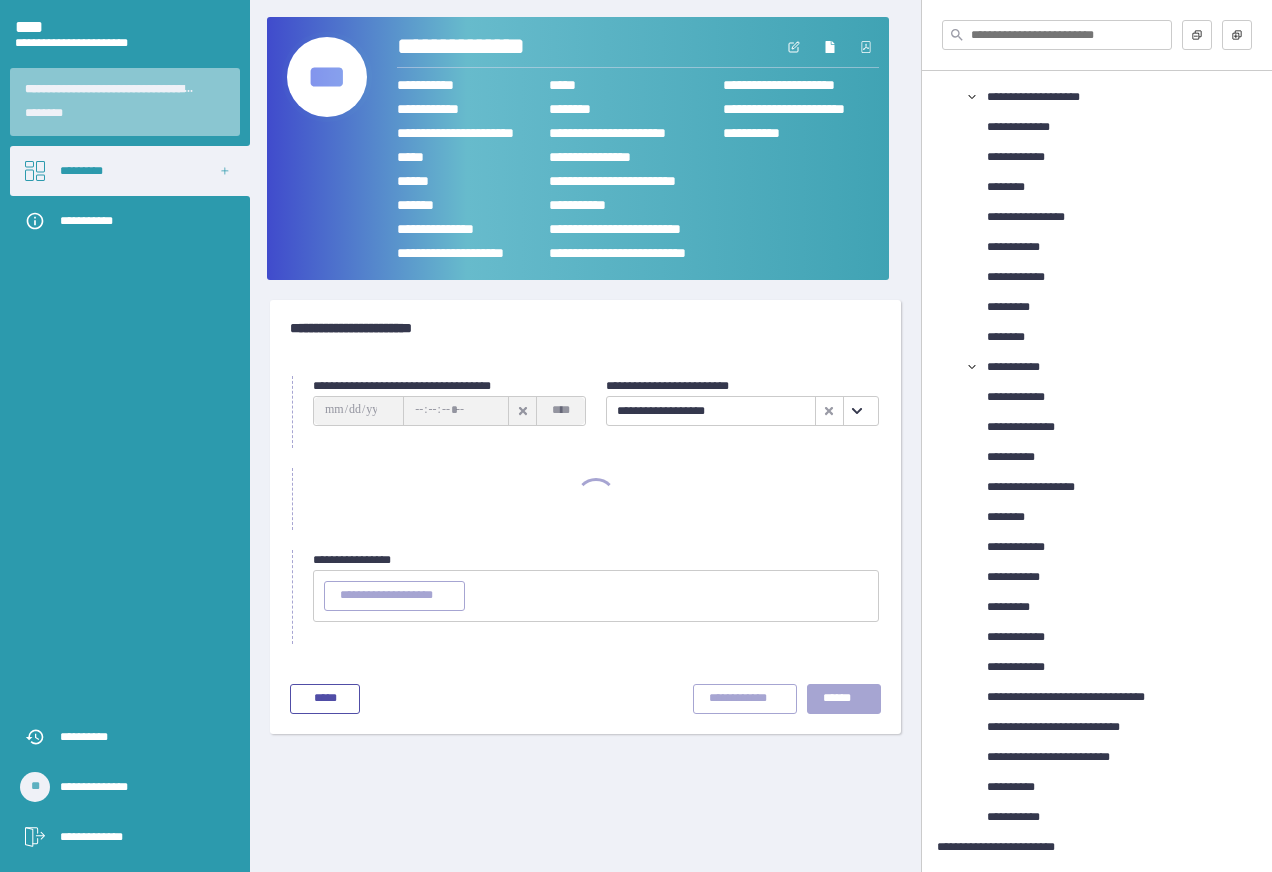 scroll, scrollTop: 0, scrollLeft: 0, axis: both 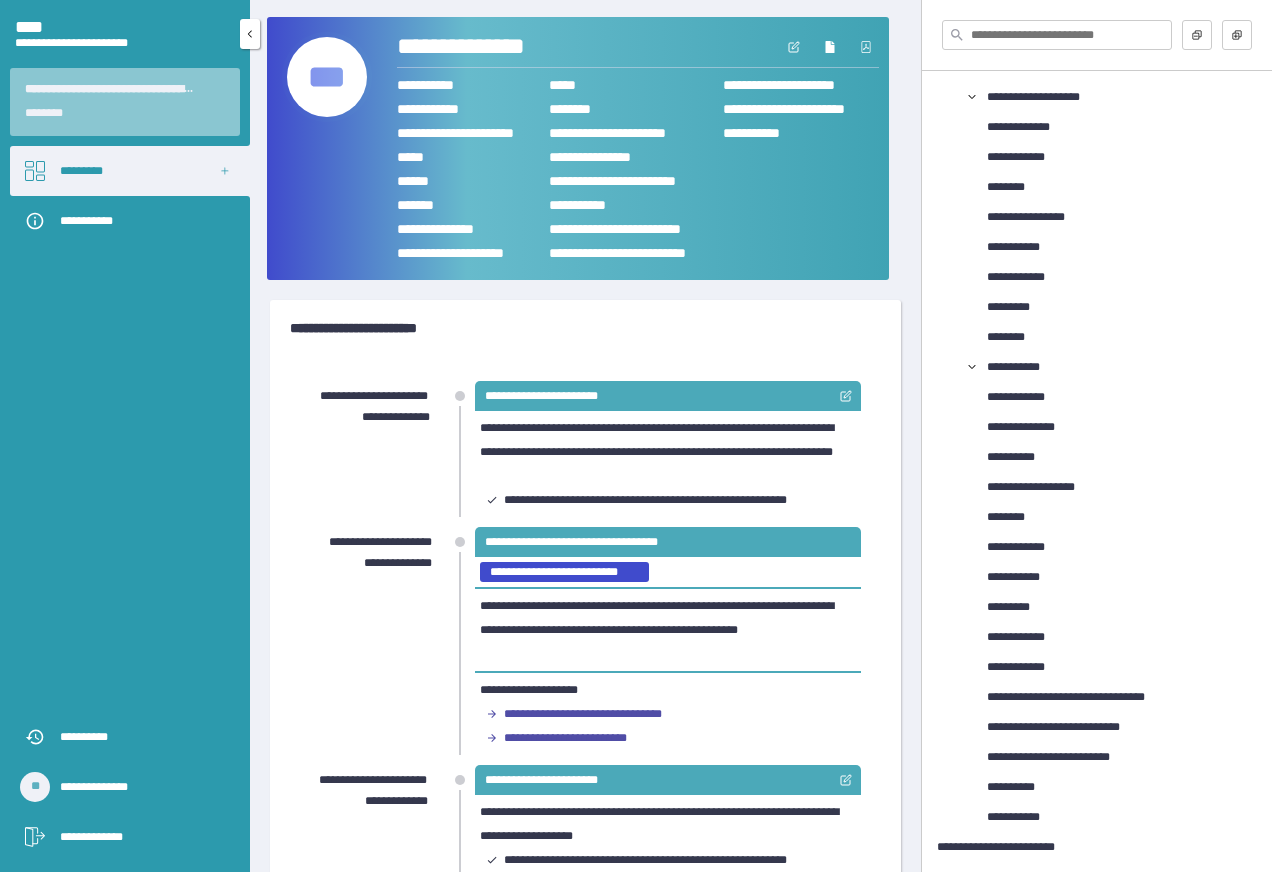 click 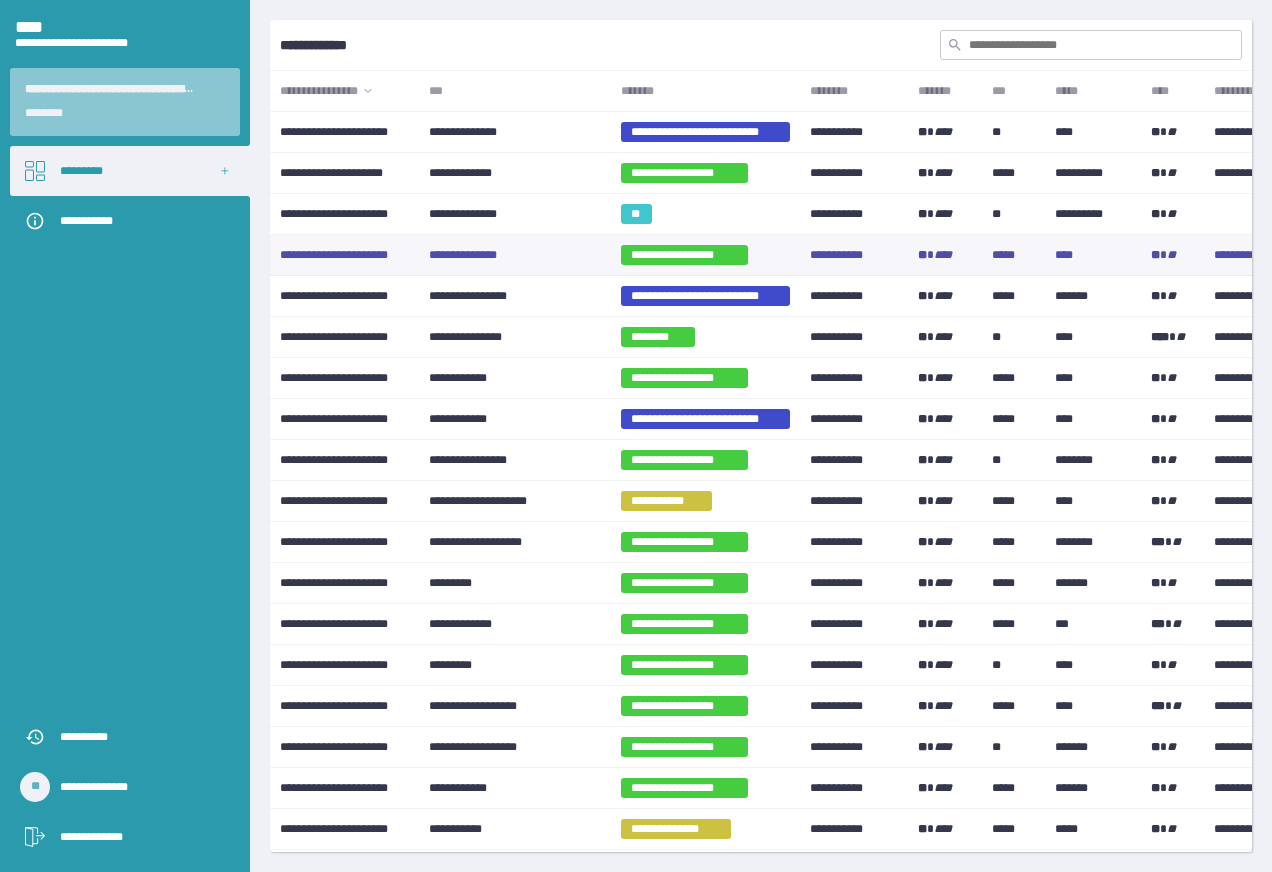 click on "**********" at bounding box center (515, 255) 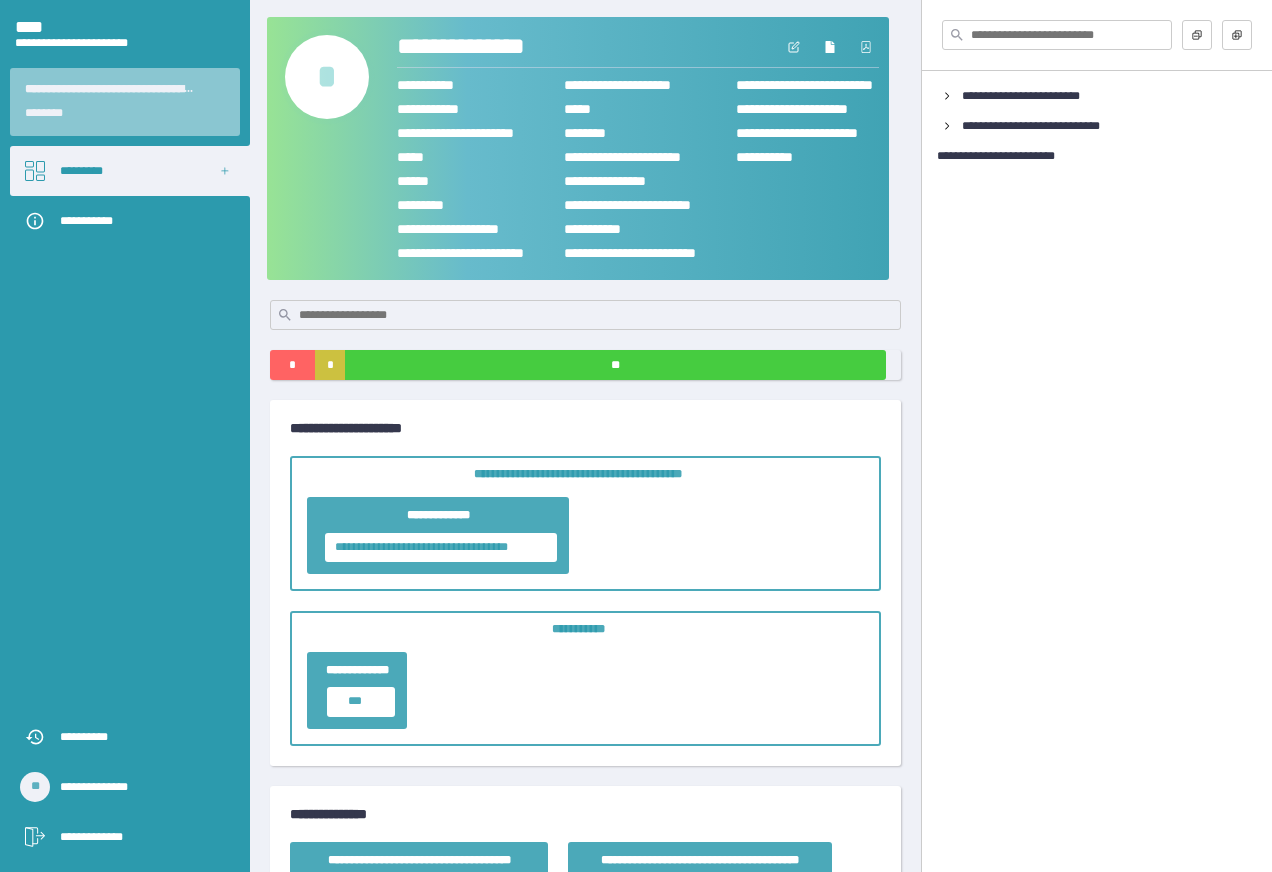 click on "*" at bounding box center (327, 77) 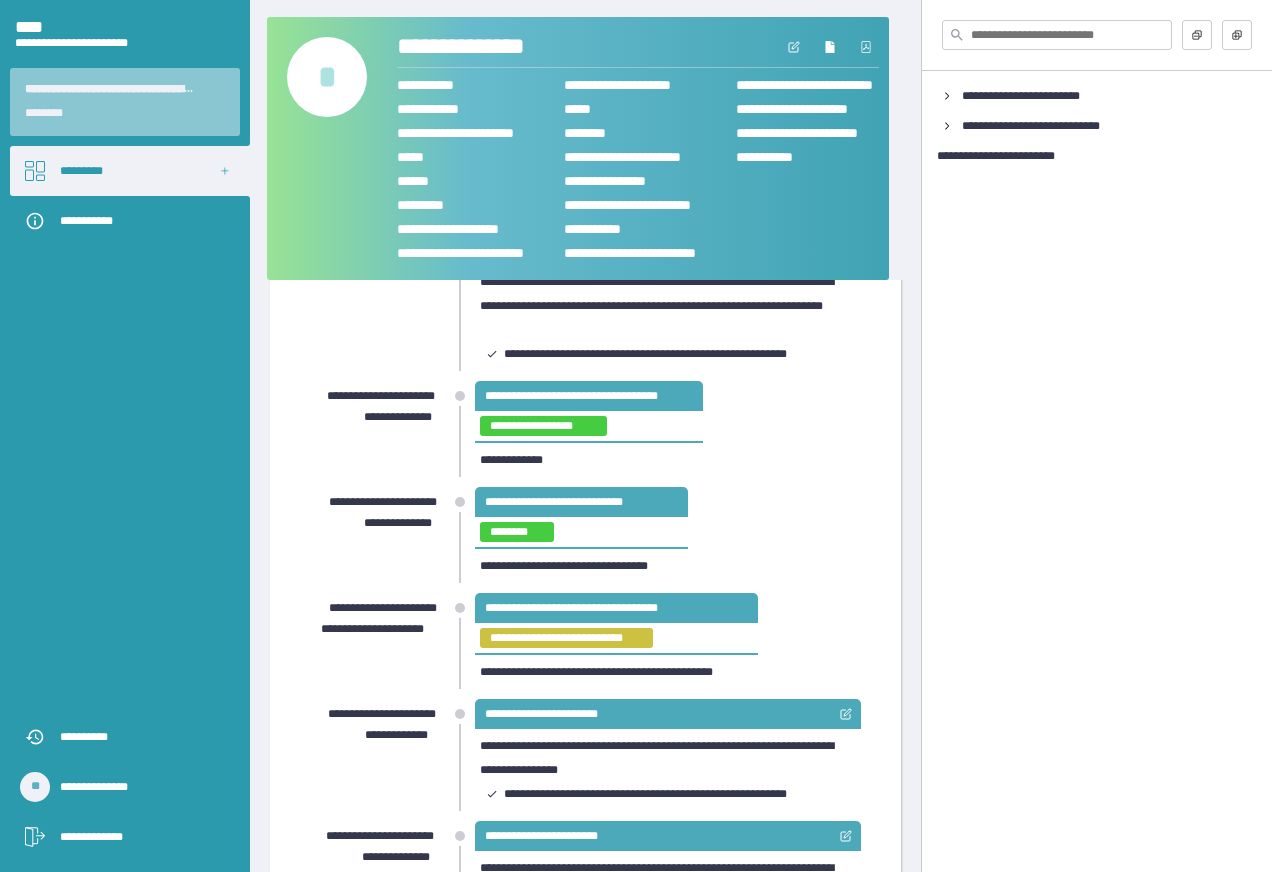 scroll, scrollTop: 500, scrollLeft: 0, axis: vertical 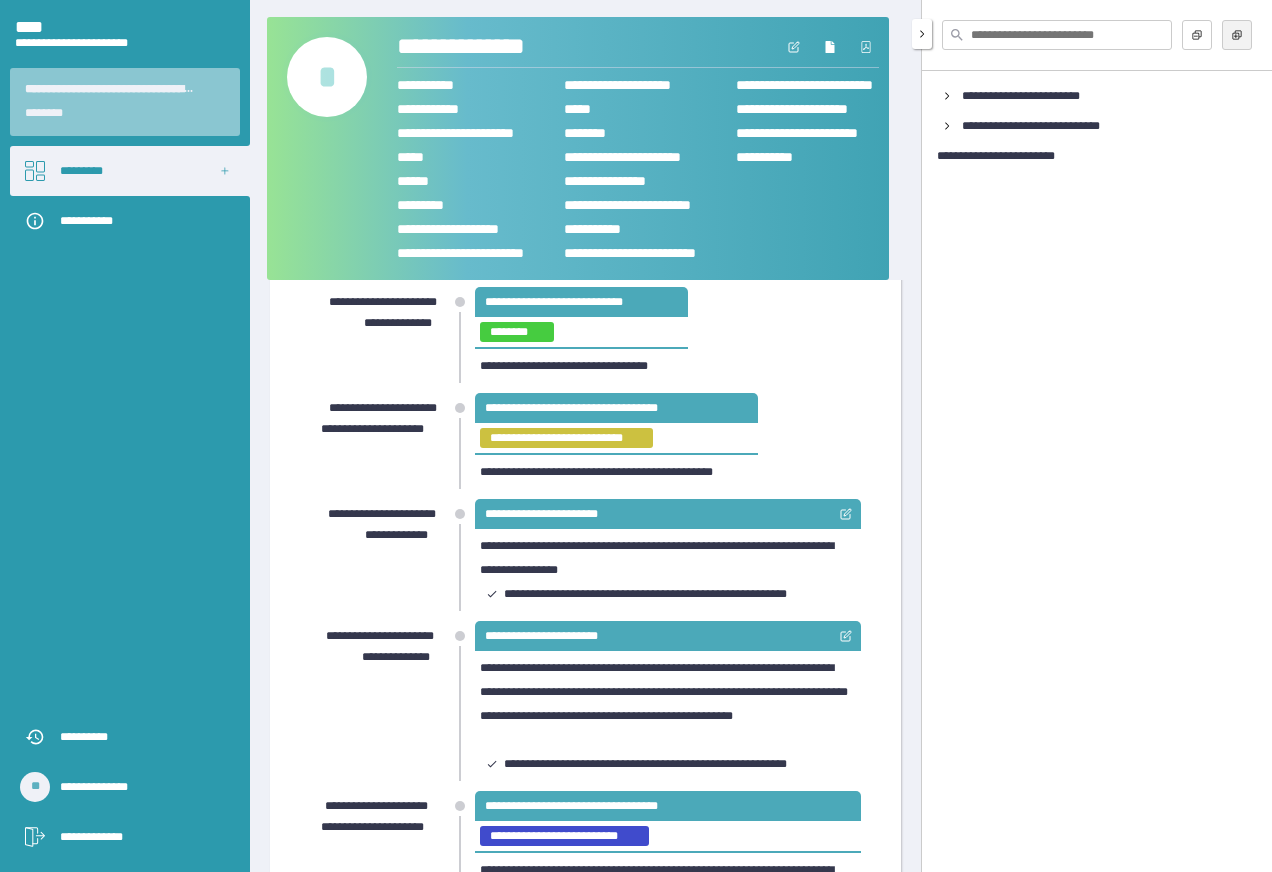 click at bounding box center (1237, 35) 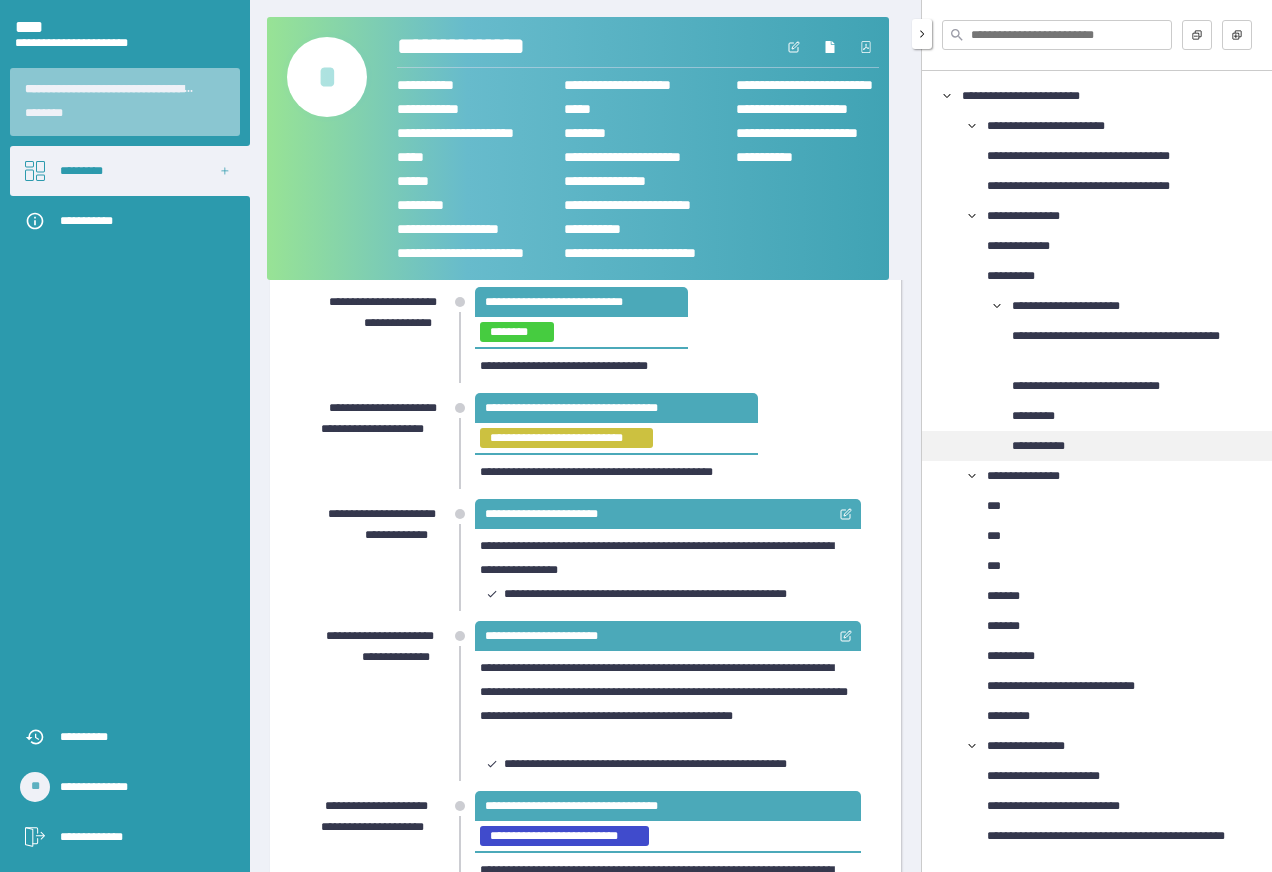 click on "**********" at bounding box center (1044, 446) 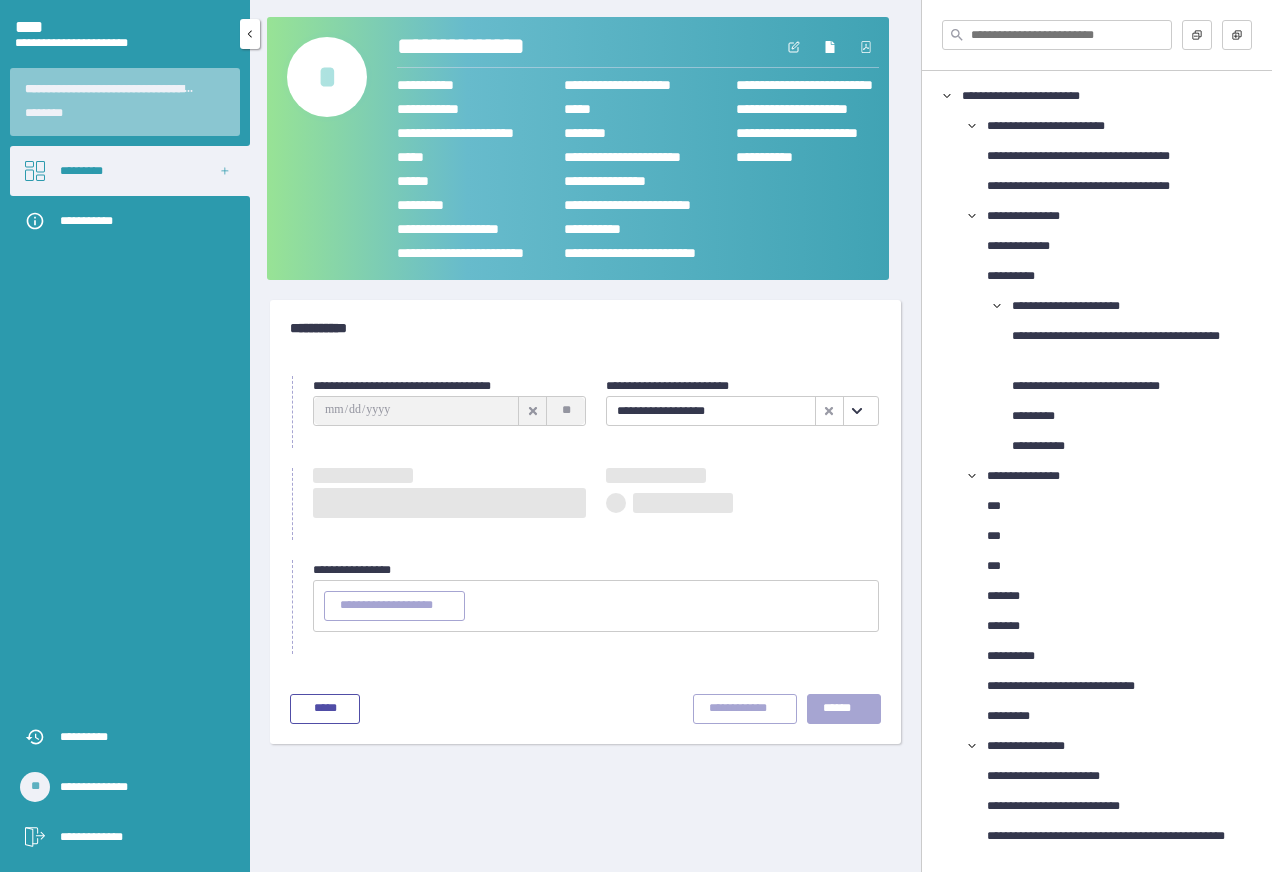 type on "**********" 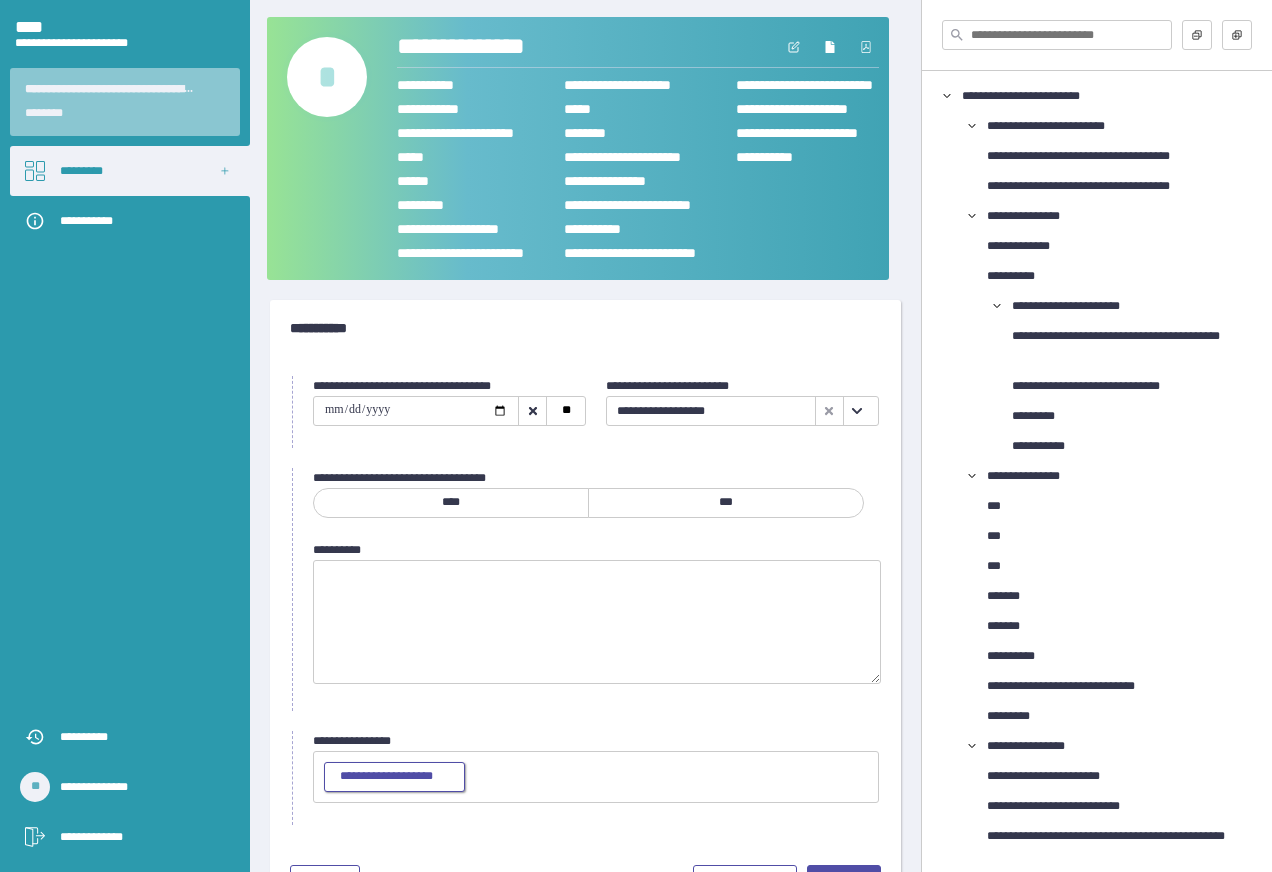 click on "**********" at bounding box center (394, 777) 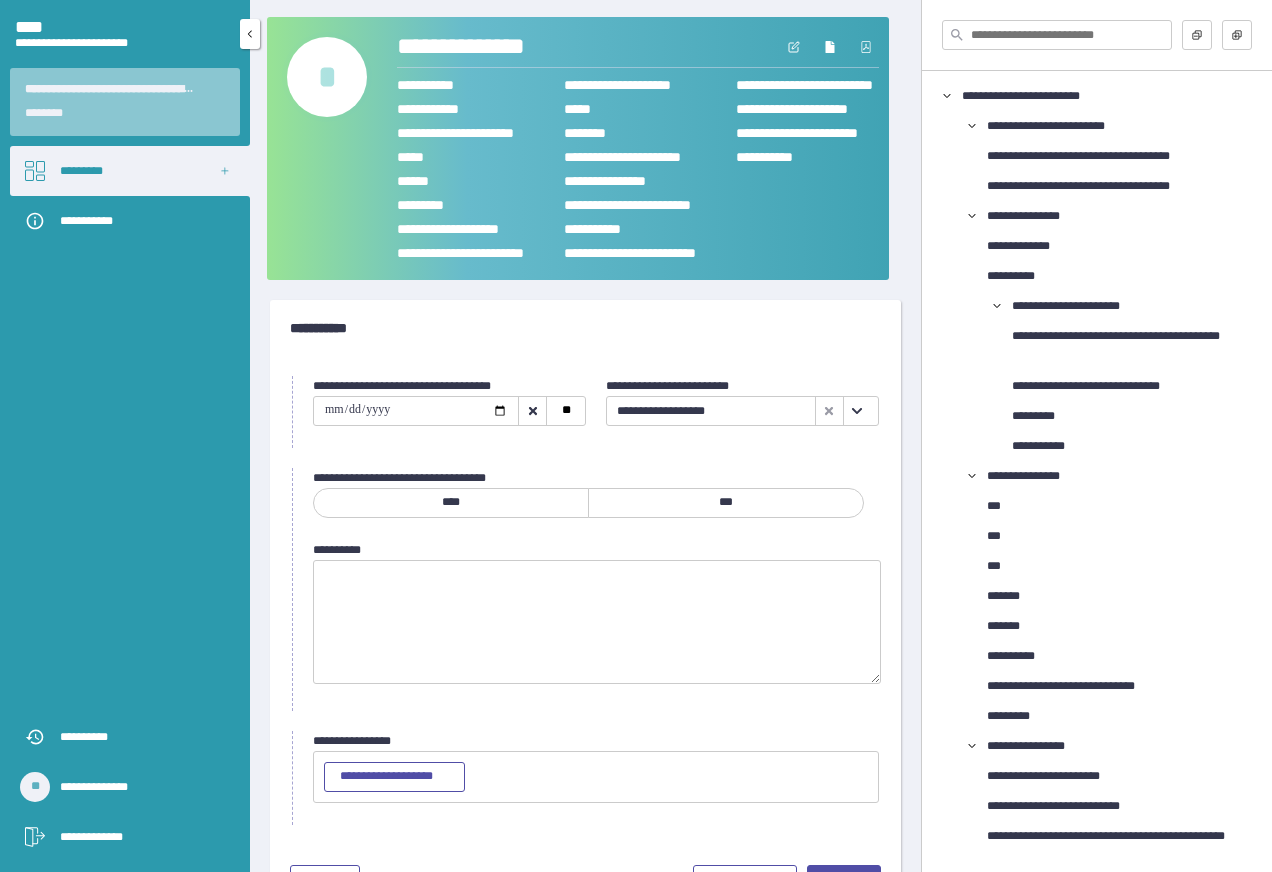 click on "**********" at bounding box center [140, 837] 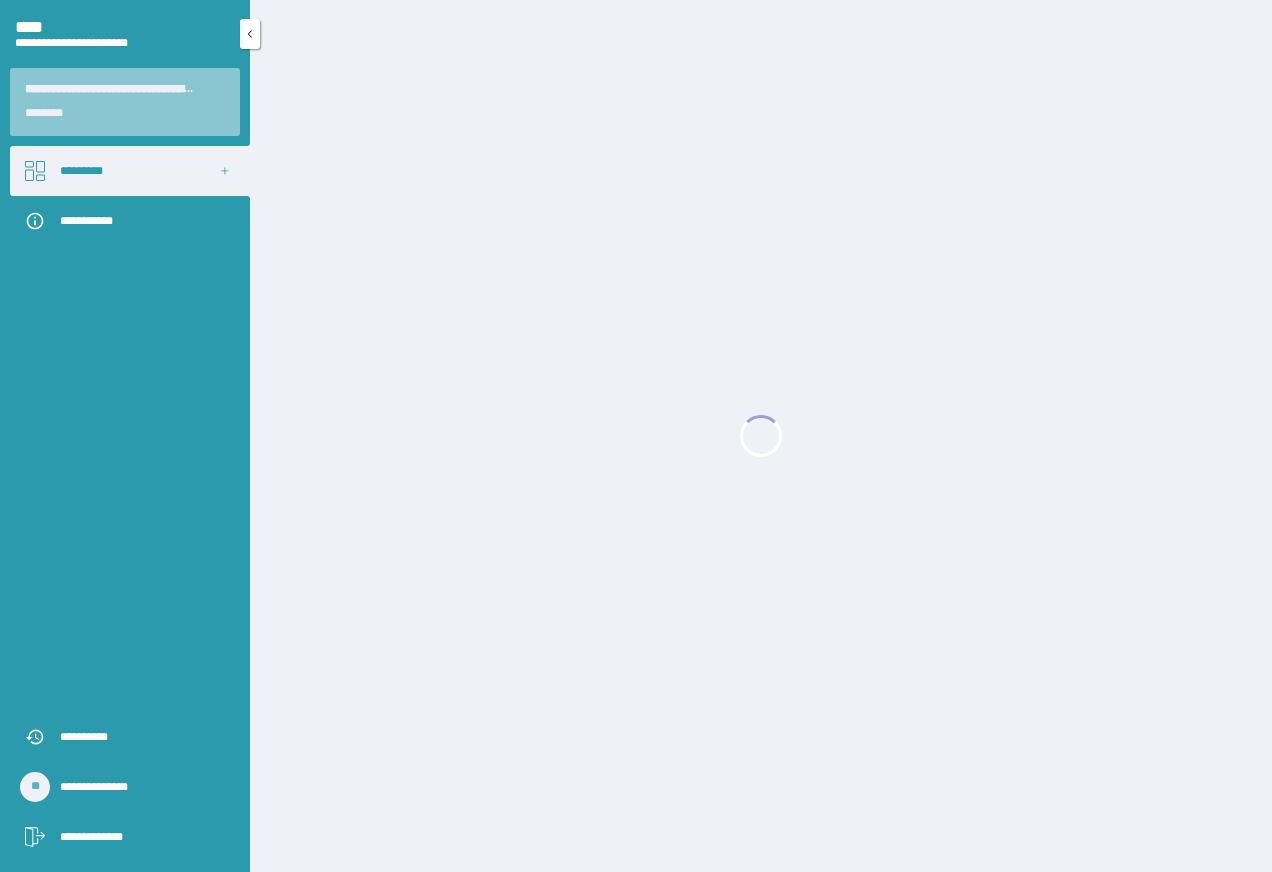 scroll, scrollTop: 0, scrollLeft: 0, axis: both 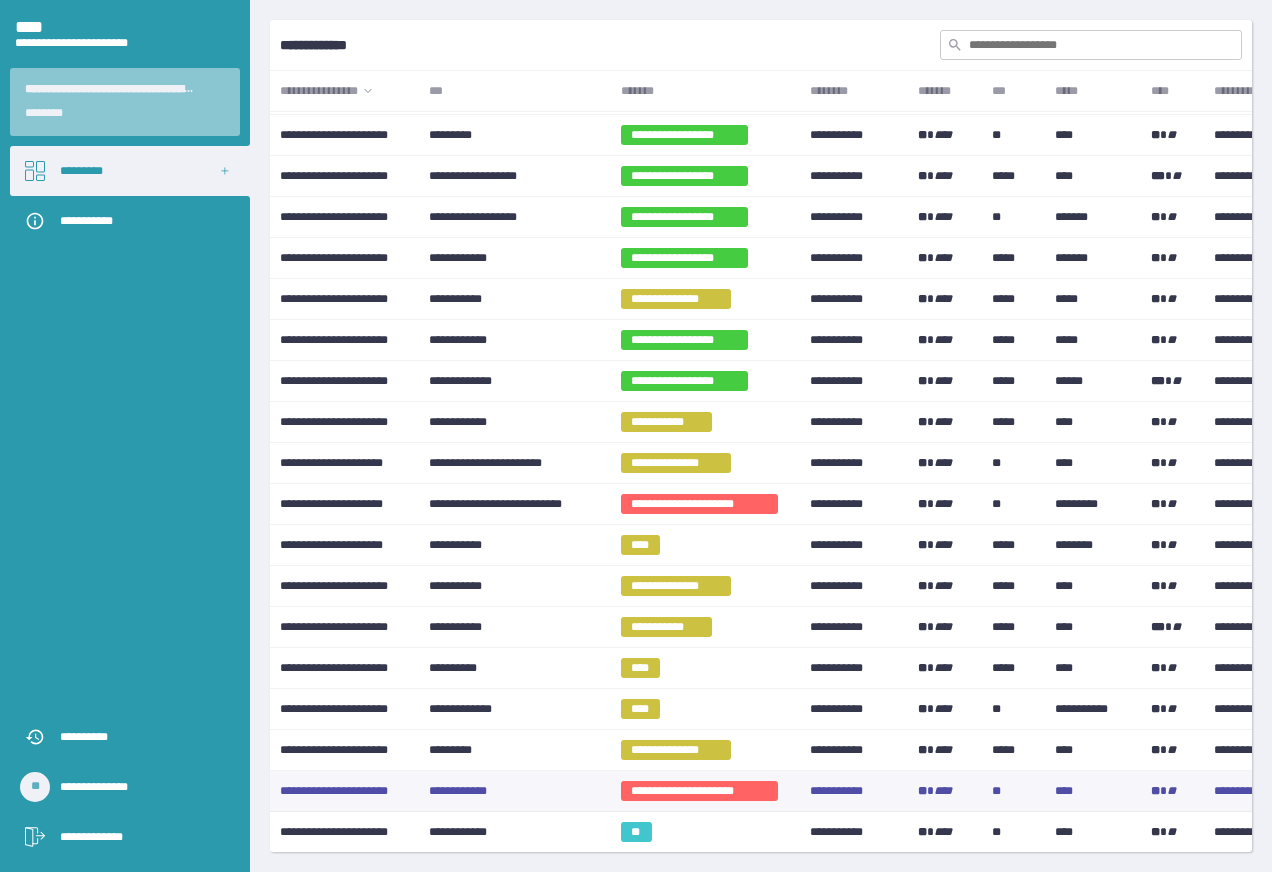 click on "**********" at bounding box center (699, 791) 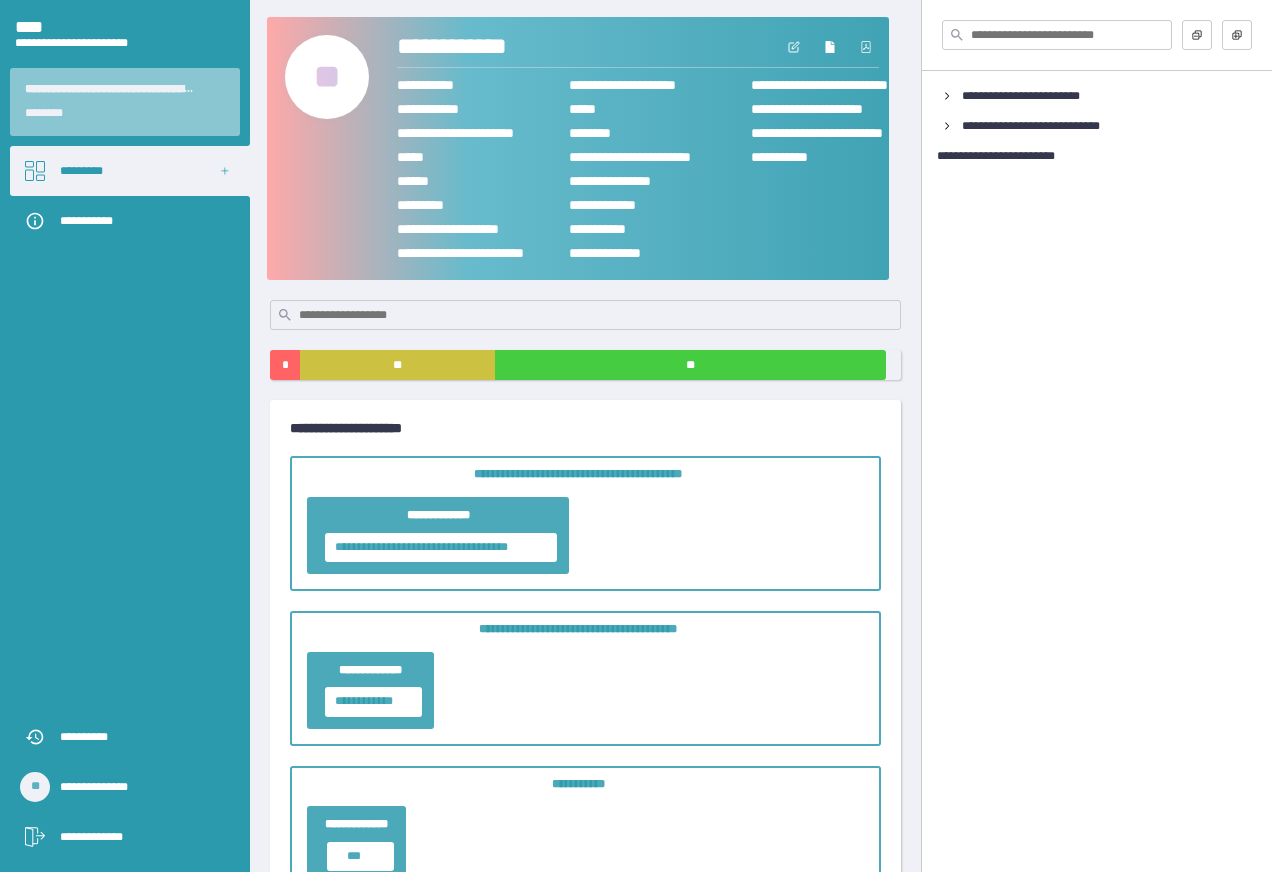 click on "**" at bounding box center (327, 77) 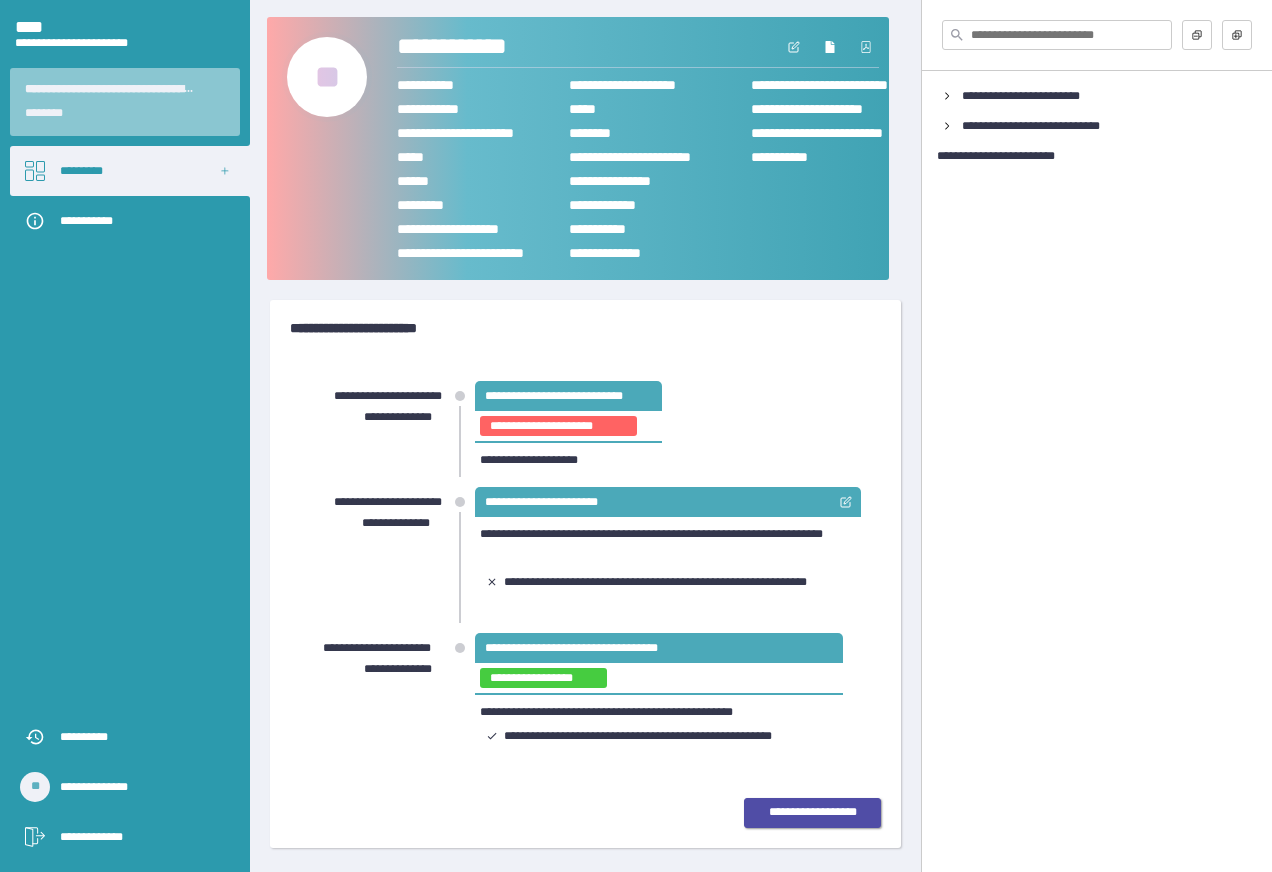 click on "**********" at bounding box center [812, 813] 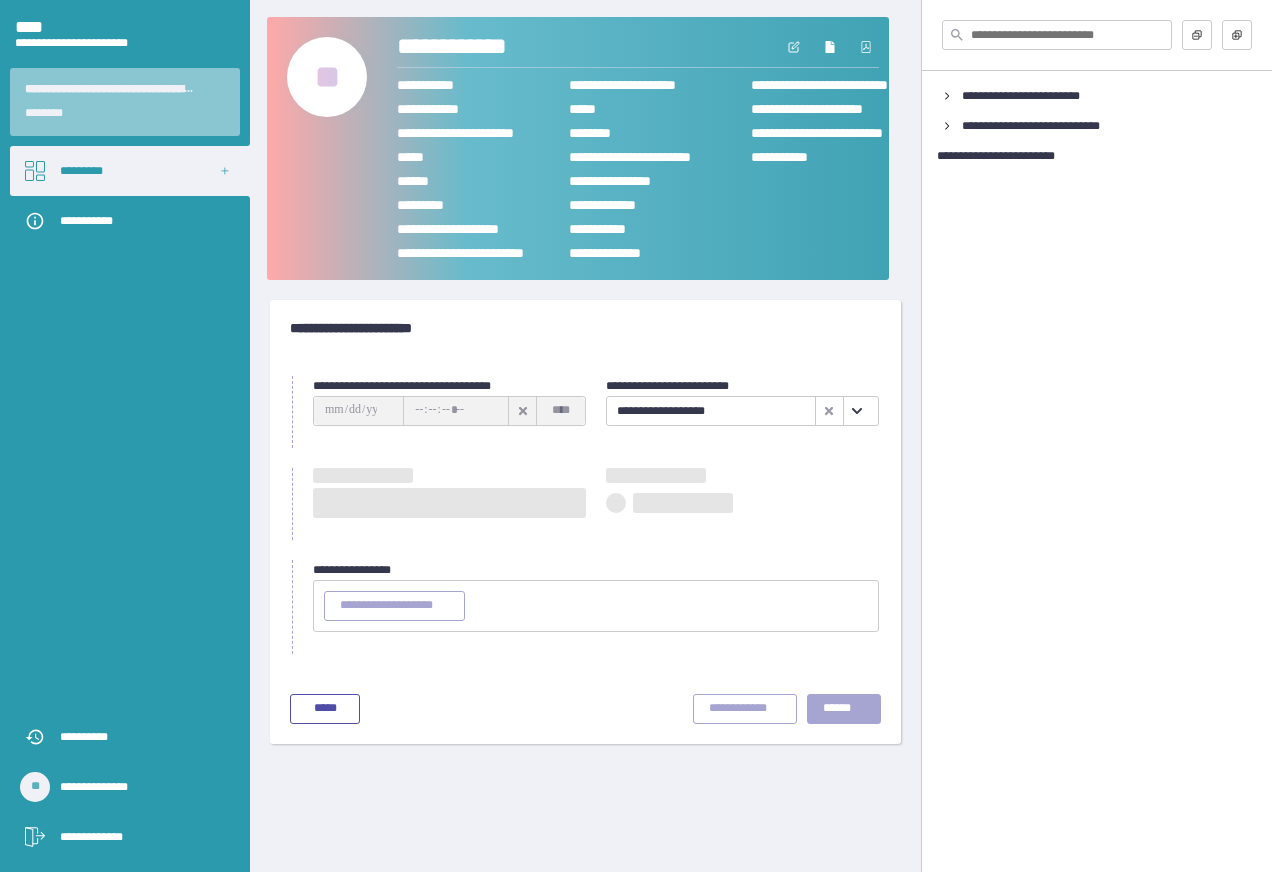type on "**********" 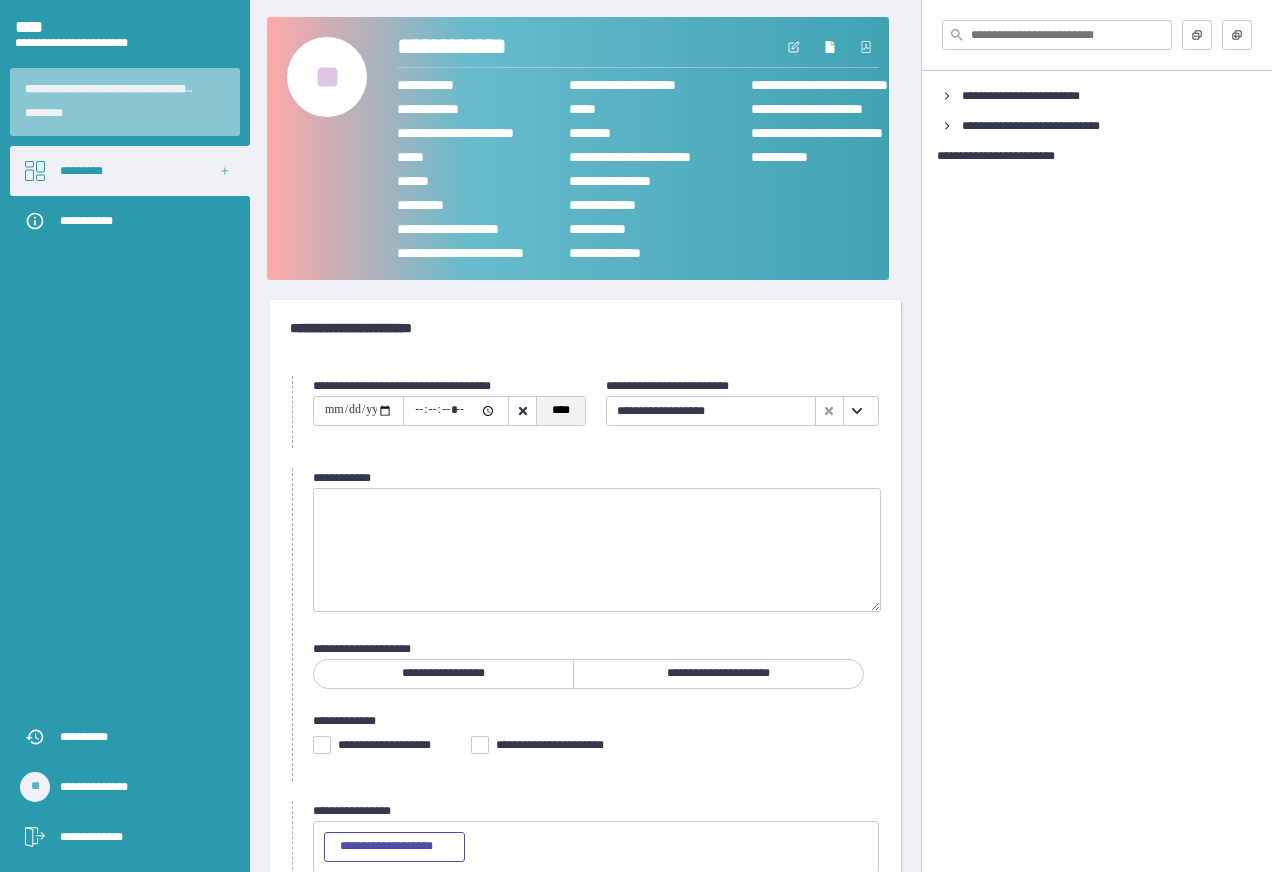 click on "****" at bounding box center [560, 411] 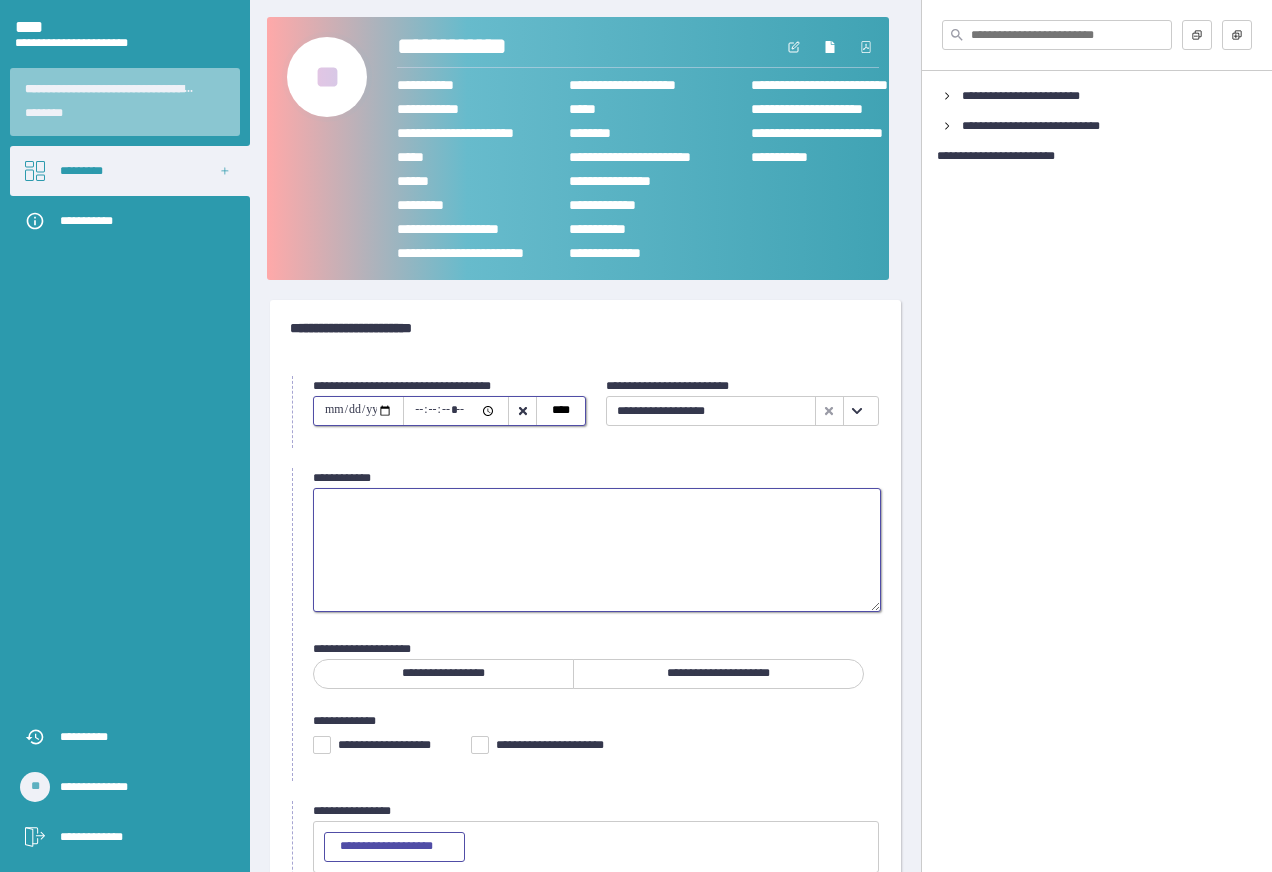 click at bounding box center [597, 550] 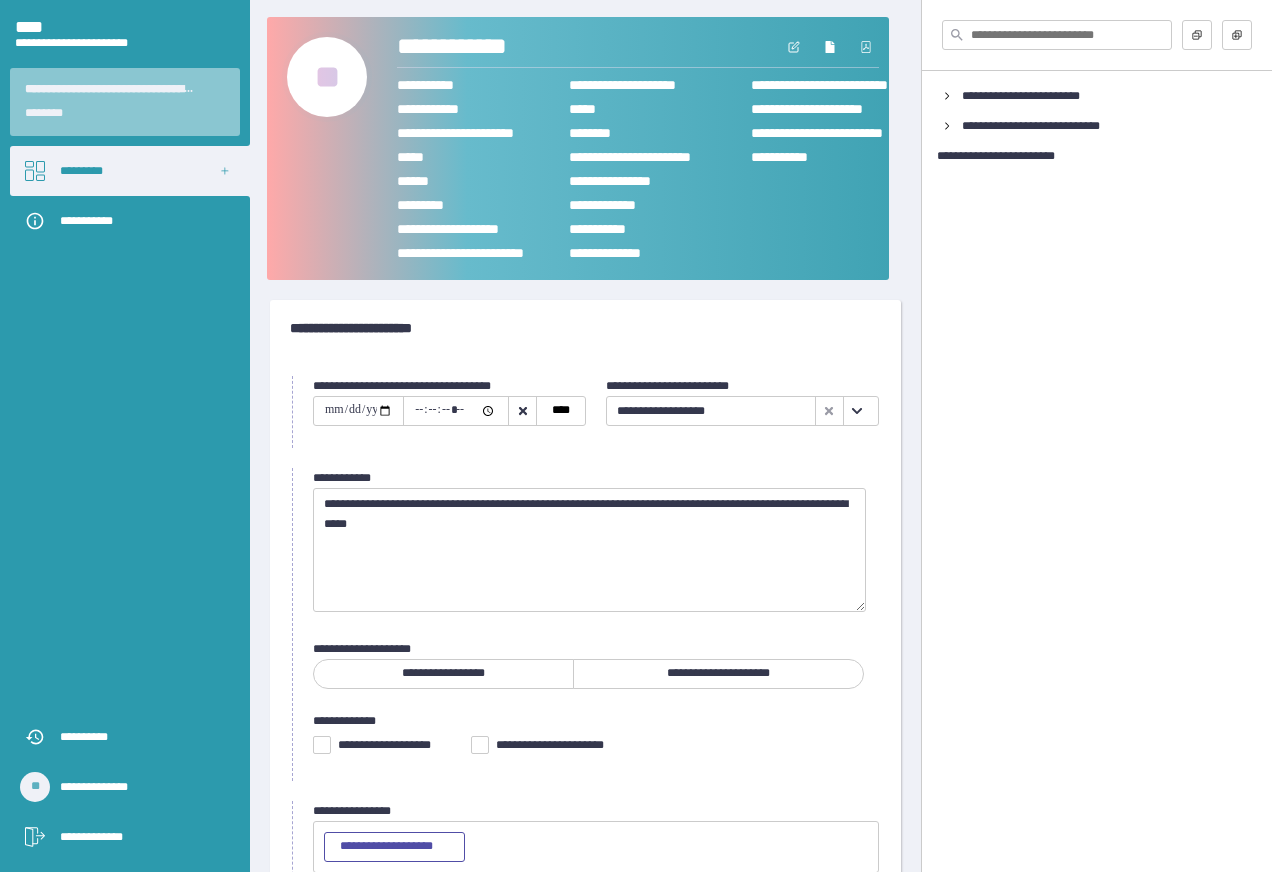 click on "**********" at bounding box center [718, 674] 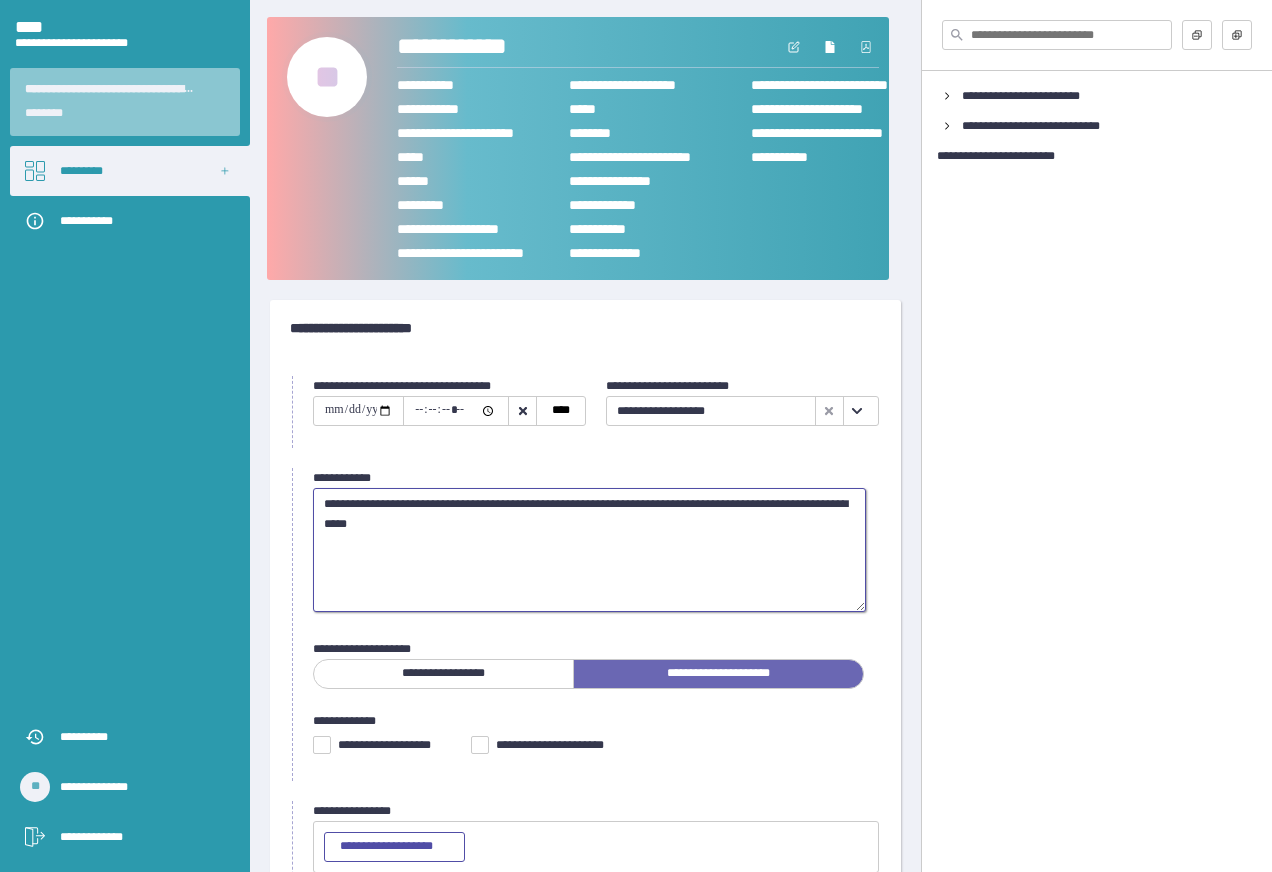 click on "**********" at bounding box center [589, 550] 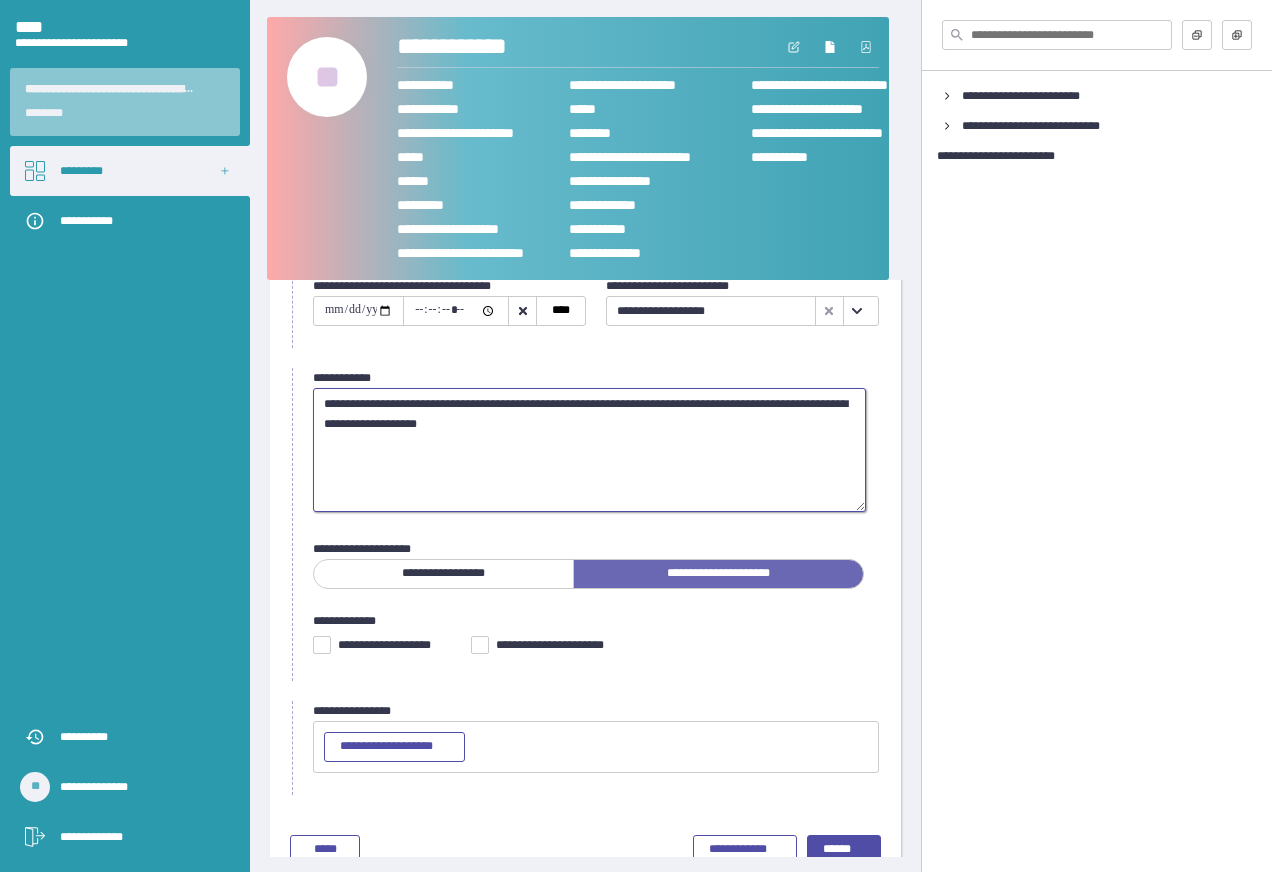 scroll, scrollTop: 146, scrollLeft: 0, axis: vertical 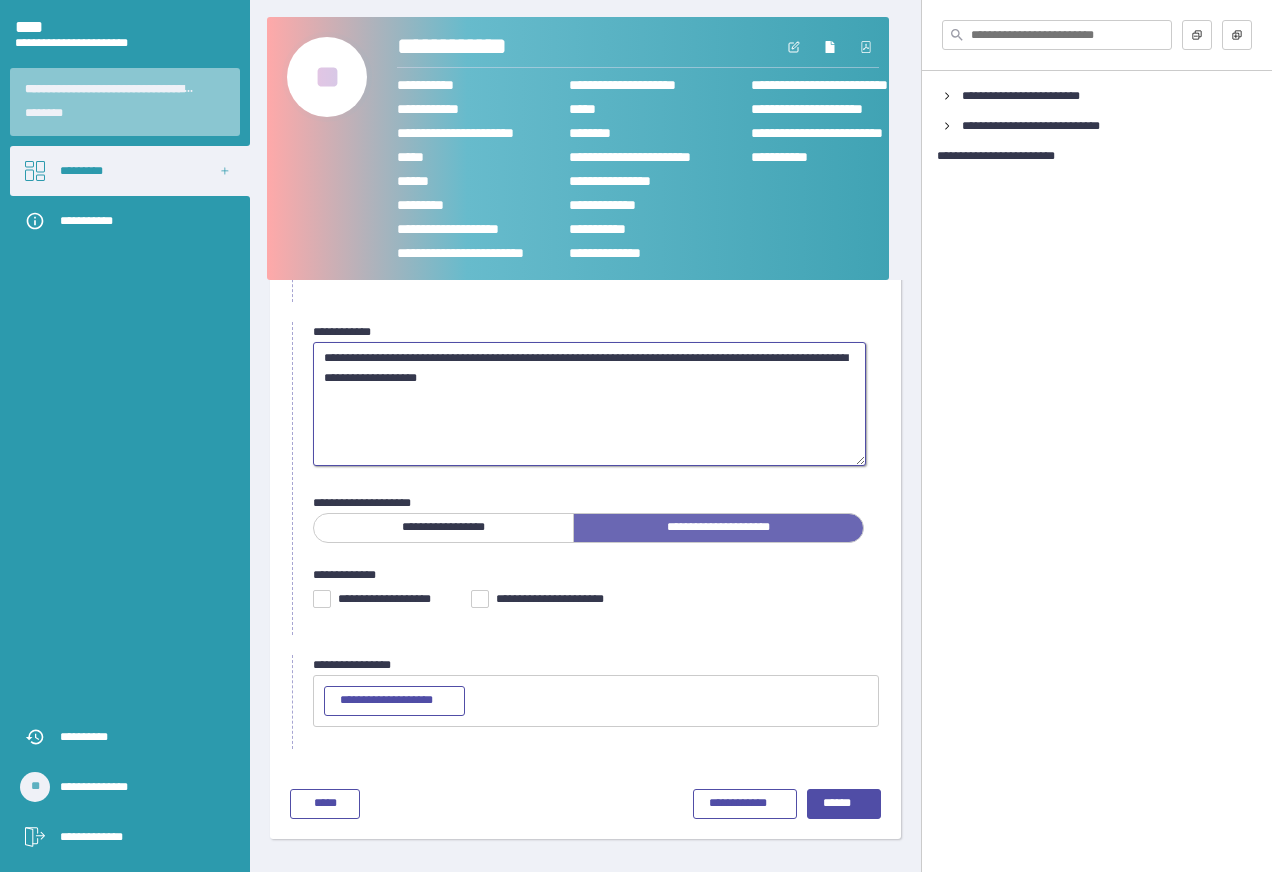 type on "**********" 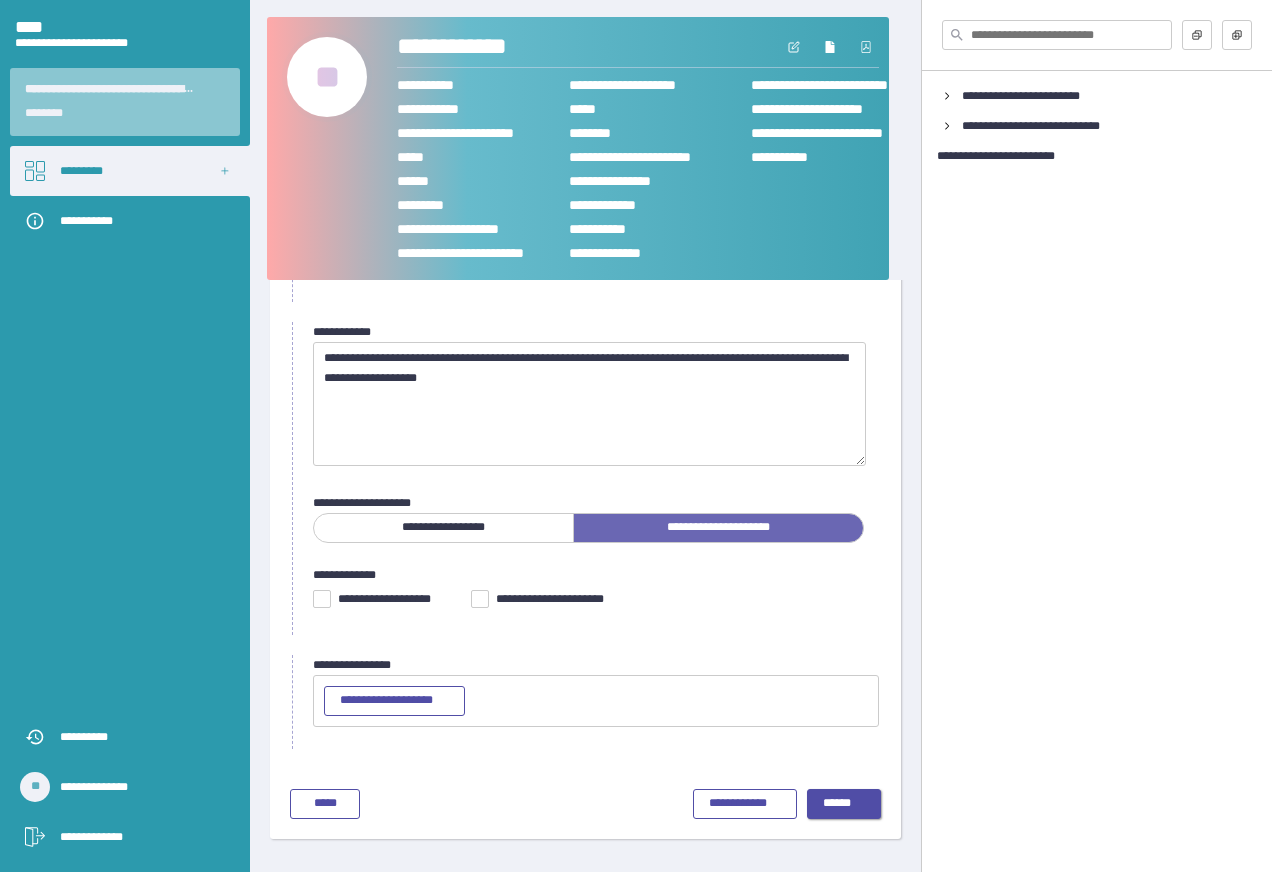 click on "******" at bounding box center (844, 804) 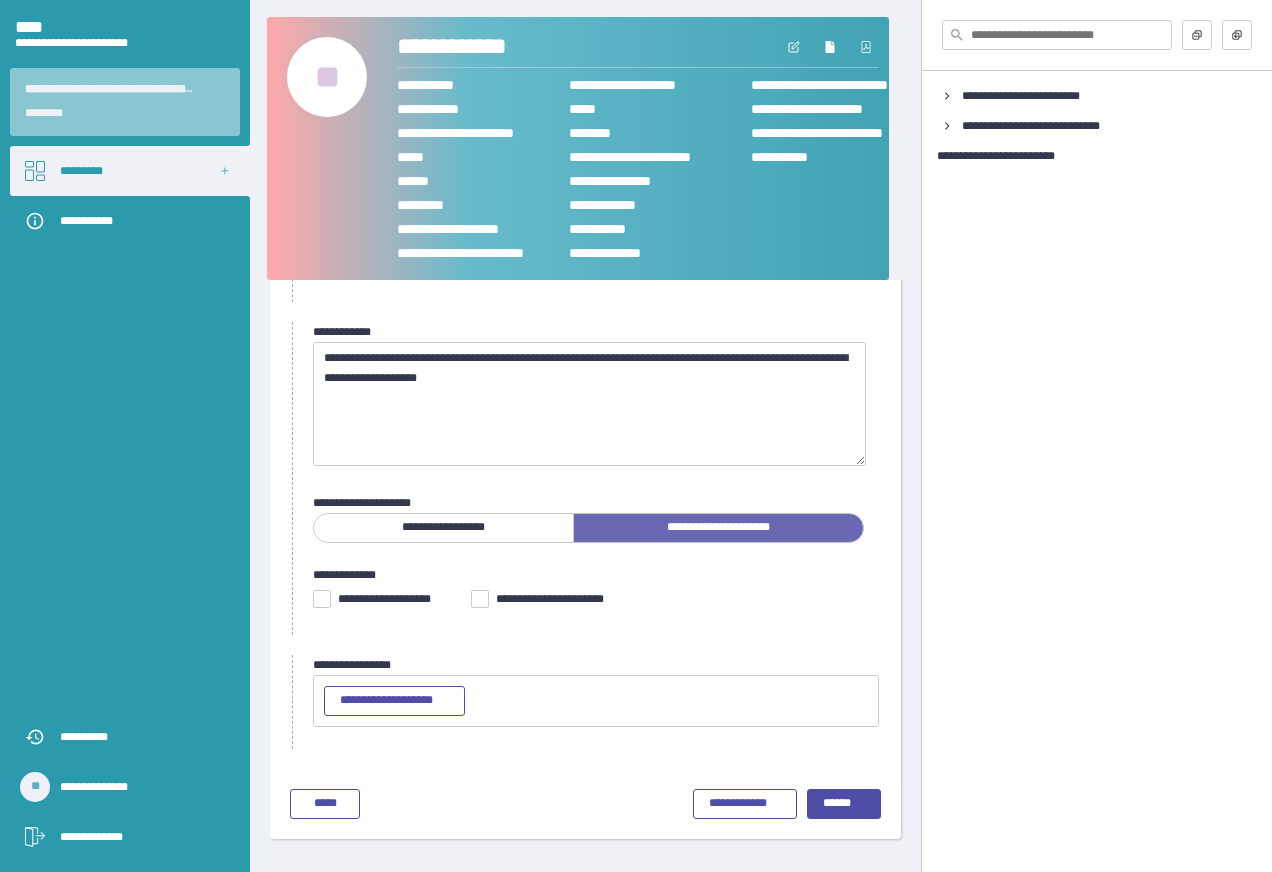scroll, scrollTop: 0, scrollLeft: 0, axis: both 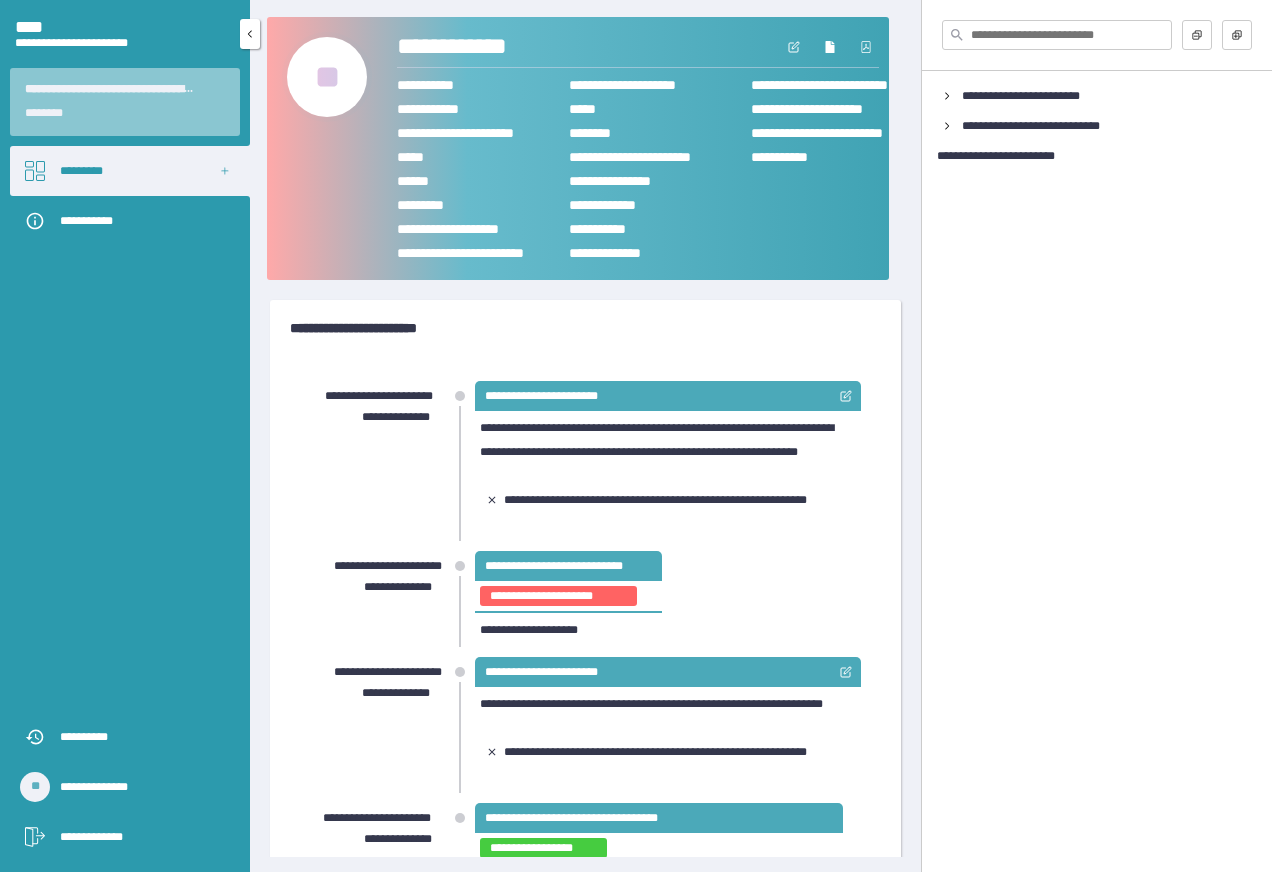 click 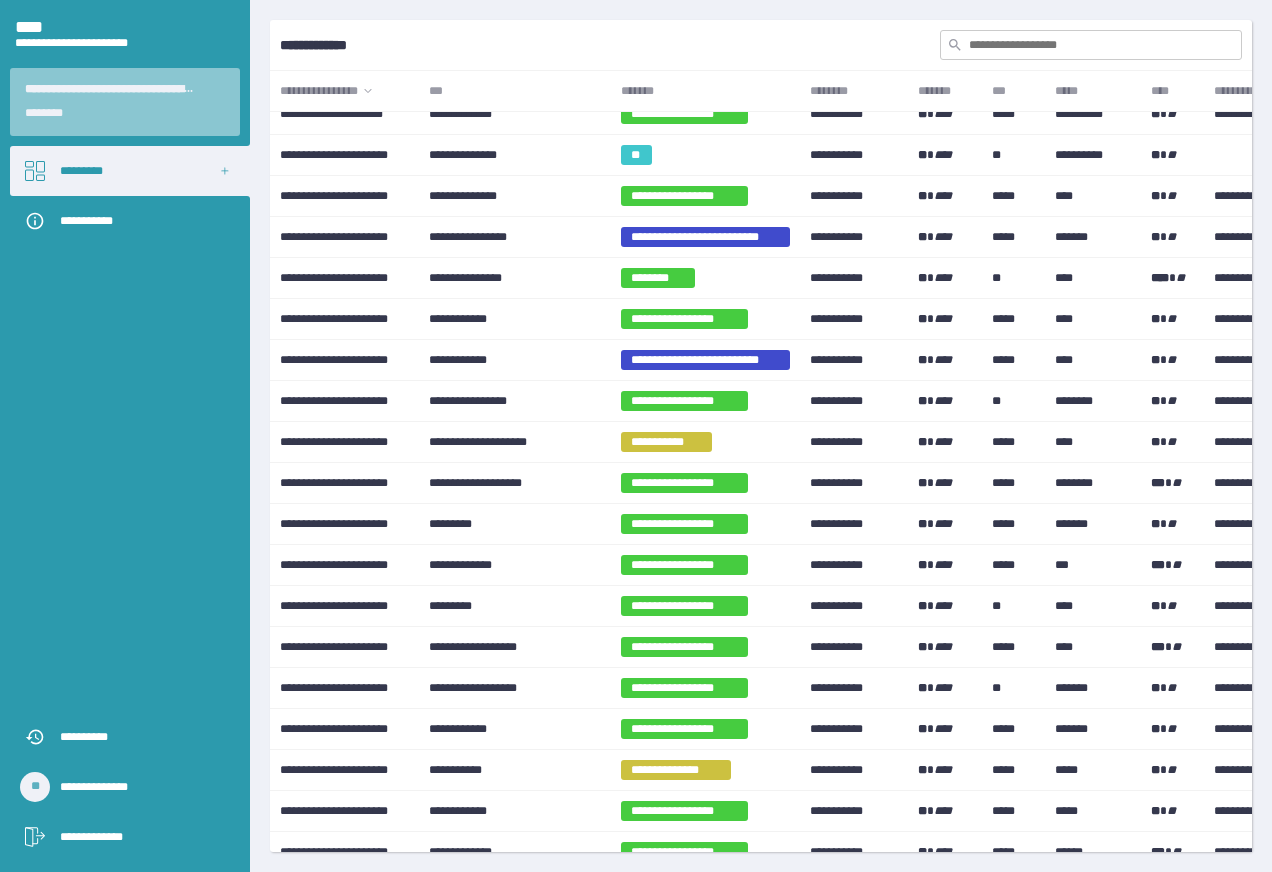 scroll, scrollTop: 300, scrollLeft: 0, axis: vertical 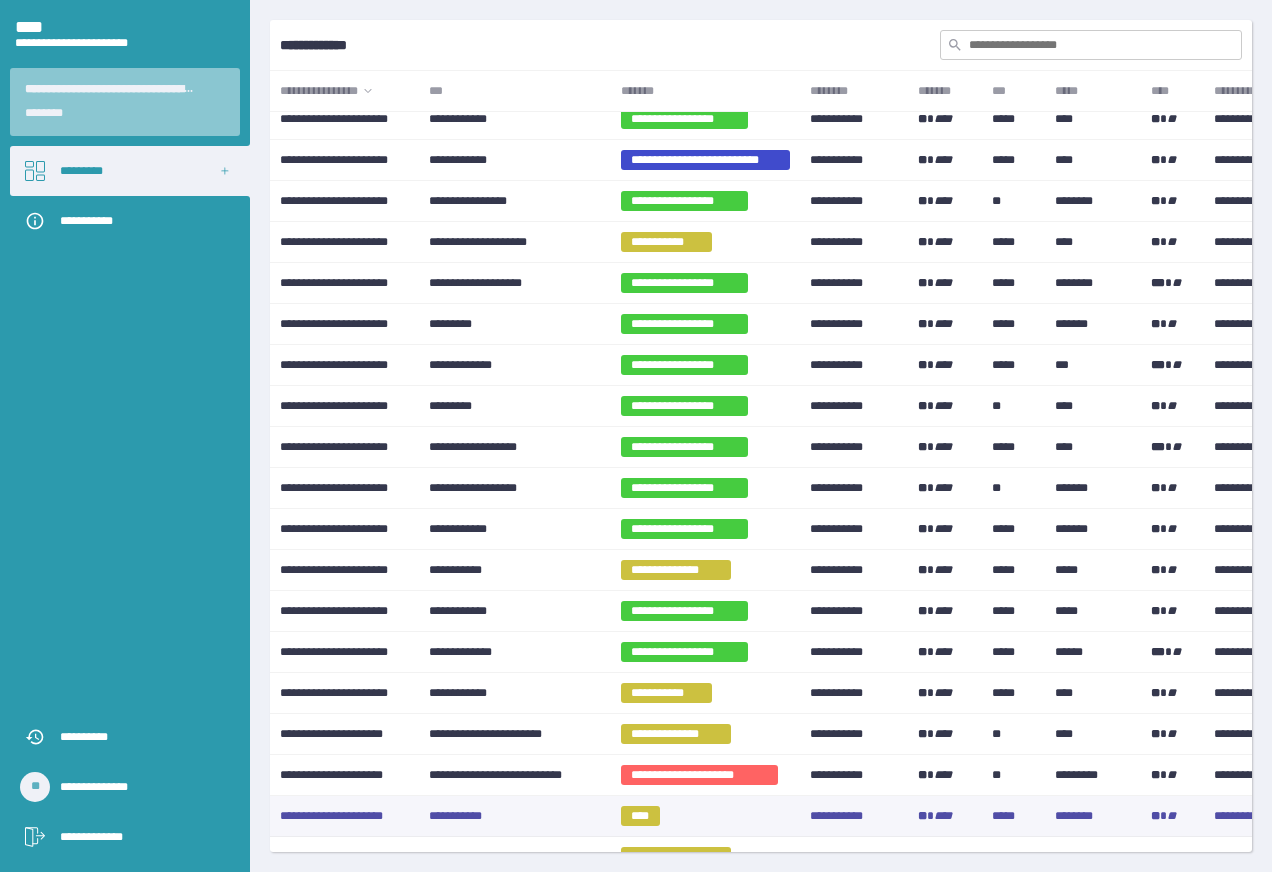 click on "**********" at bounding box center [344, 816] 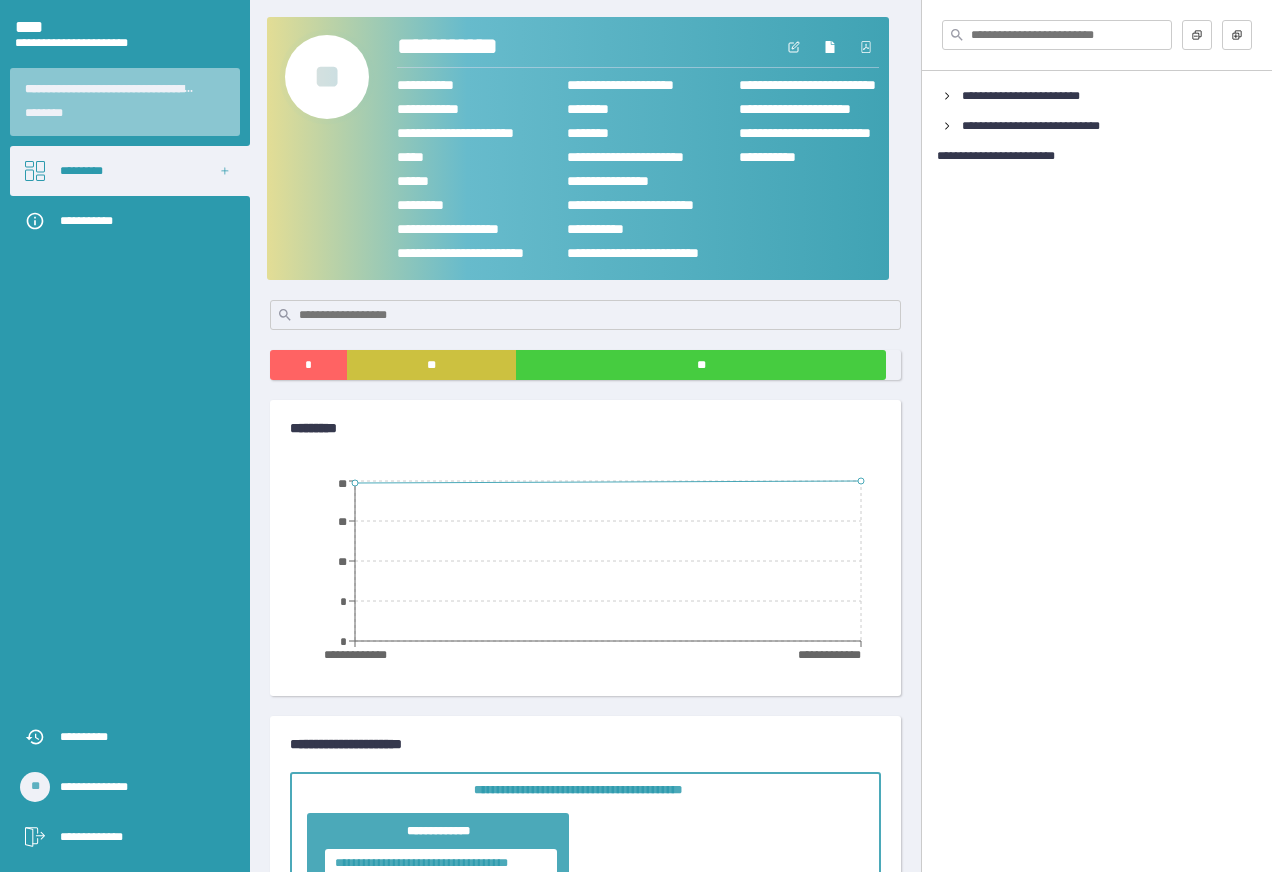 click on "**" at bounding box center (327, 77) 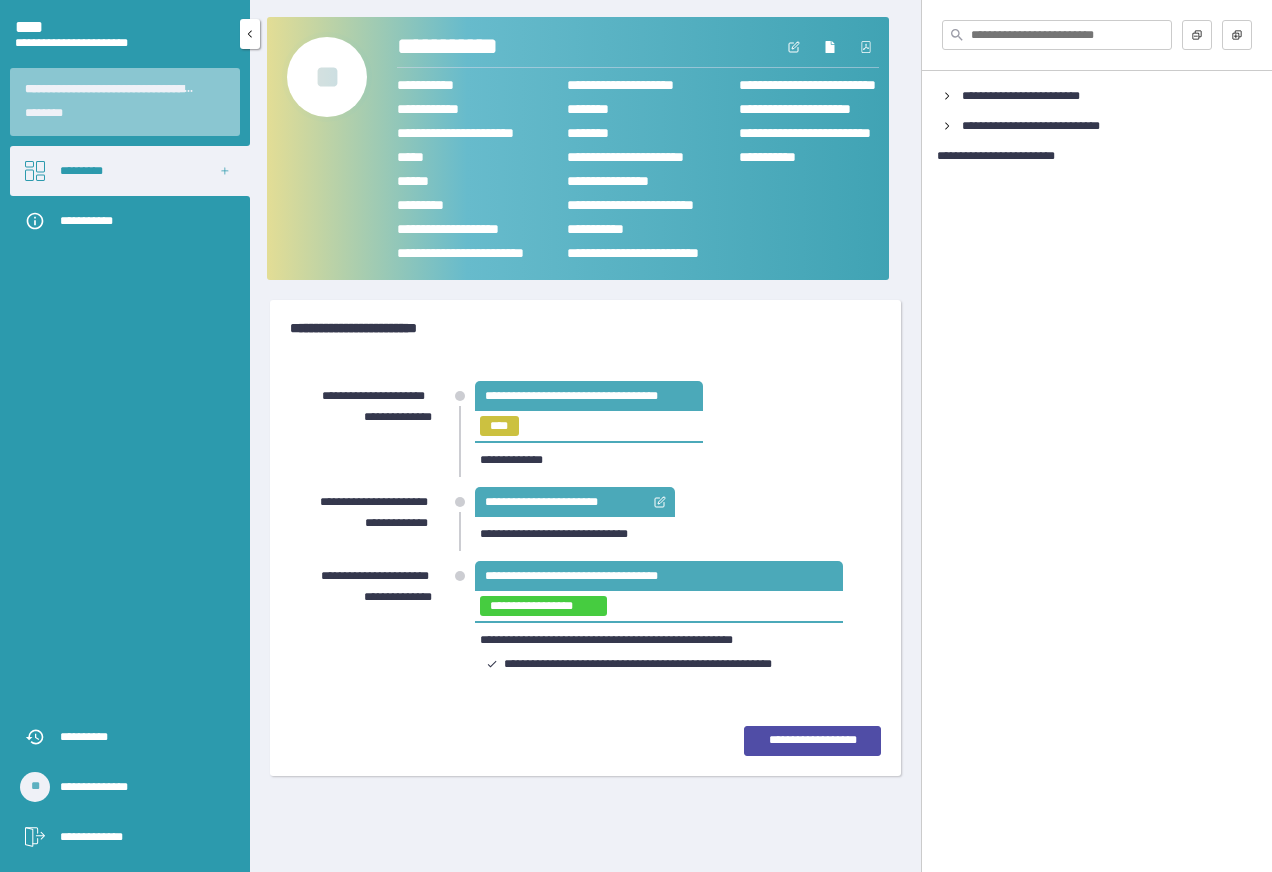 click 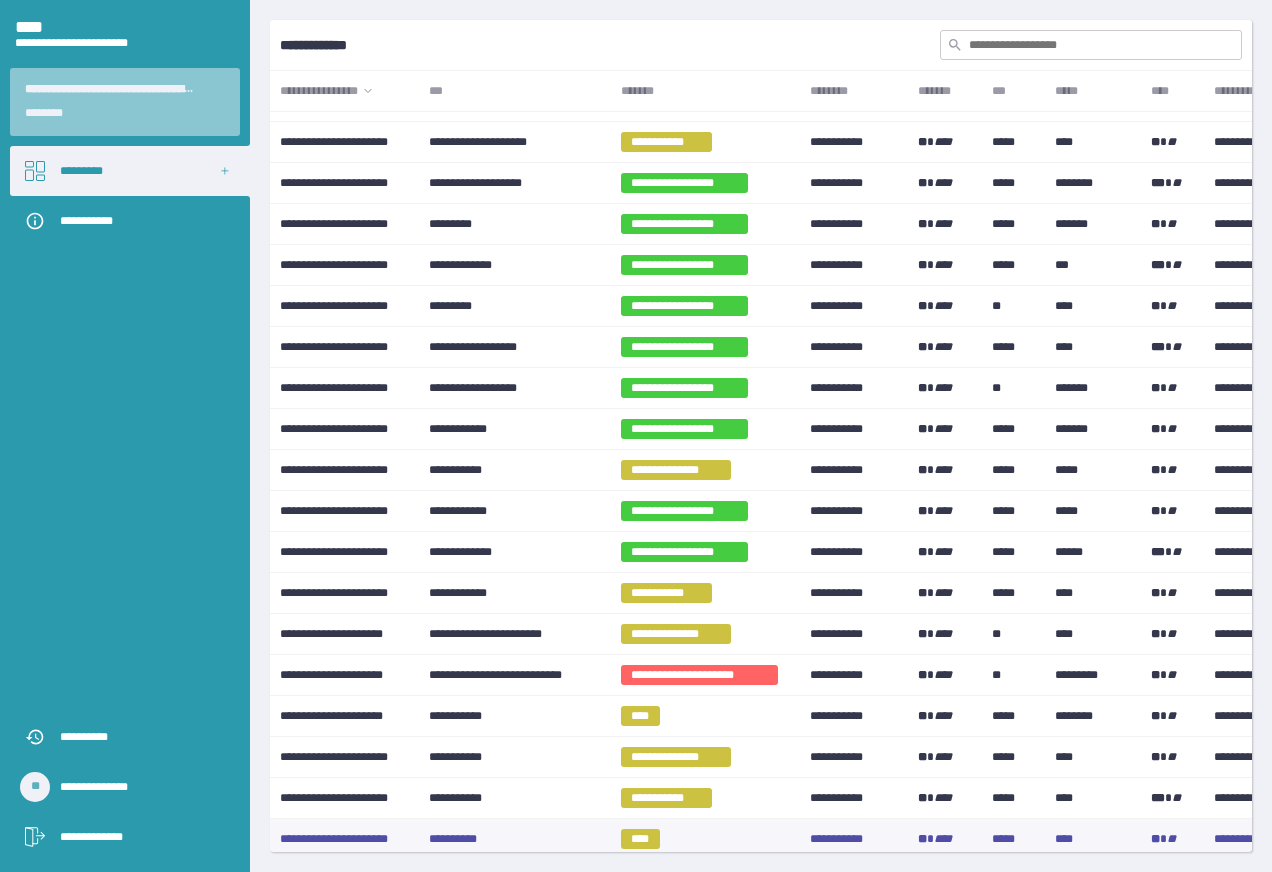 scroll, scrollTop: 545, scrollLeft: 0, axis: vertical 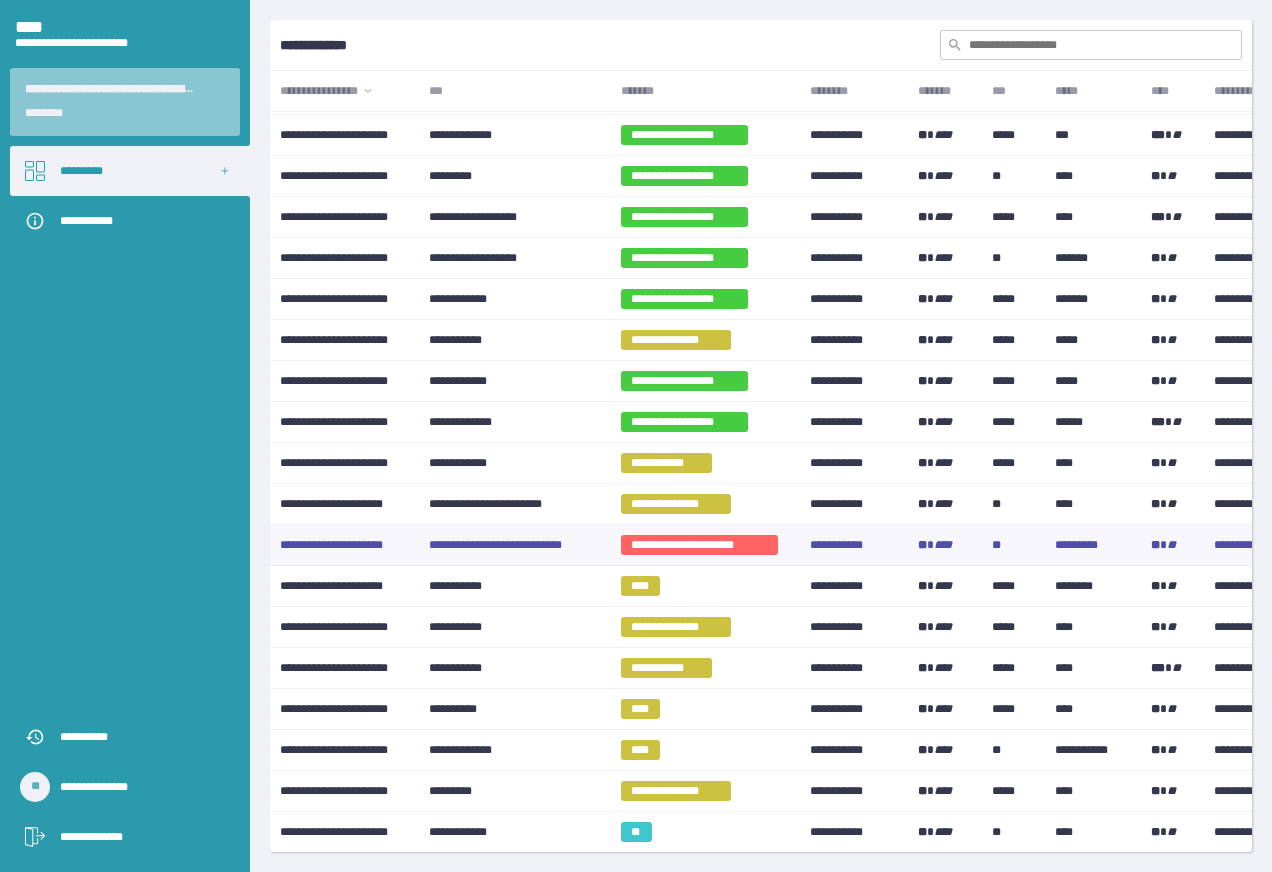 click on "**********" at bounding box center [699, 545] 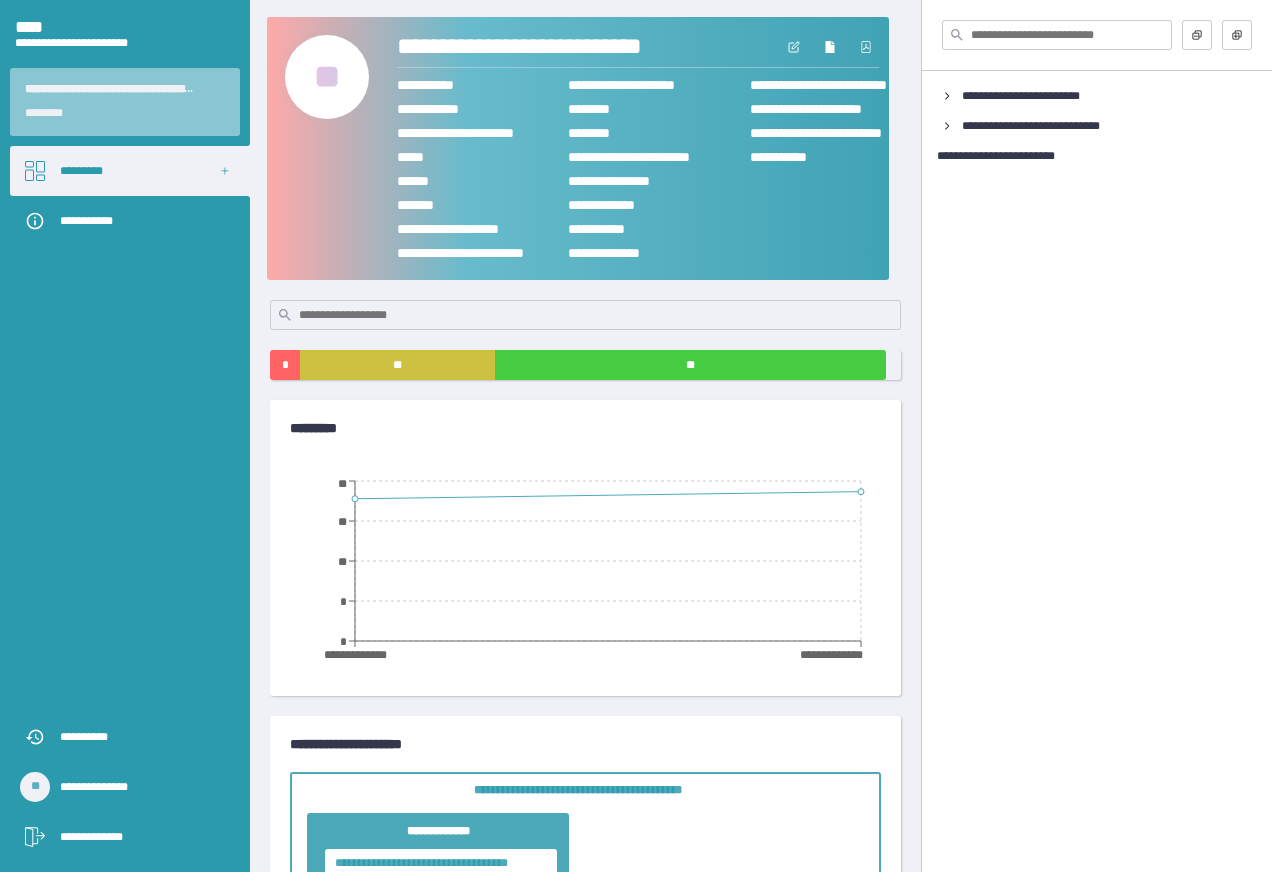 click on "**" at bounding box center [327, 77] 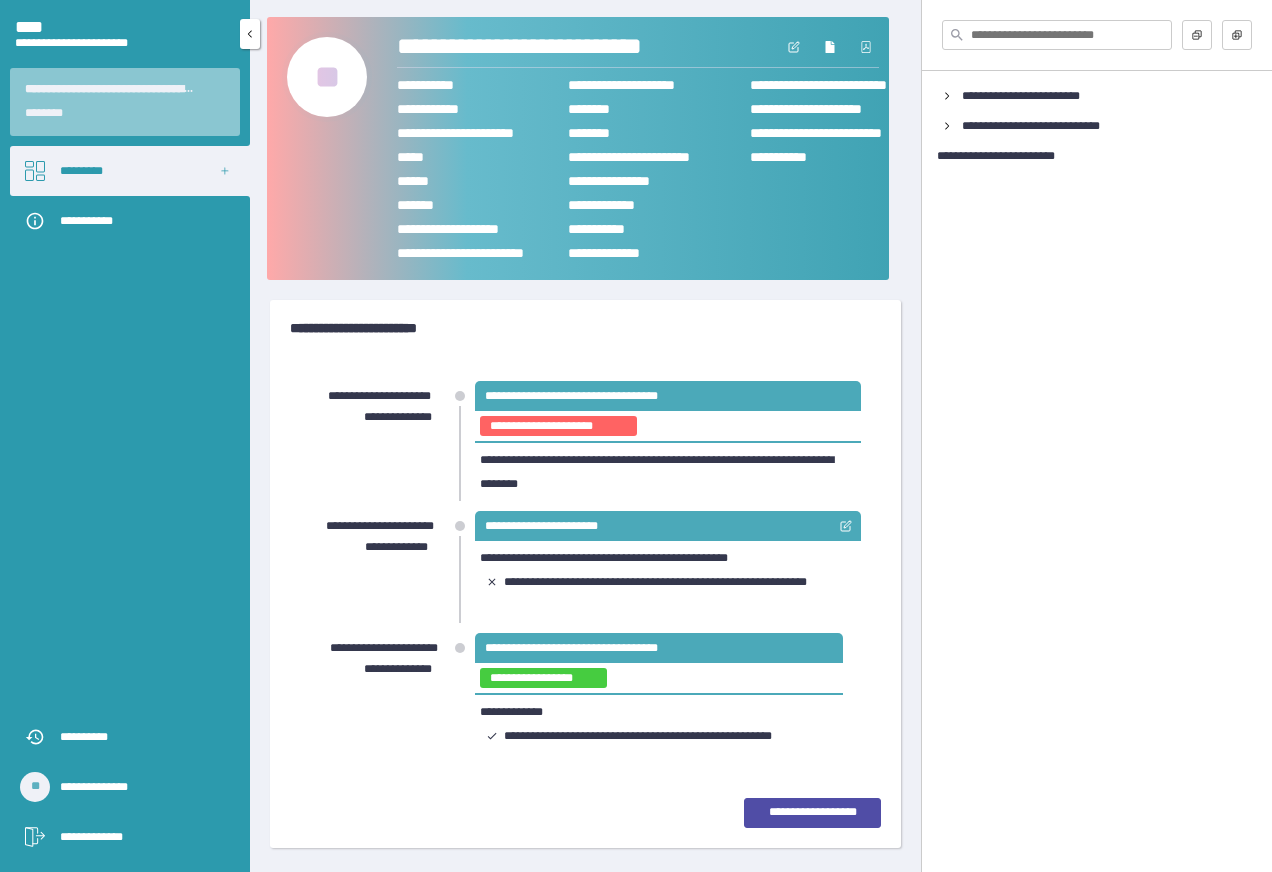 click 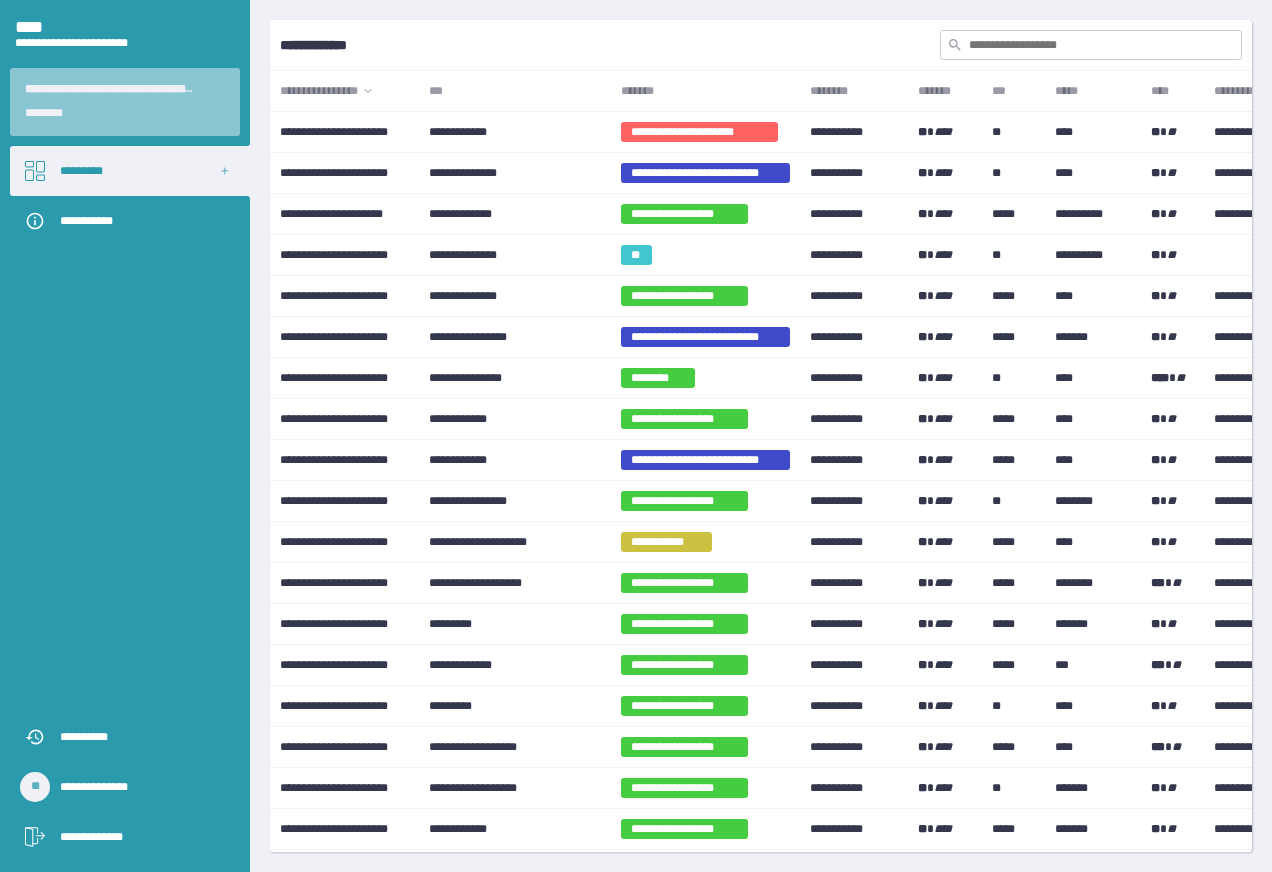 scroll, scrollTop: 500, scrollLeft: 0, axis: vertical 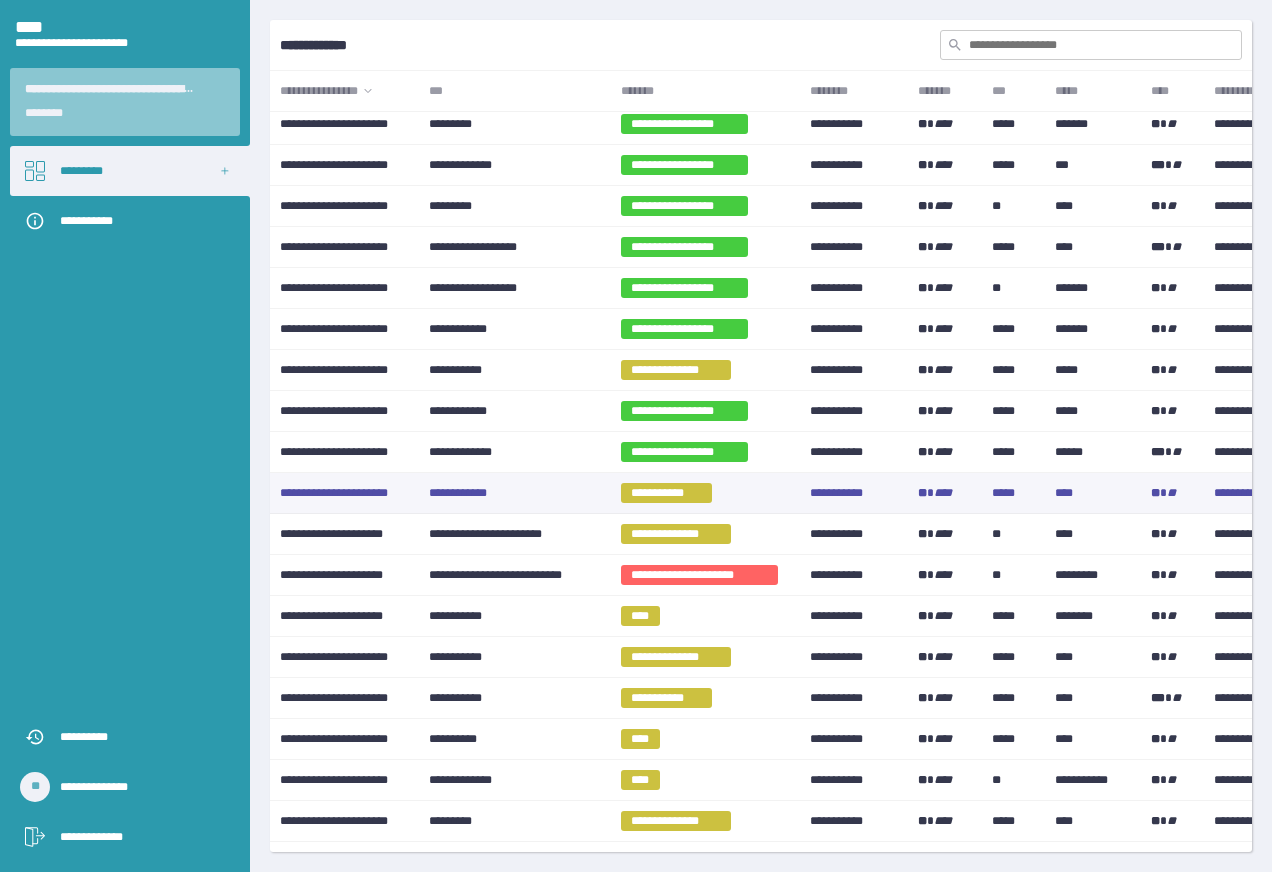 click on "**********" at bounding box center [666, 493] 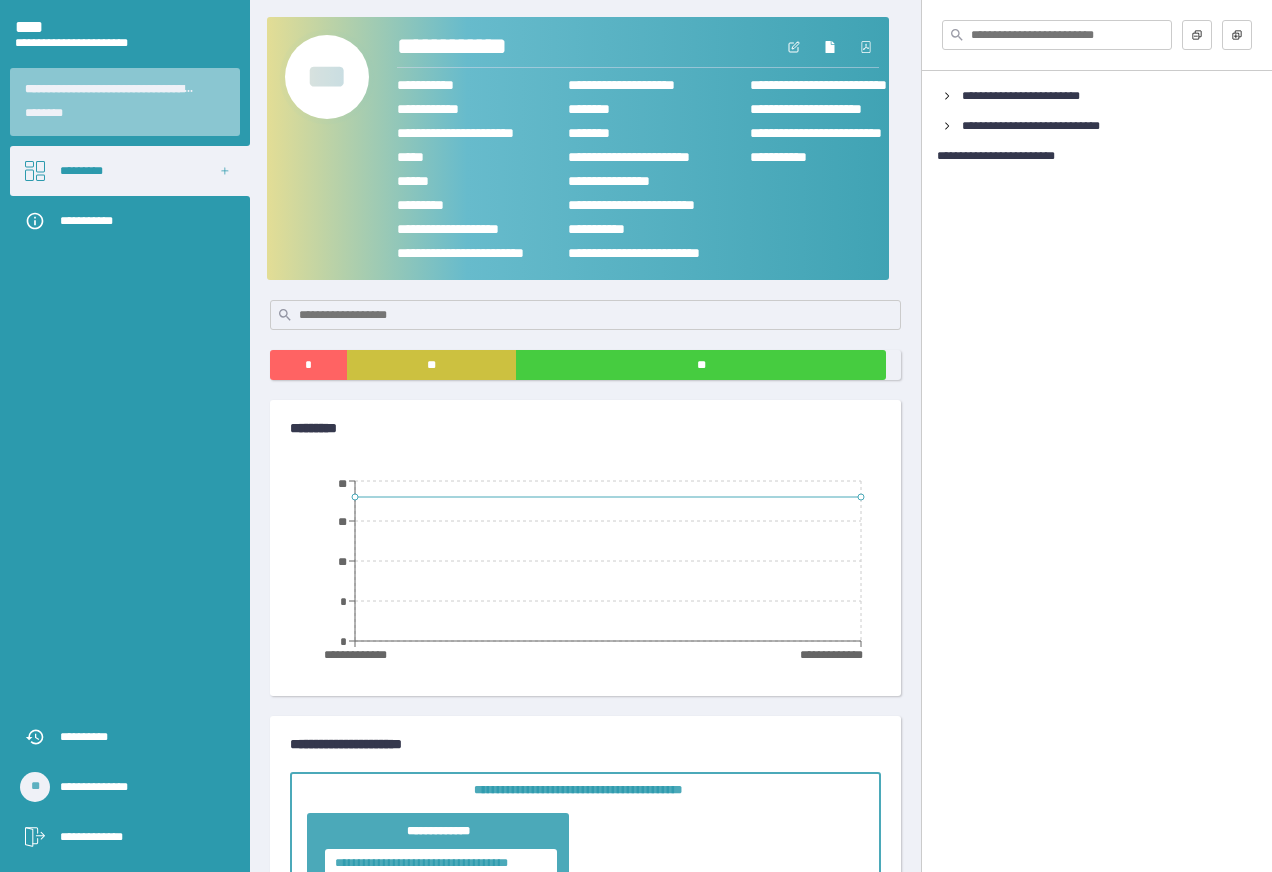 click on "***" at bounding box center (327, 77) 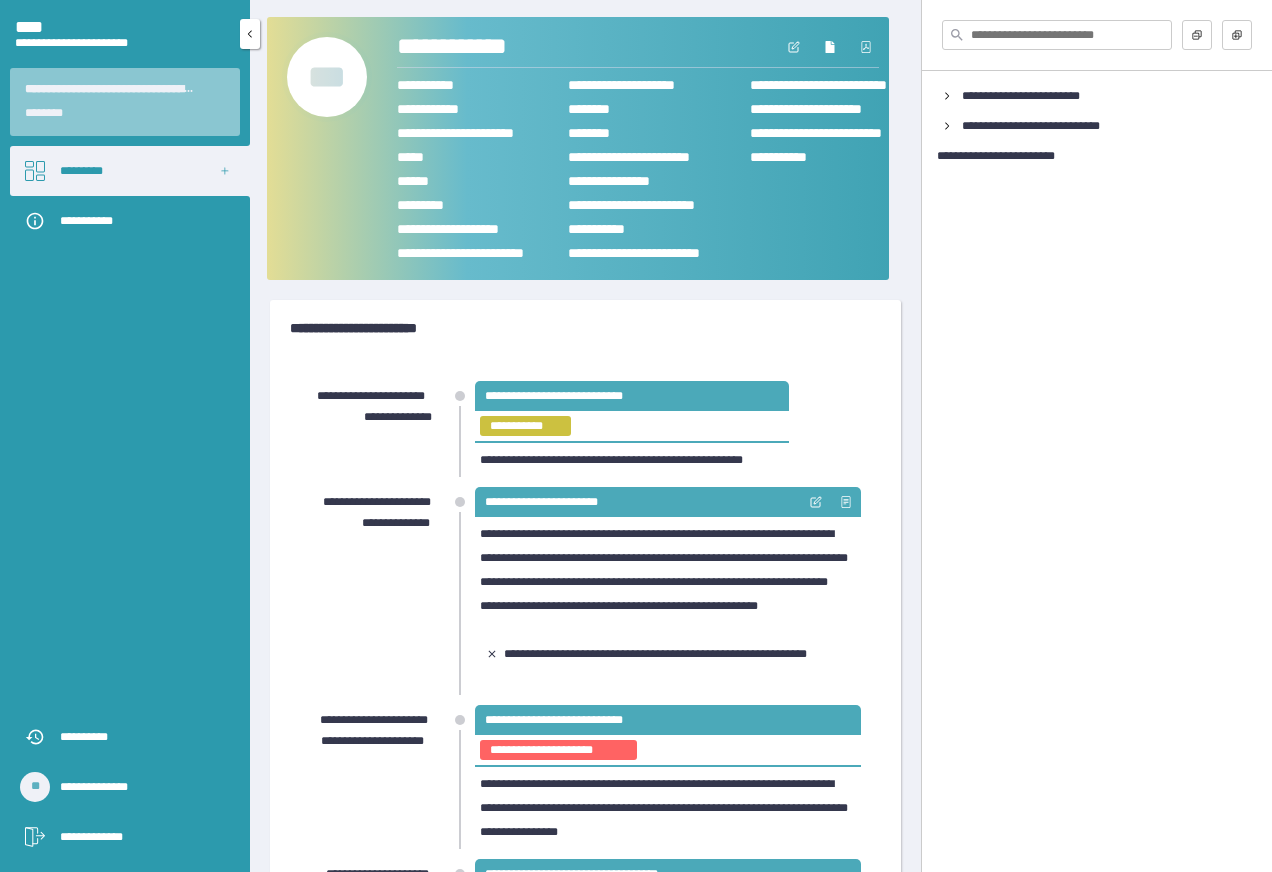 click 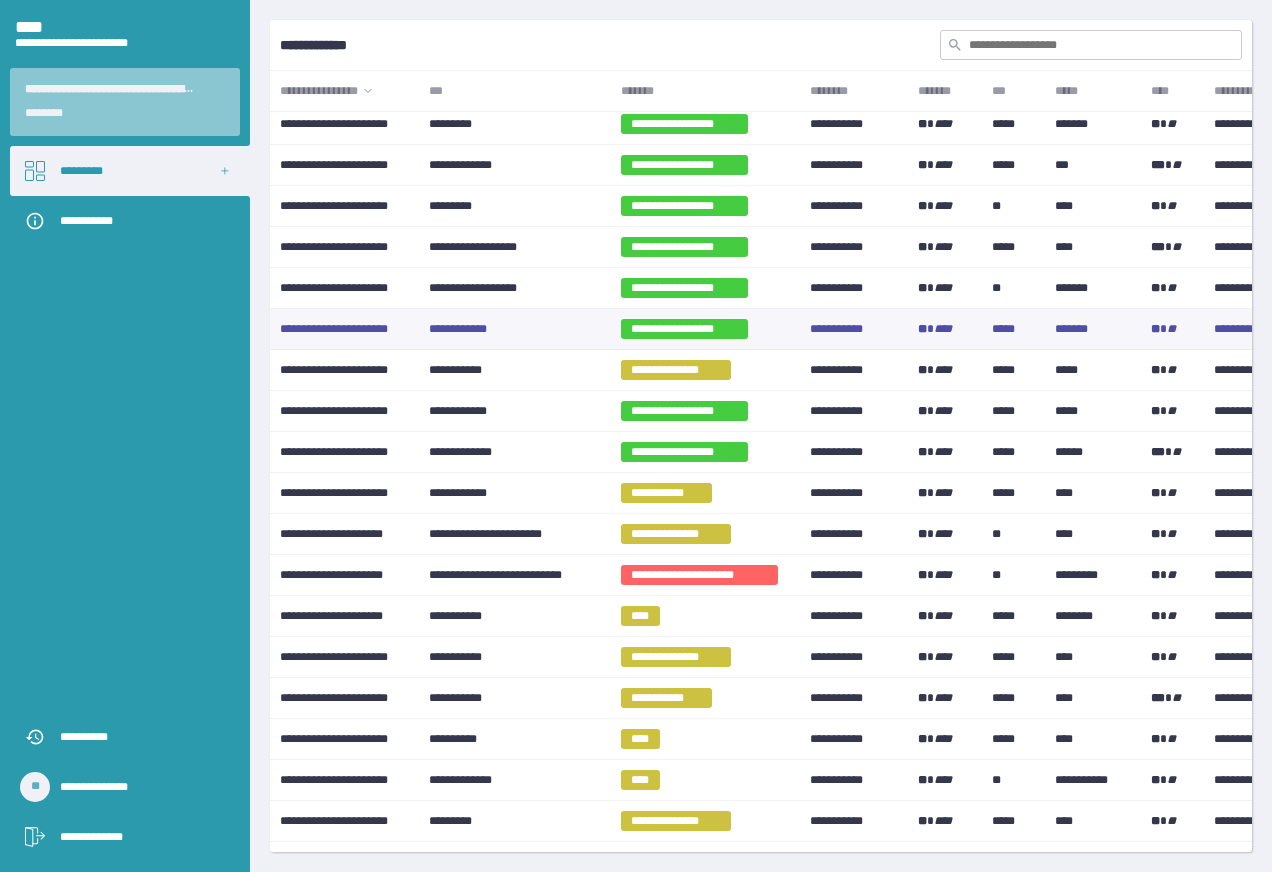 scroll, scrollTop: 200, scrollLeft: 0, axis: vertical 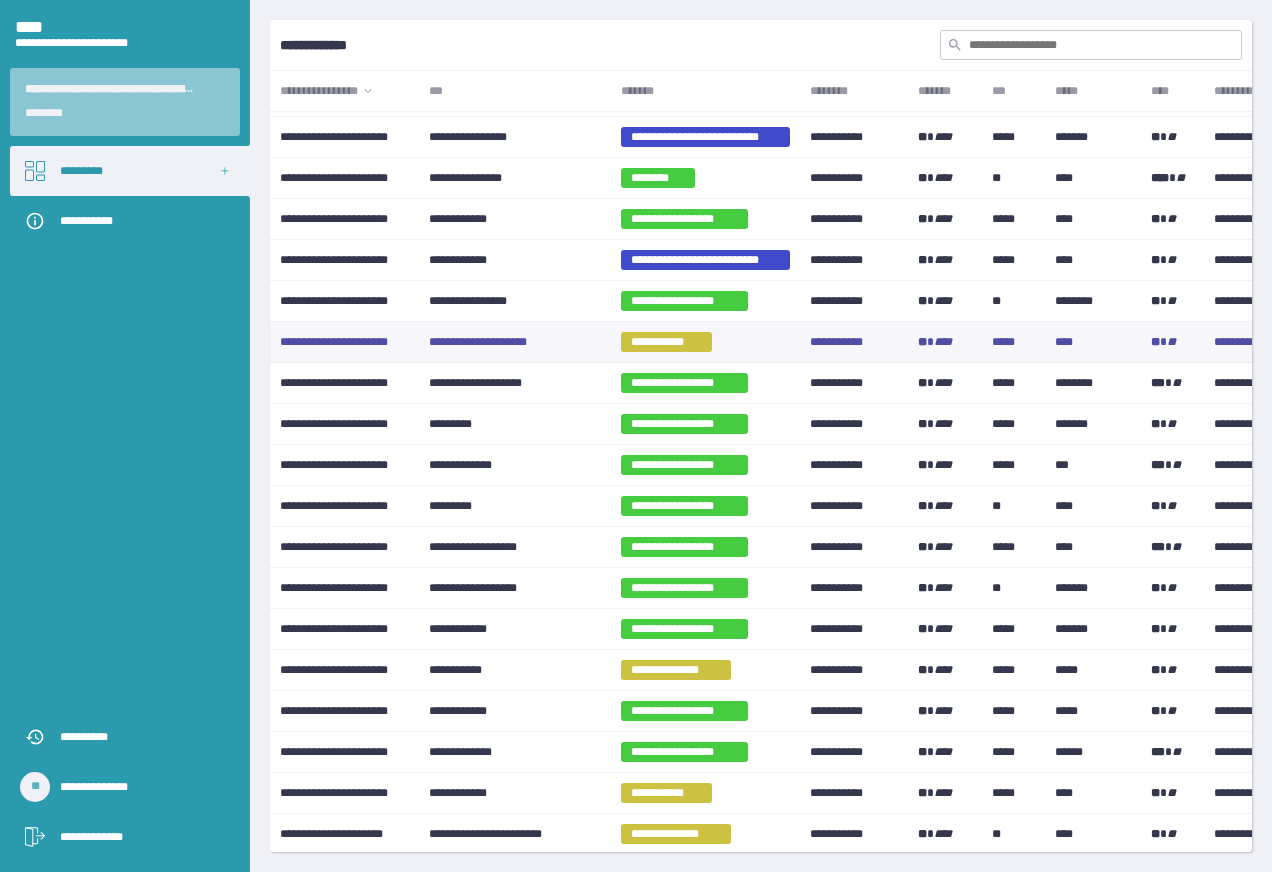 click on "**********" at bounding box center (666, 342) 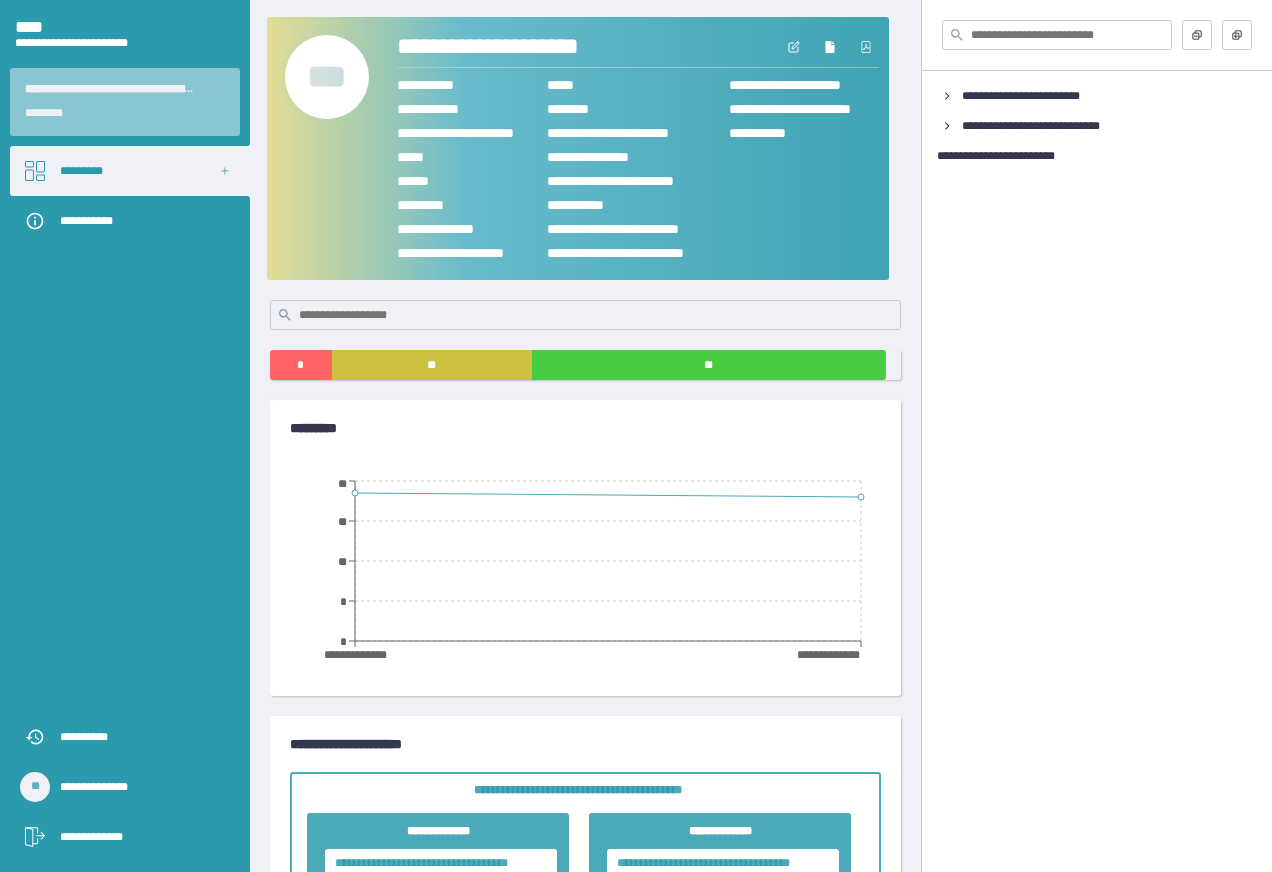 click on "***" at bounding box center (327, 77) 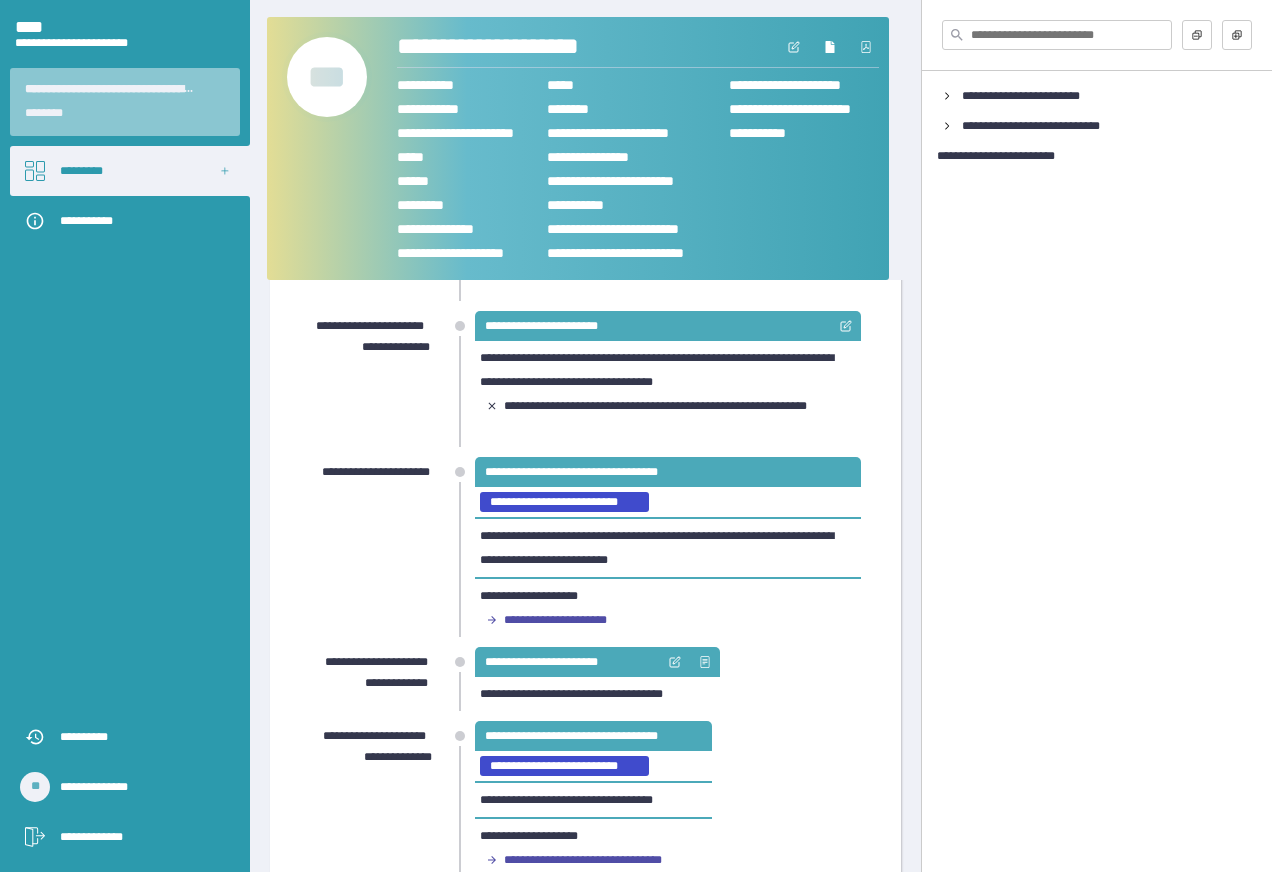 scroll, scrollTop: 0, scrollLeft: 0, axis: both 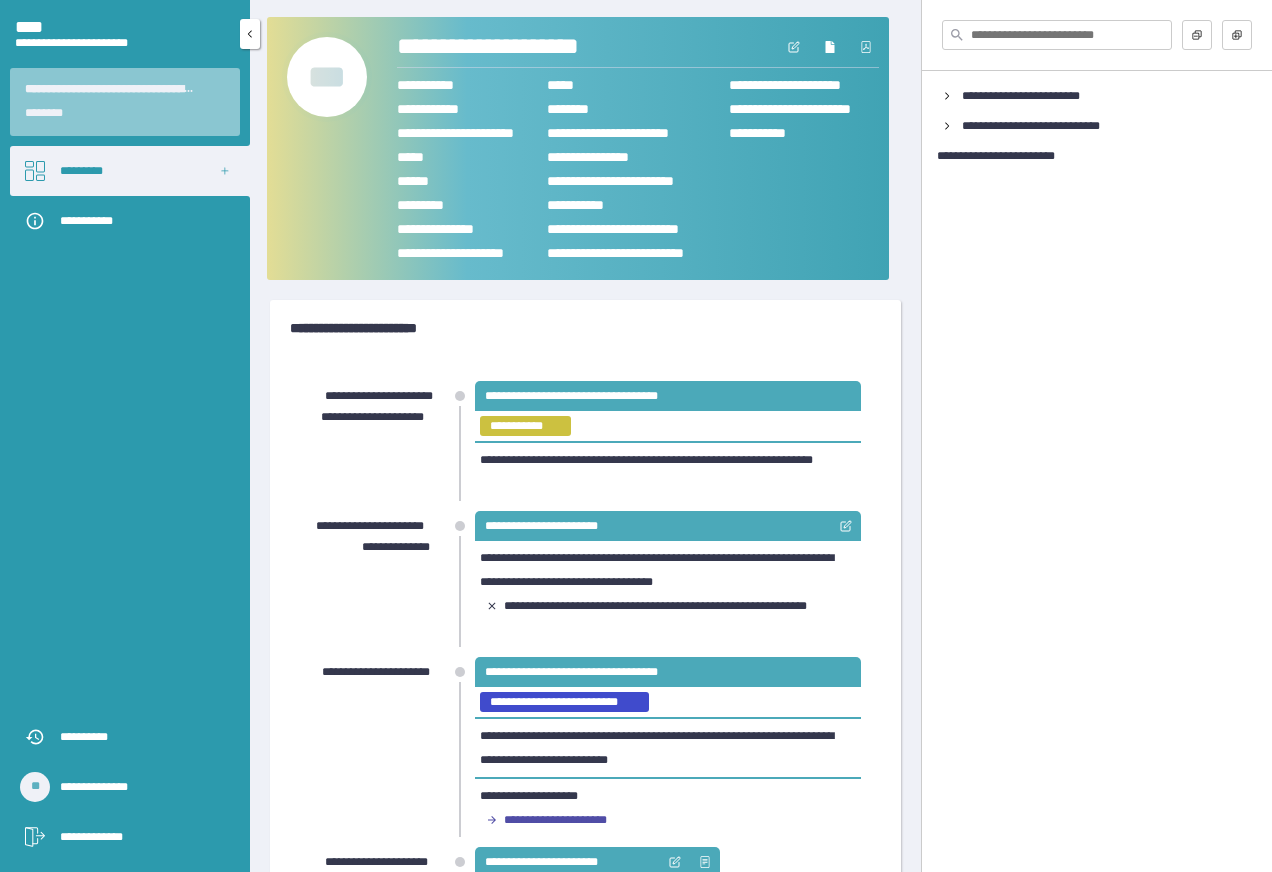 click 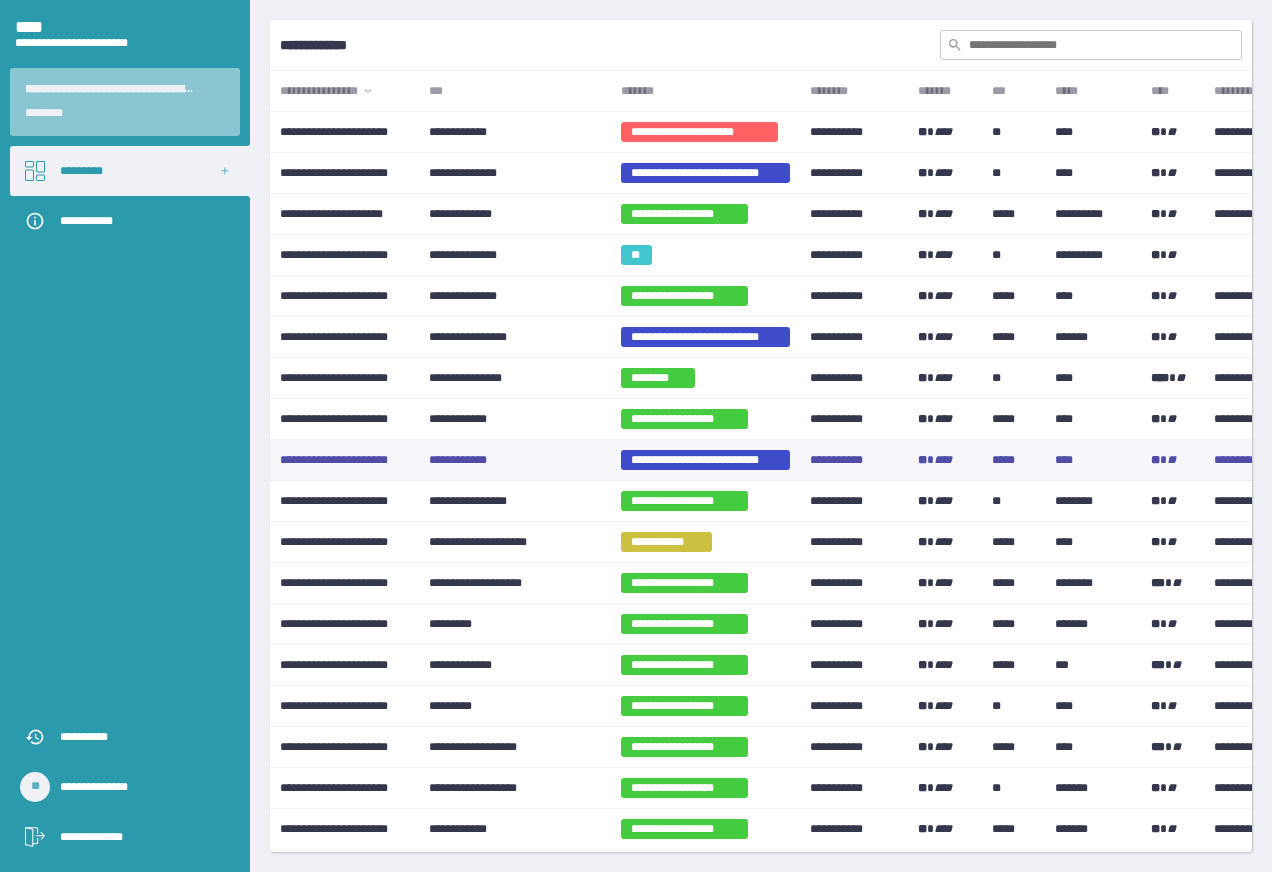 click on "**********" at bounding box center [515, 460] 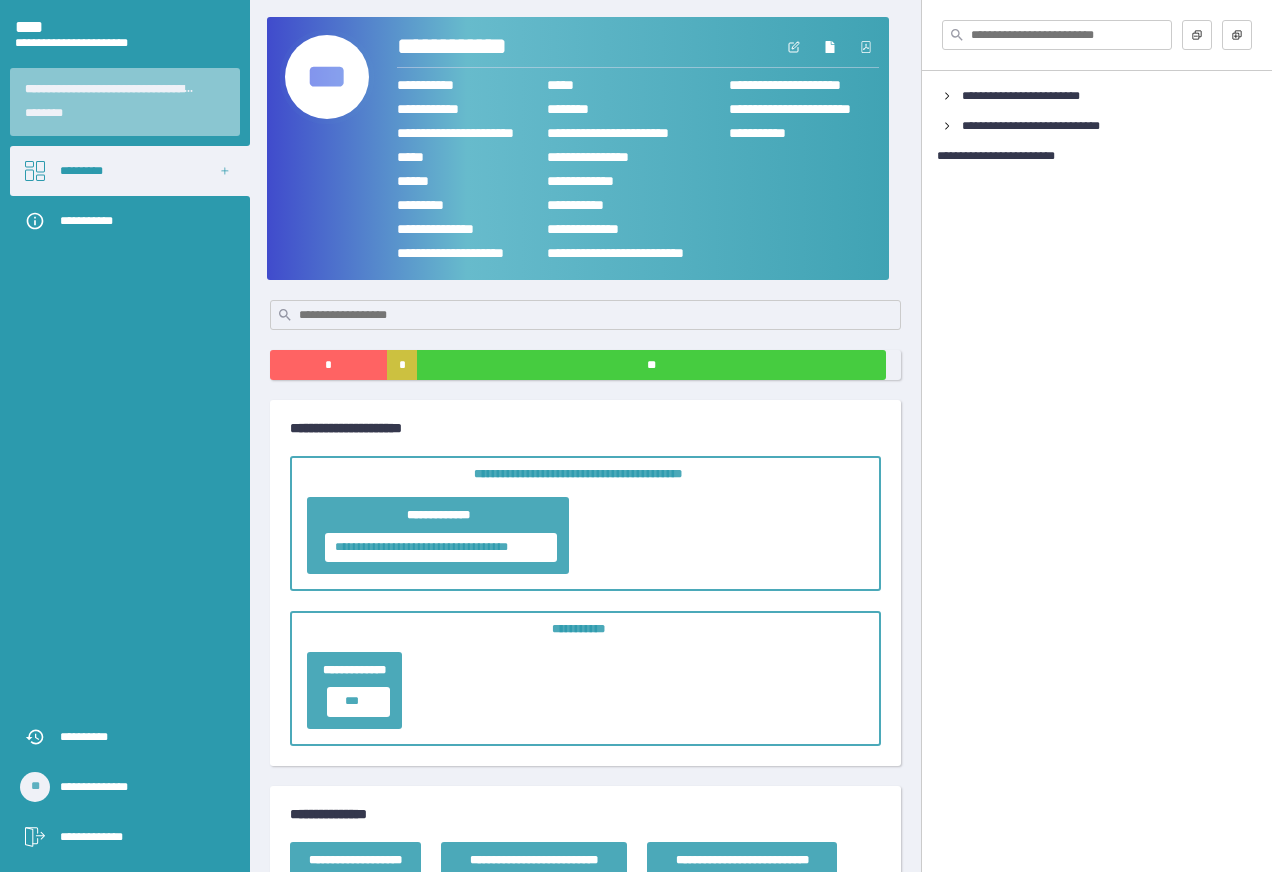 click on "***" at bounding box center (327, 77) 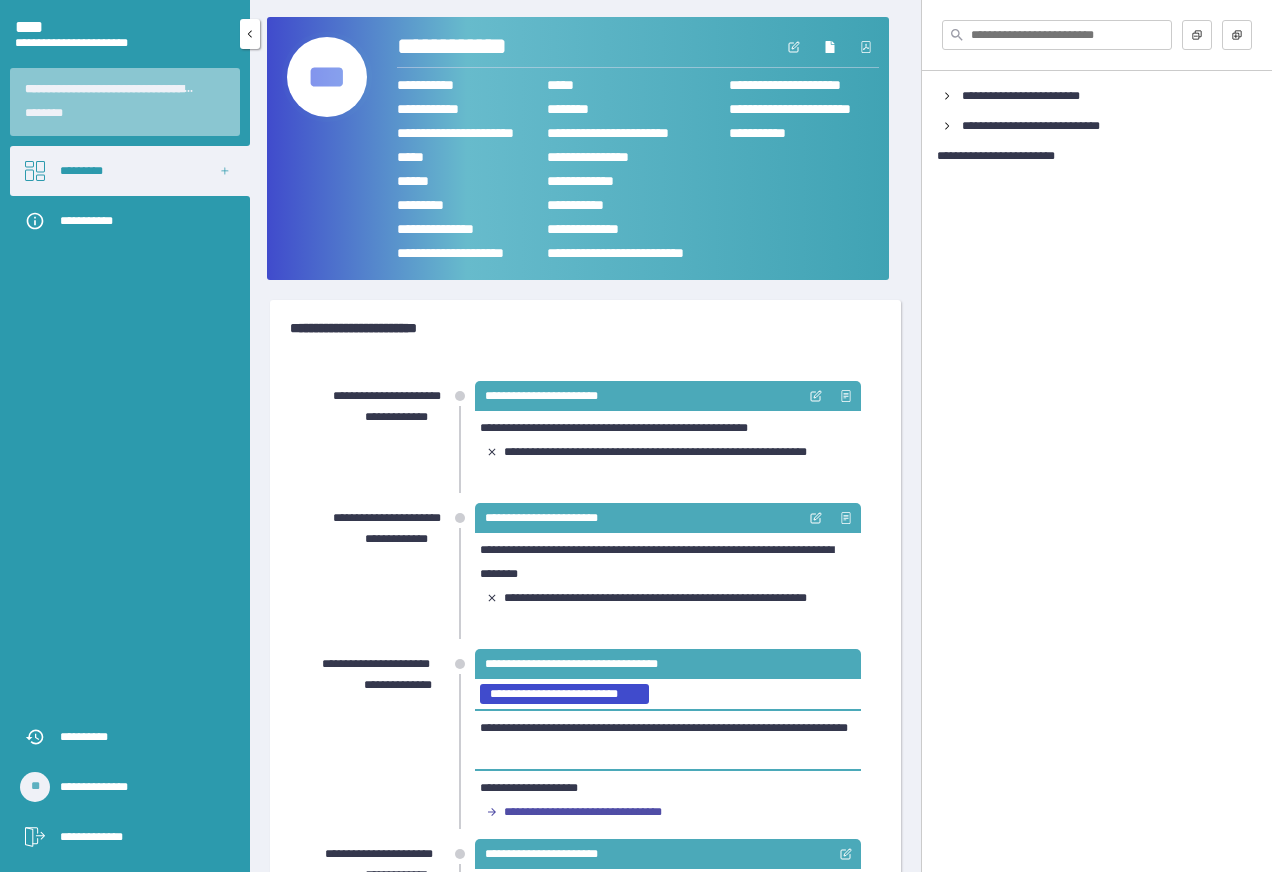 click 